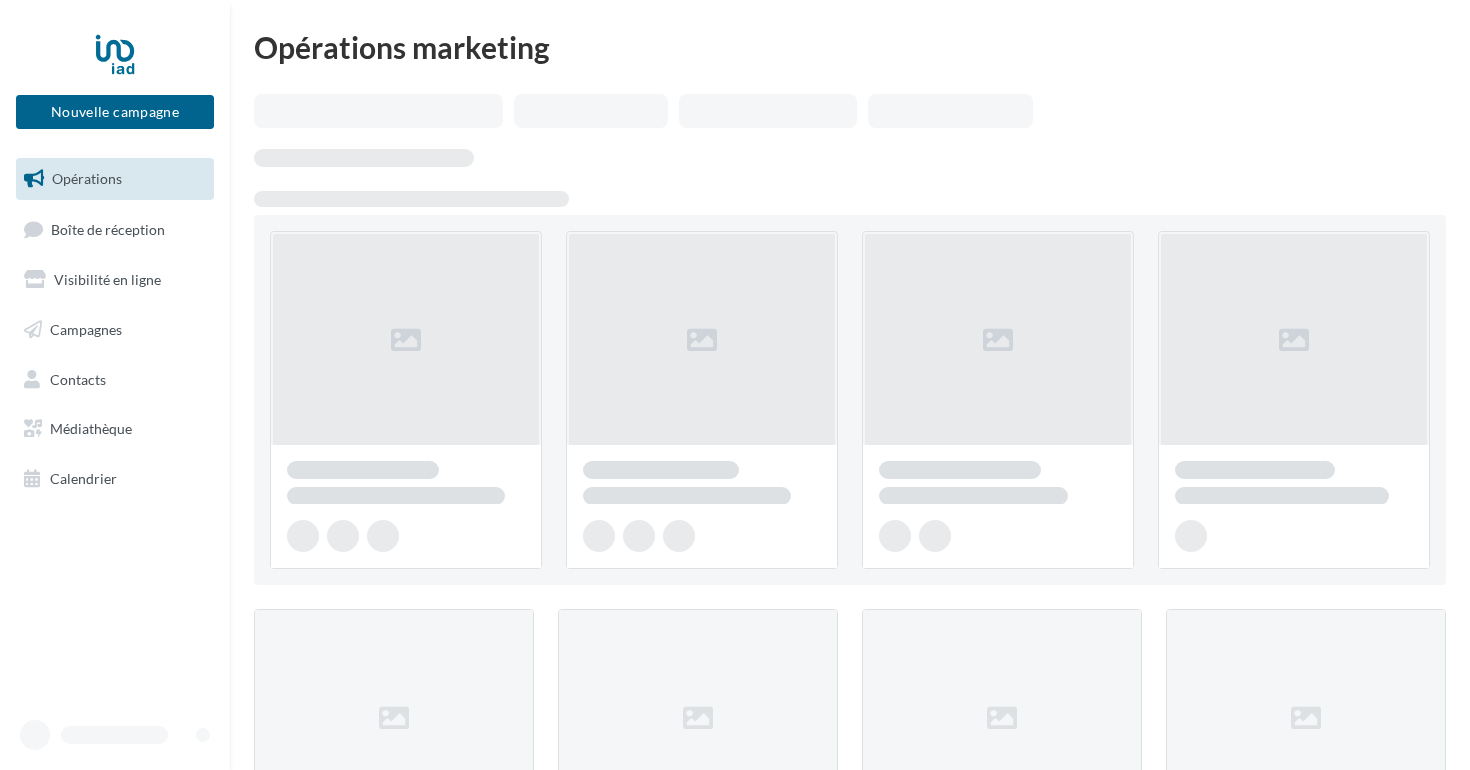 scroll, scrollTop: 0, scrollLeft: 0, axis: both 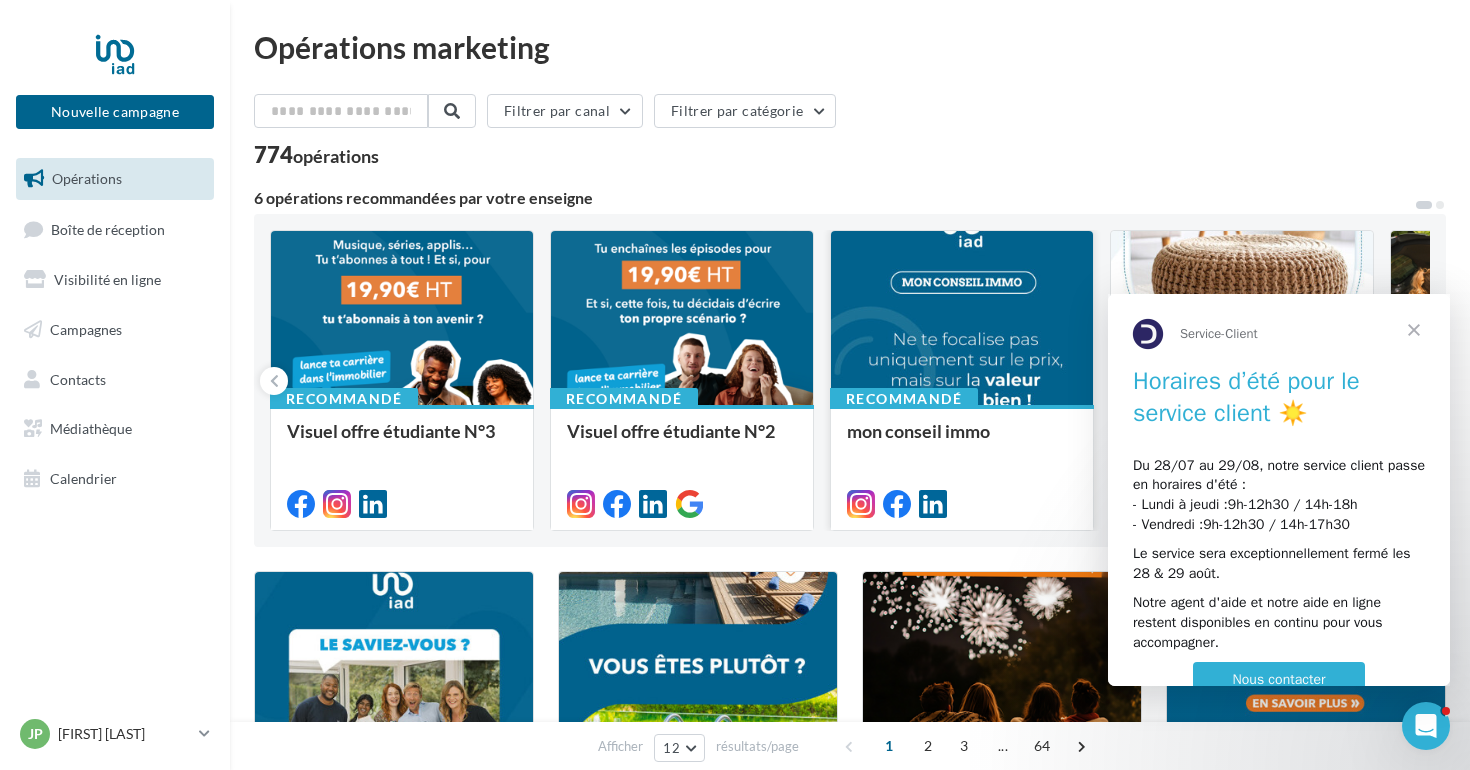 click at bounding box center (962, 319) 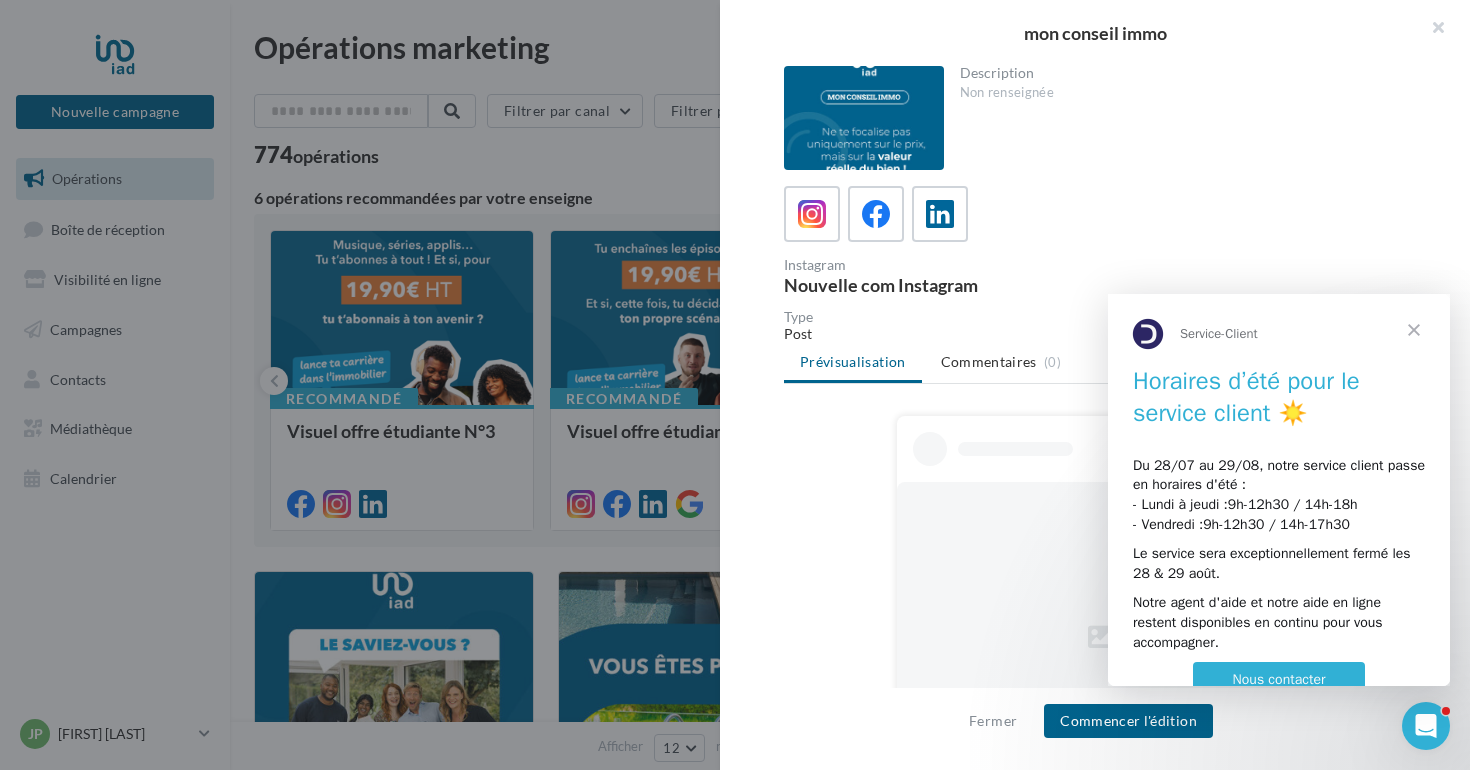 click at bounding box center [1414, 330] 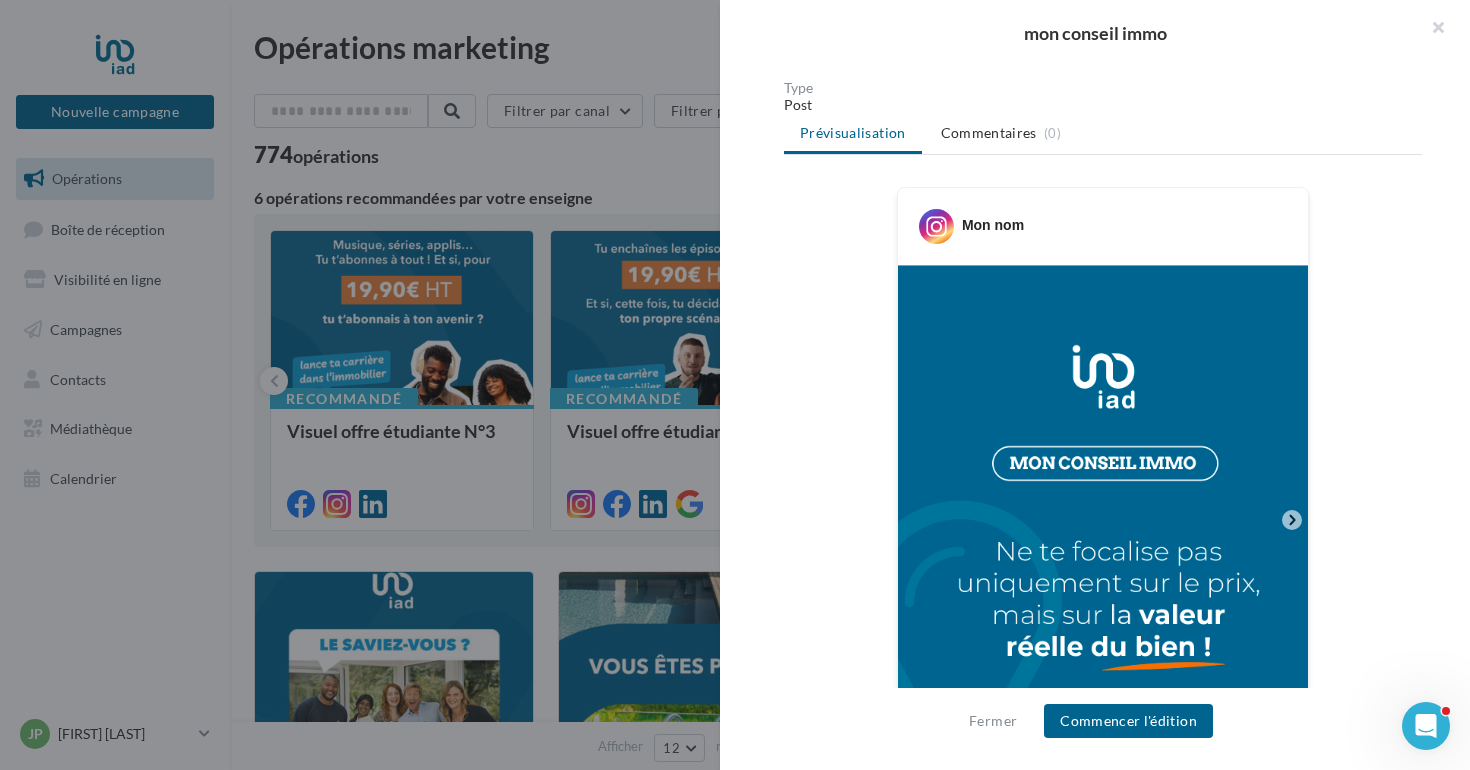 scroll, scrollTop: 375, scrollLeft: 0, axis: vertical 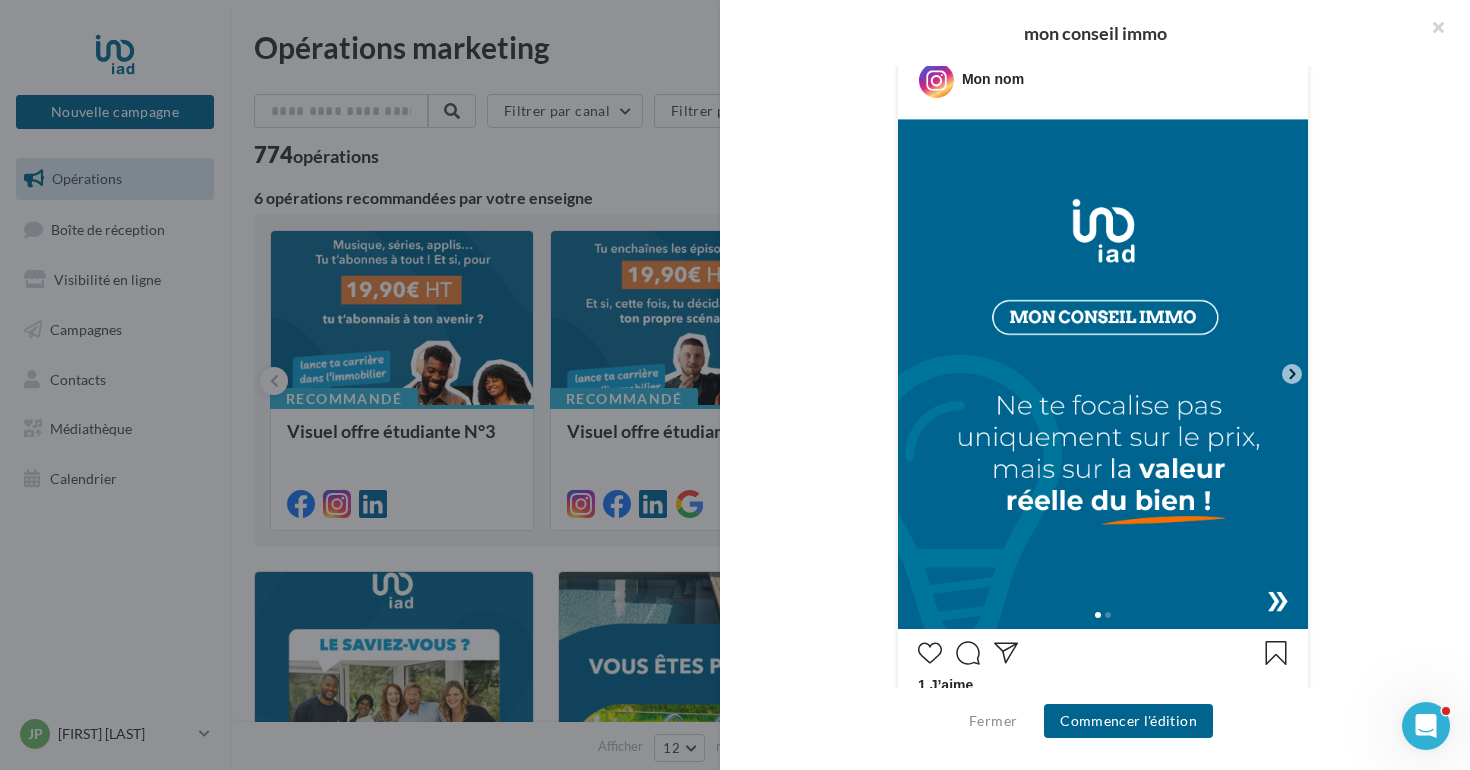 click 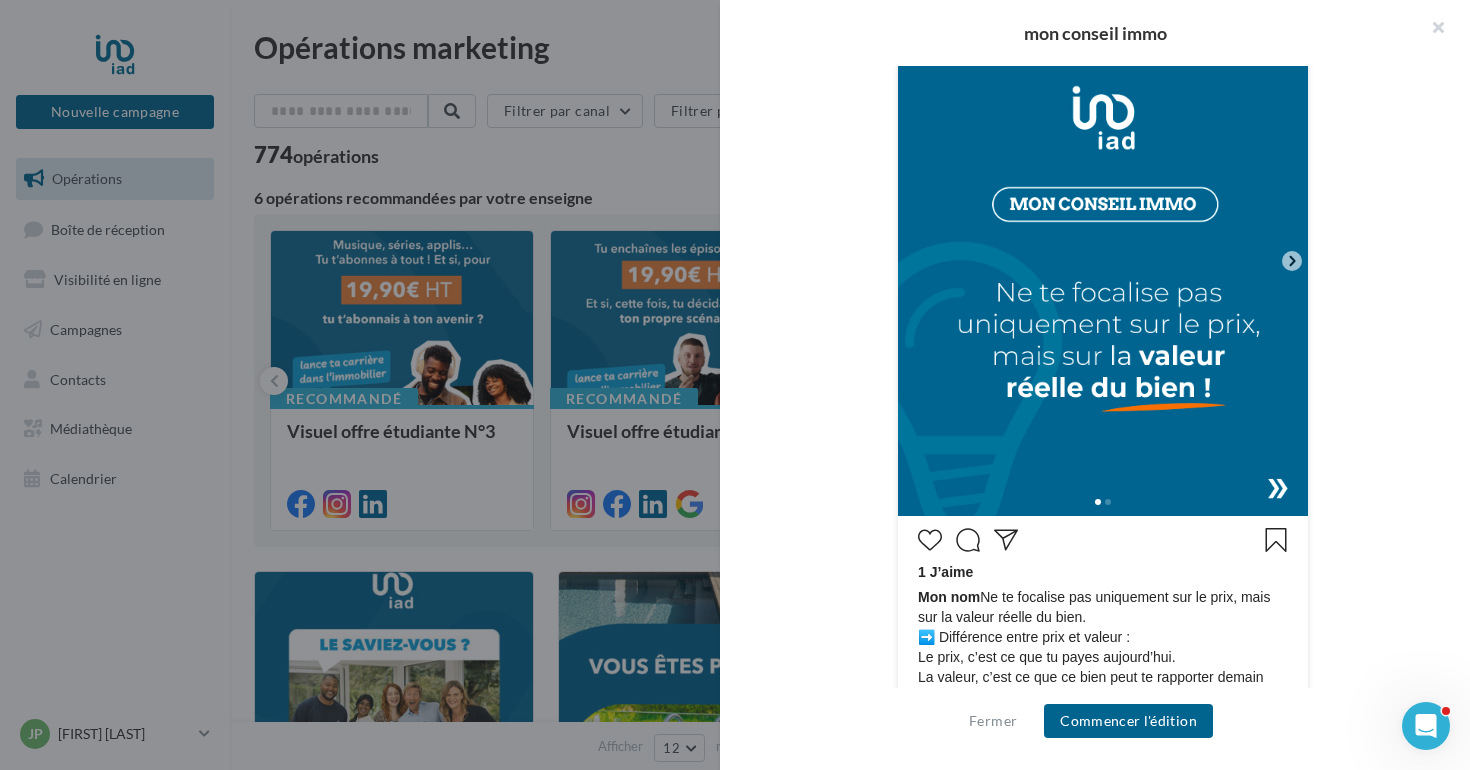 scroll, scrollTop: 591, scrollLeft: 0, axis: vertical 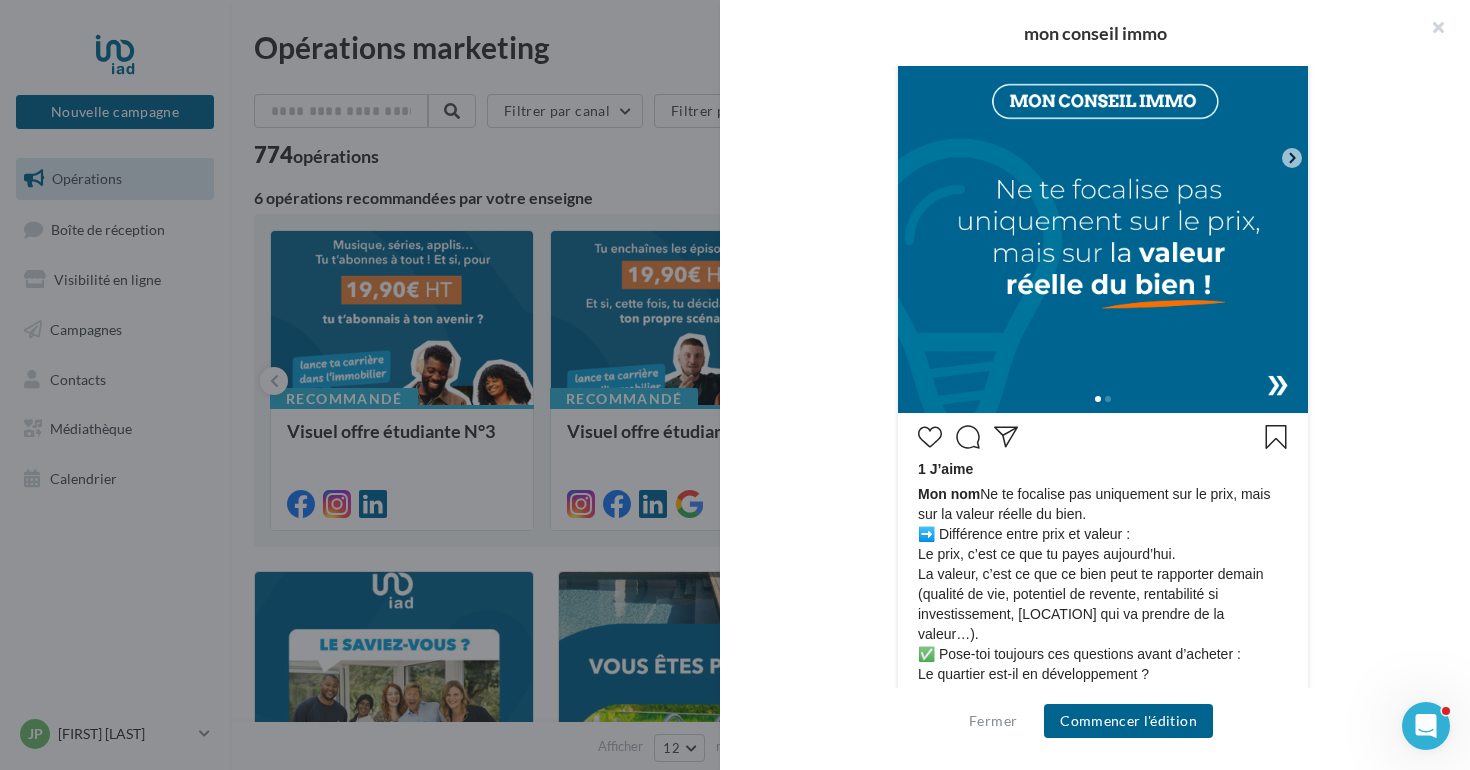 click at bounding box center [1103, 397] 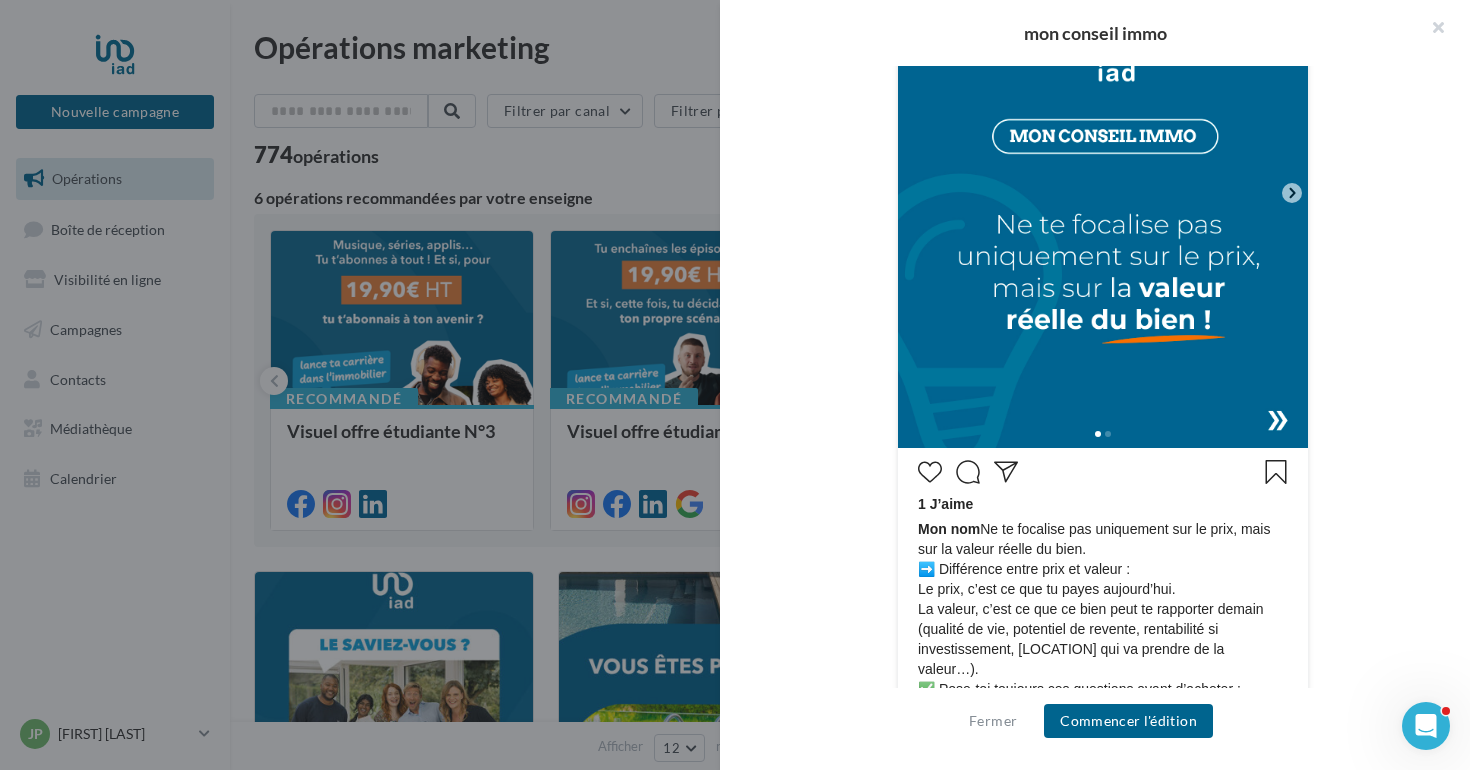 scroll, scrollTop: 0, scrollLeft: 0, axis: both 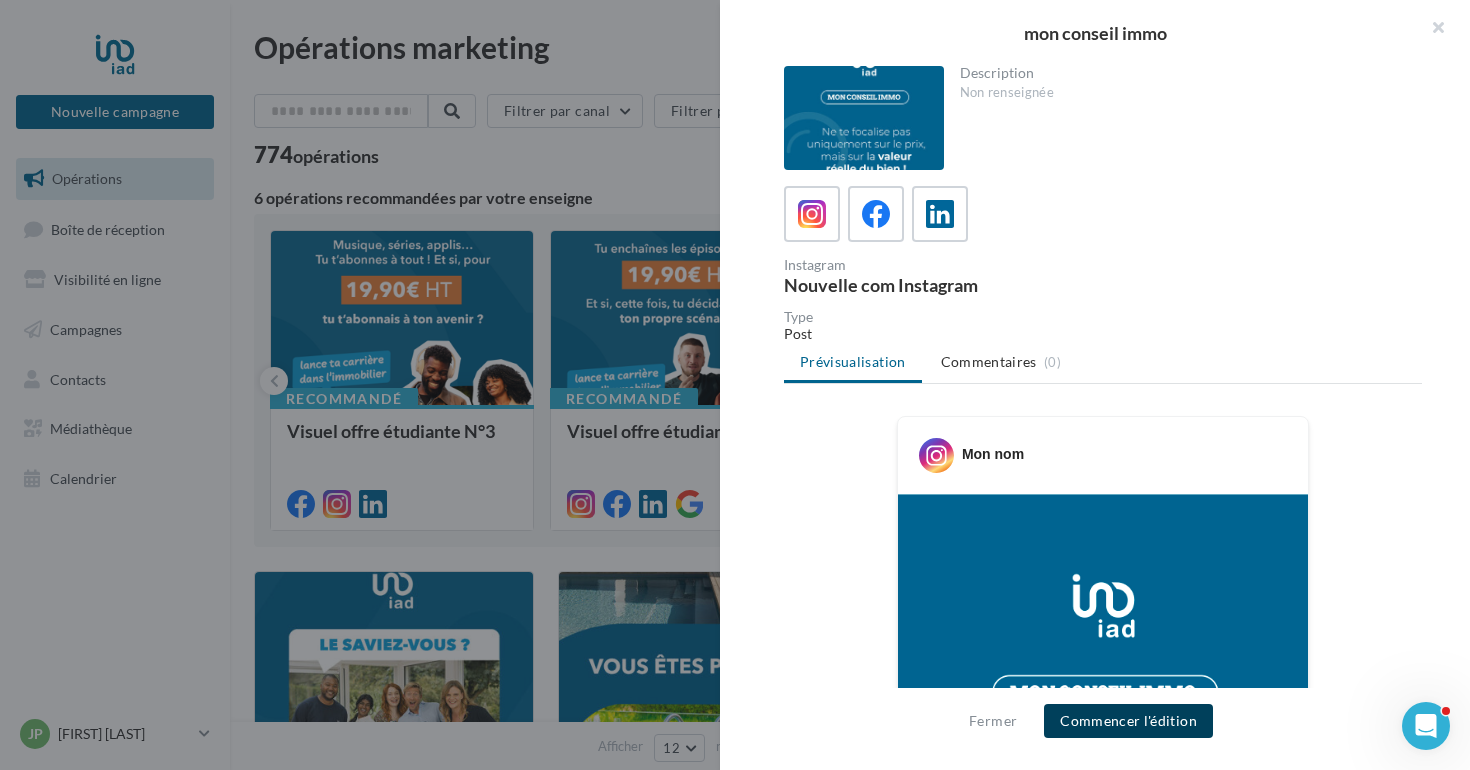 click on "Commencer l'édition" at bounding box center [1128, 721] 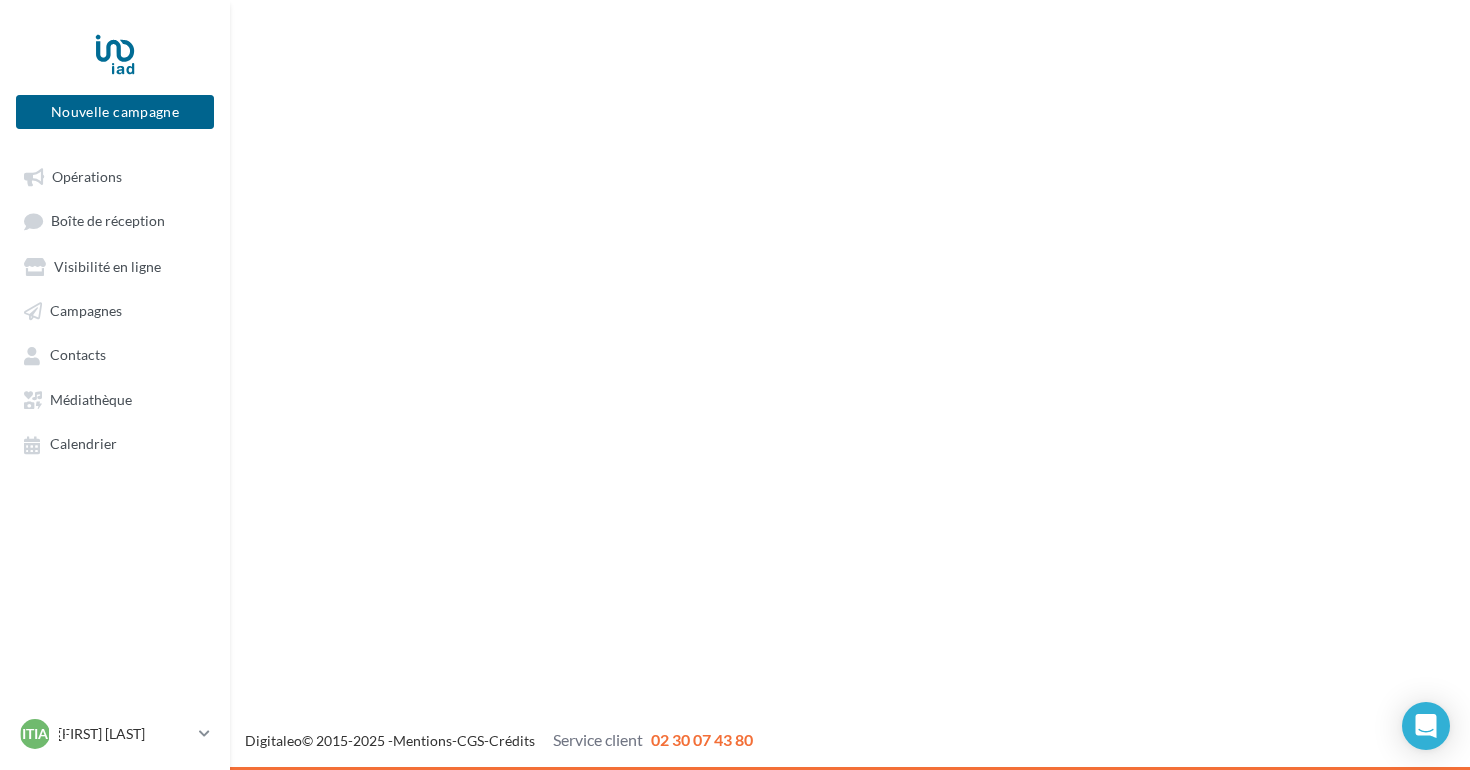 scroll, scrollTop: 0, scrollLeft: 0, axis: both 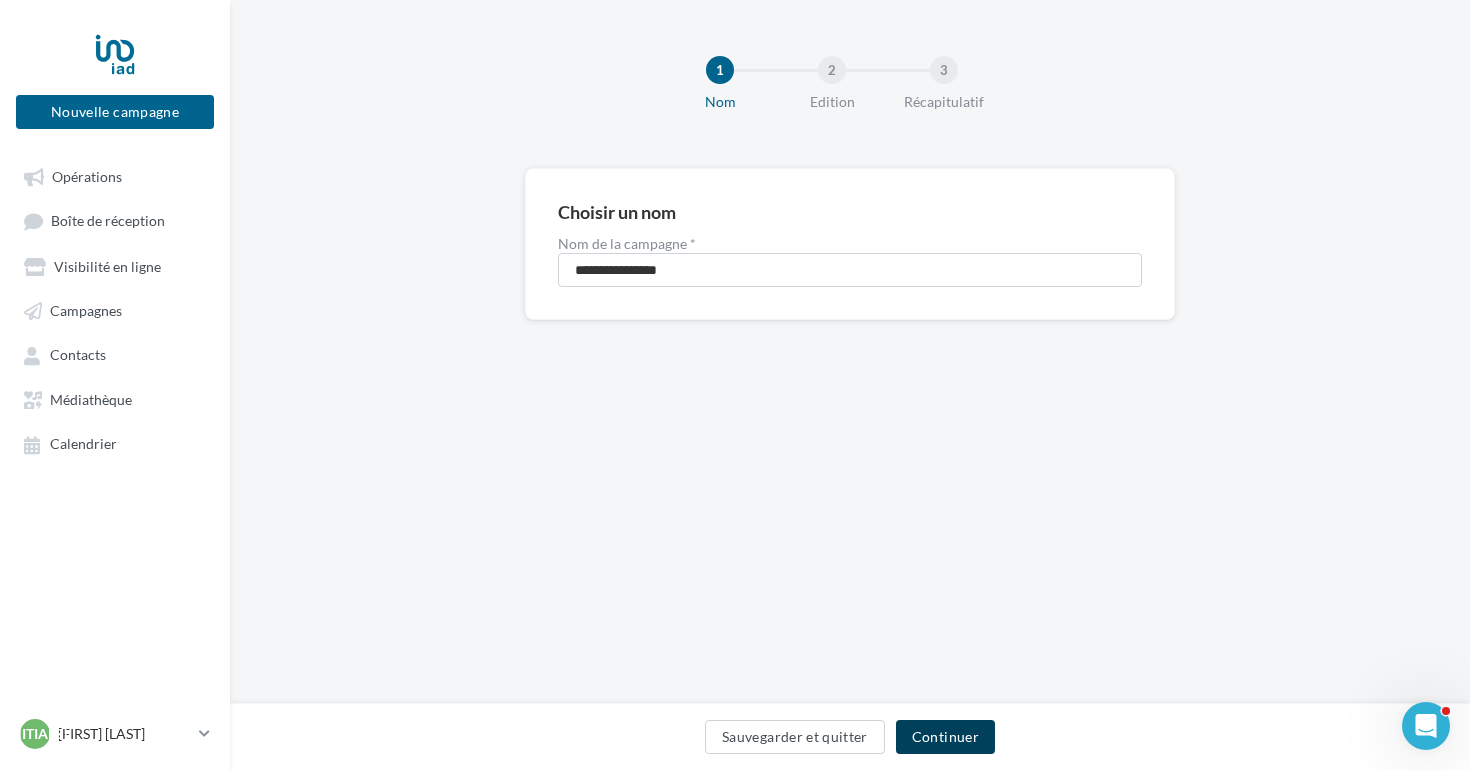 click on "Continuer" at bounding box center (945, 737) 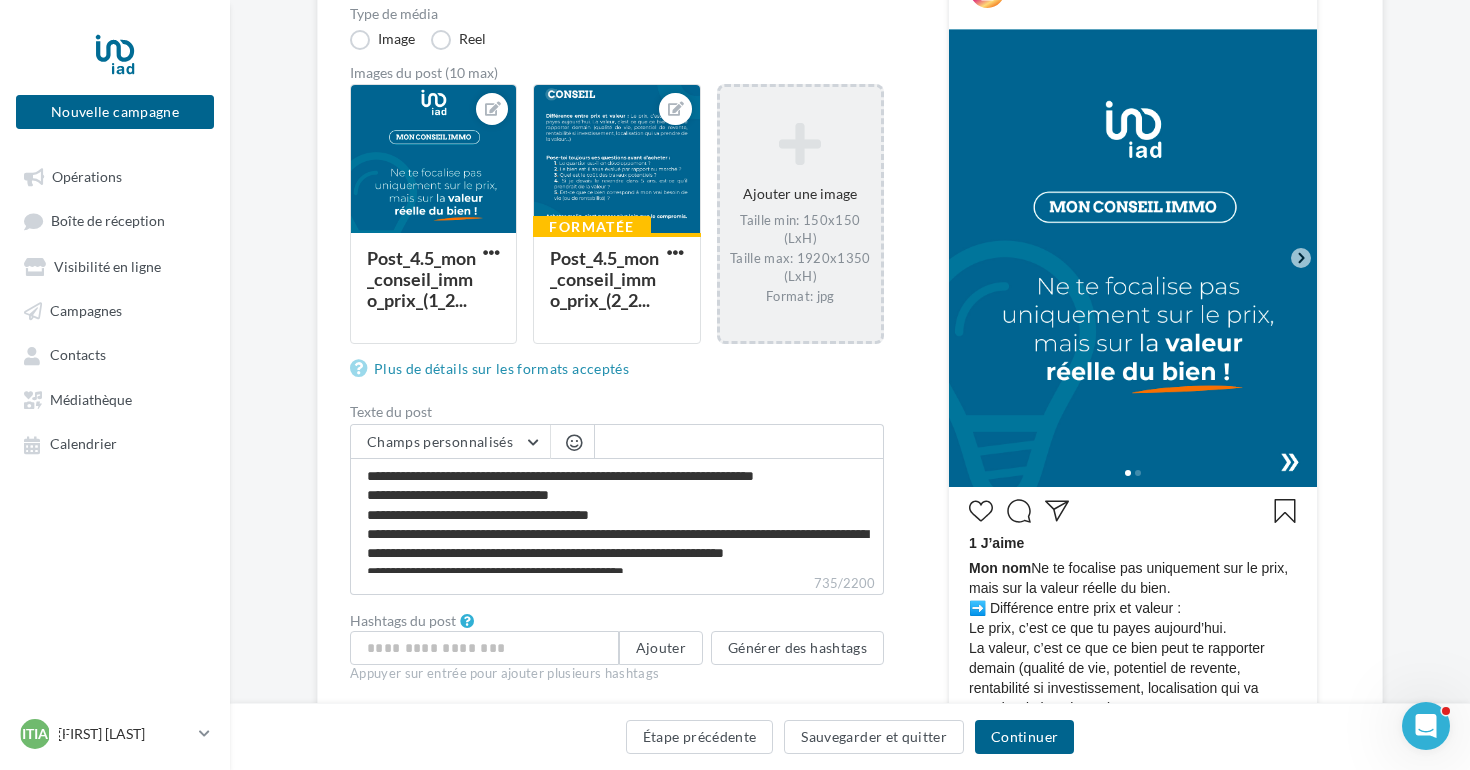 scroll, scrollTop: 321, scrollLeft: 0, axis: vertical 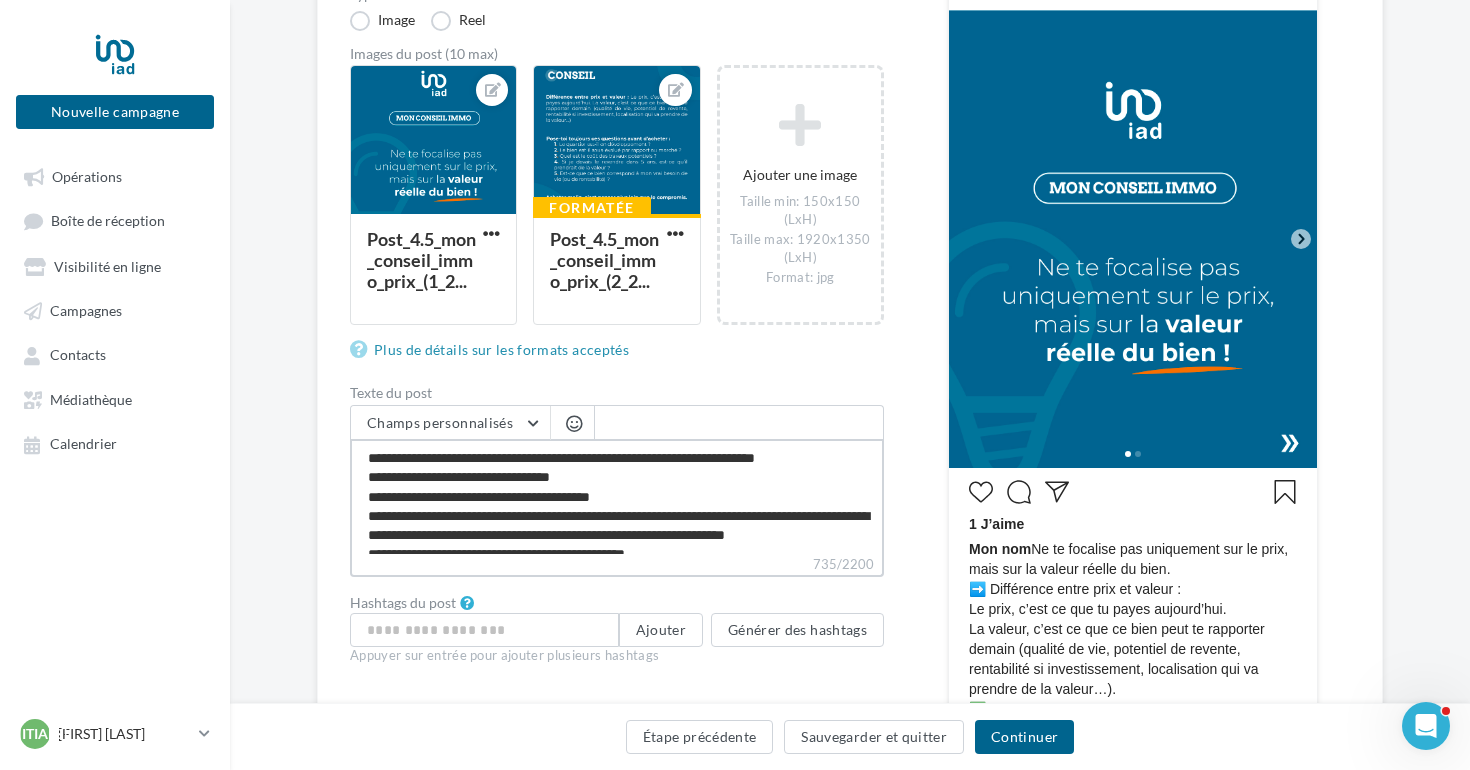 click on "**********" at bounding box center [617, 496] 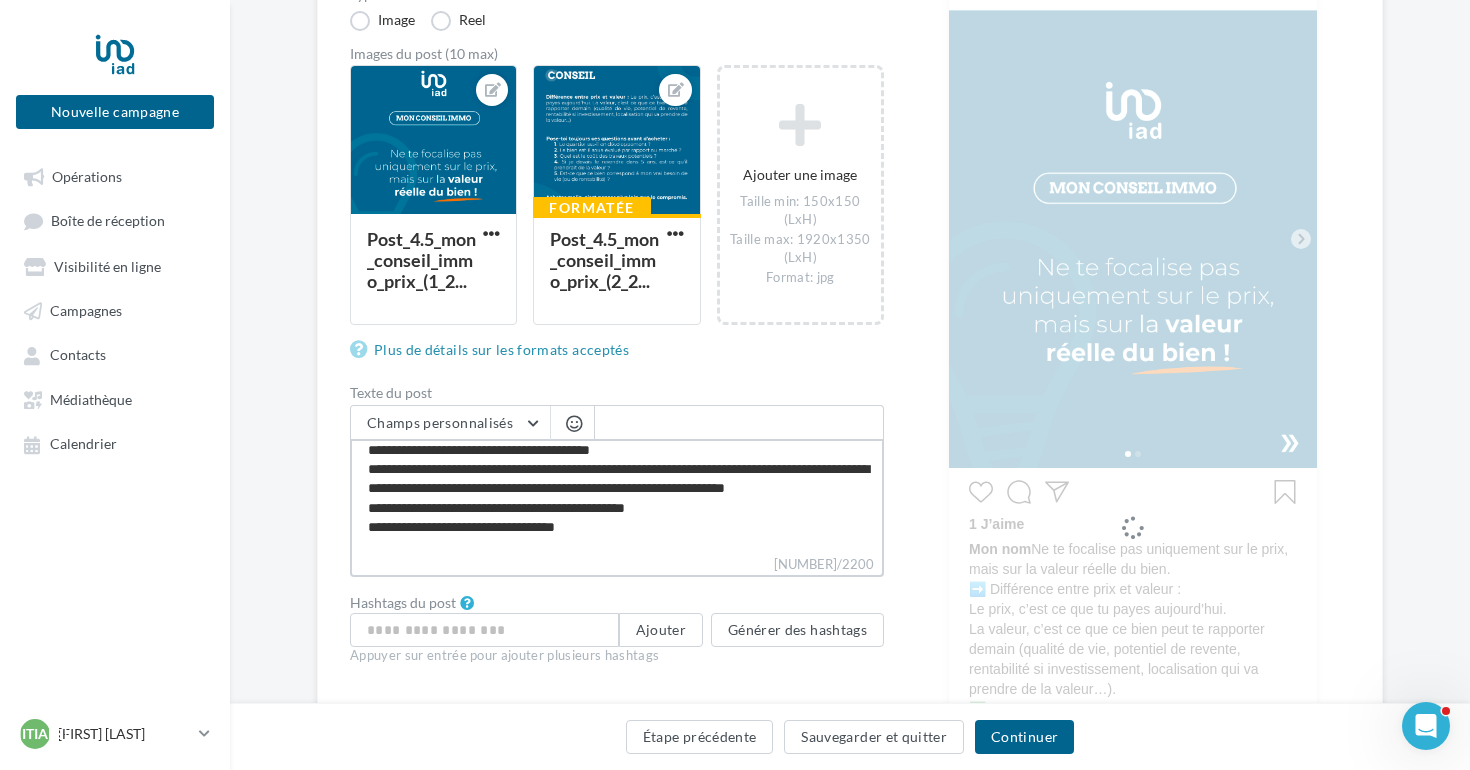 scroll, scrollTop: 68, scrollLeft: 0, axis: vertical 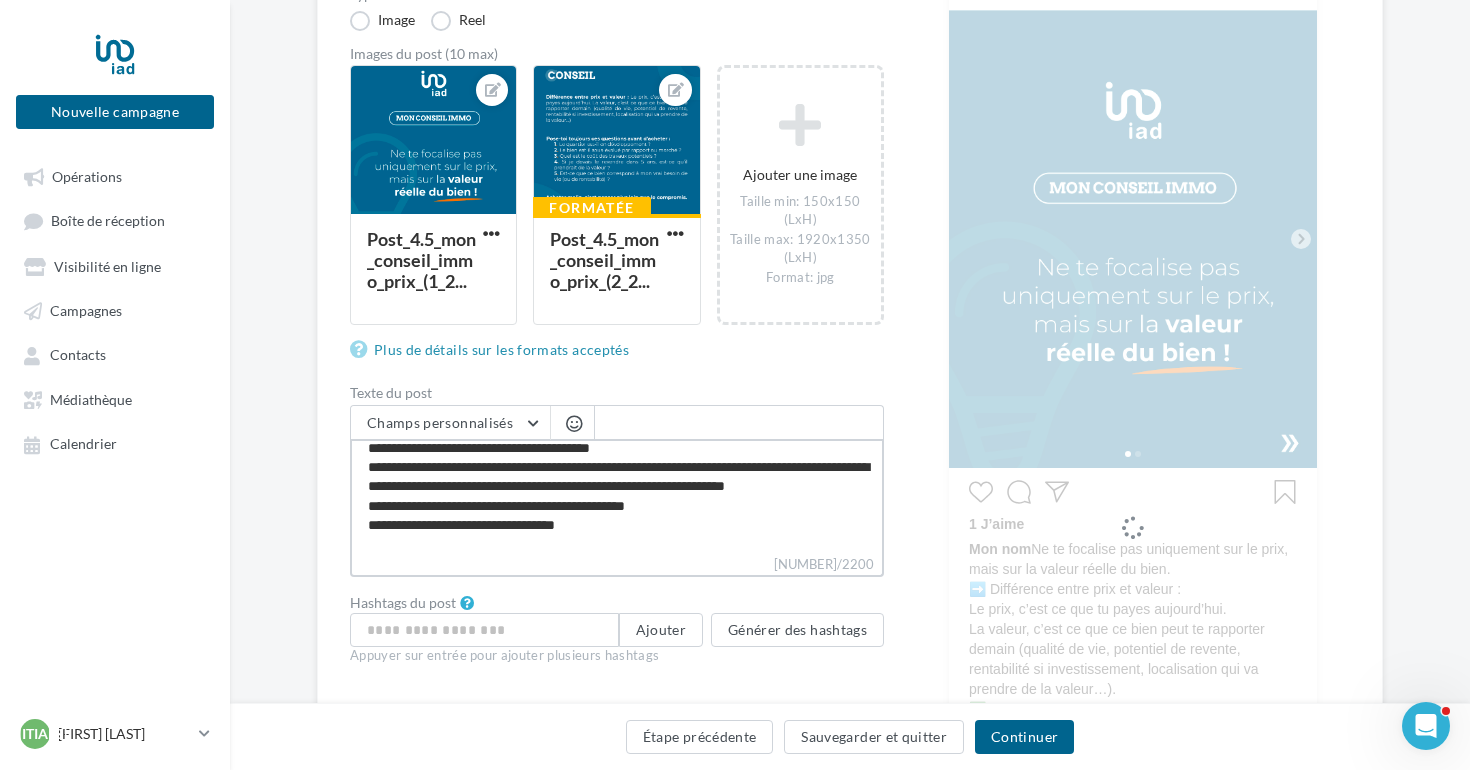 click on "**********" at bounding box center [617, 496] 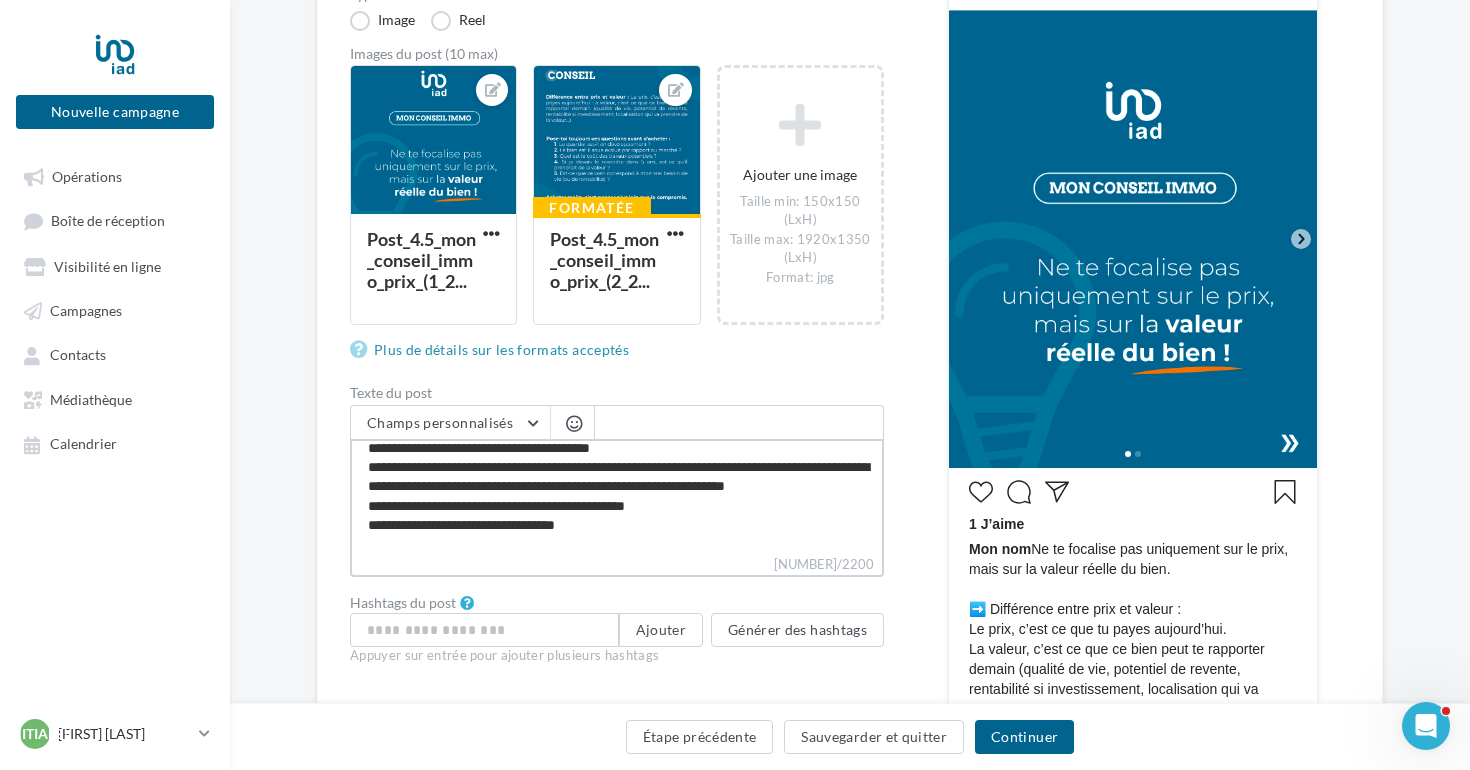 type on "**********" 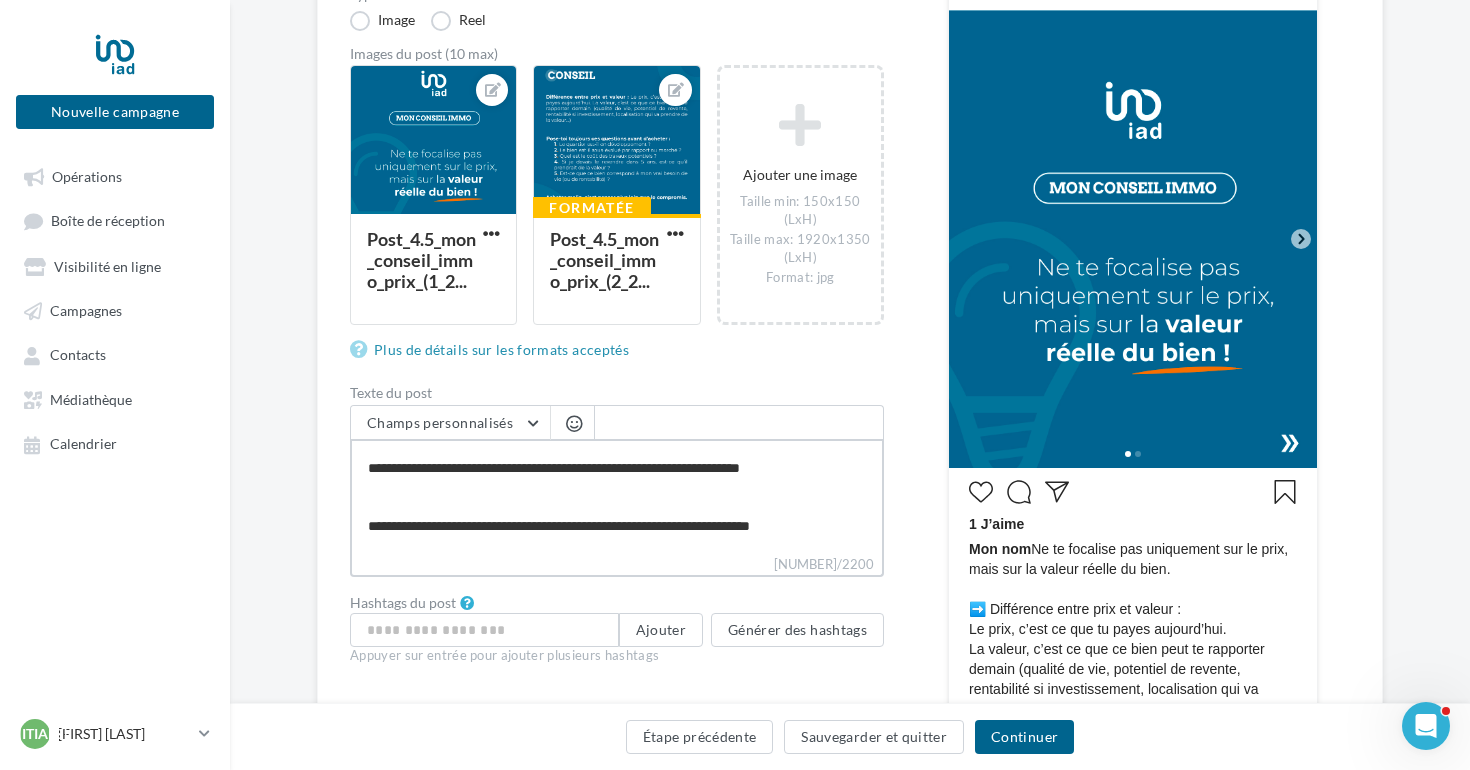 scroll, scrollTop: 384, scrollLeft: 0, axis: vertical 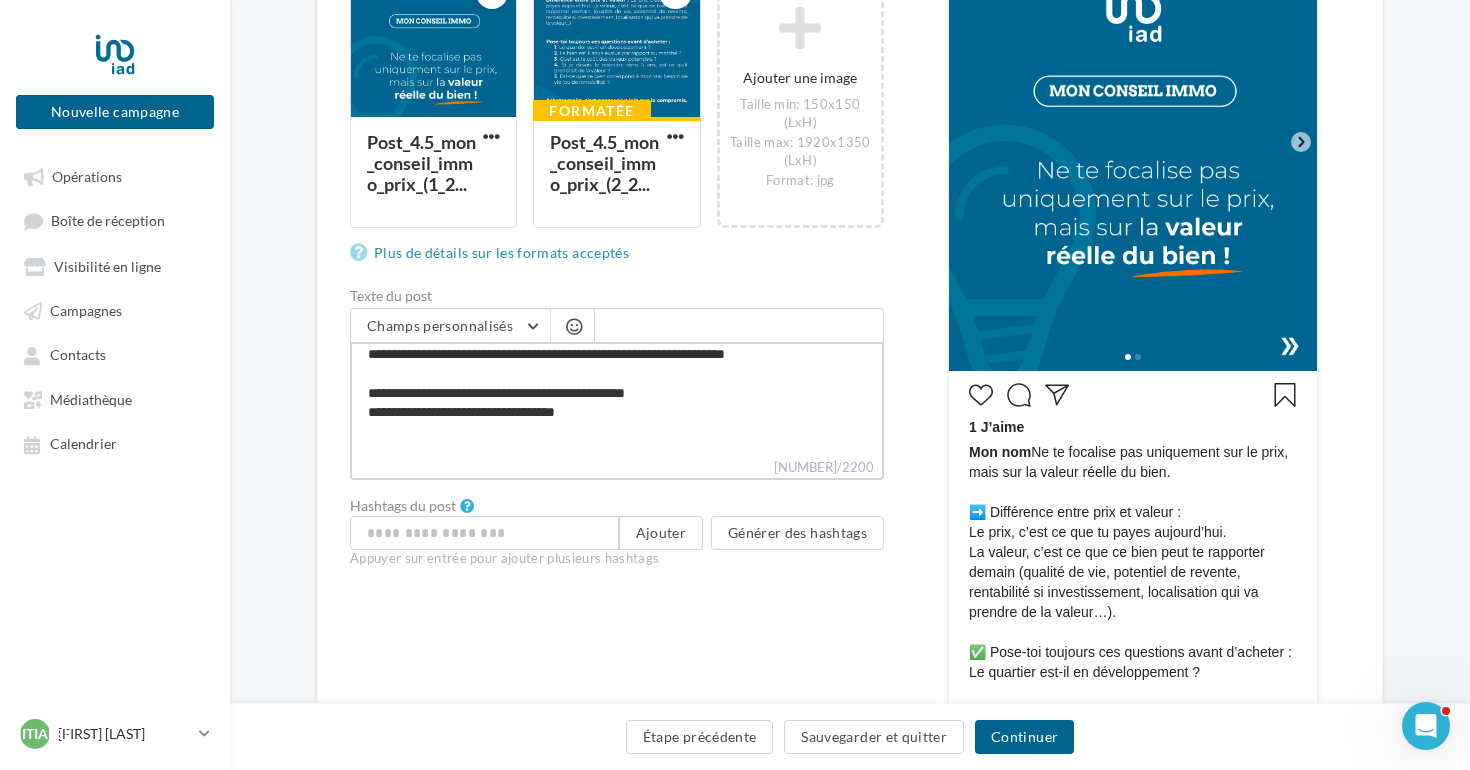 type on "**********" 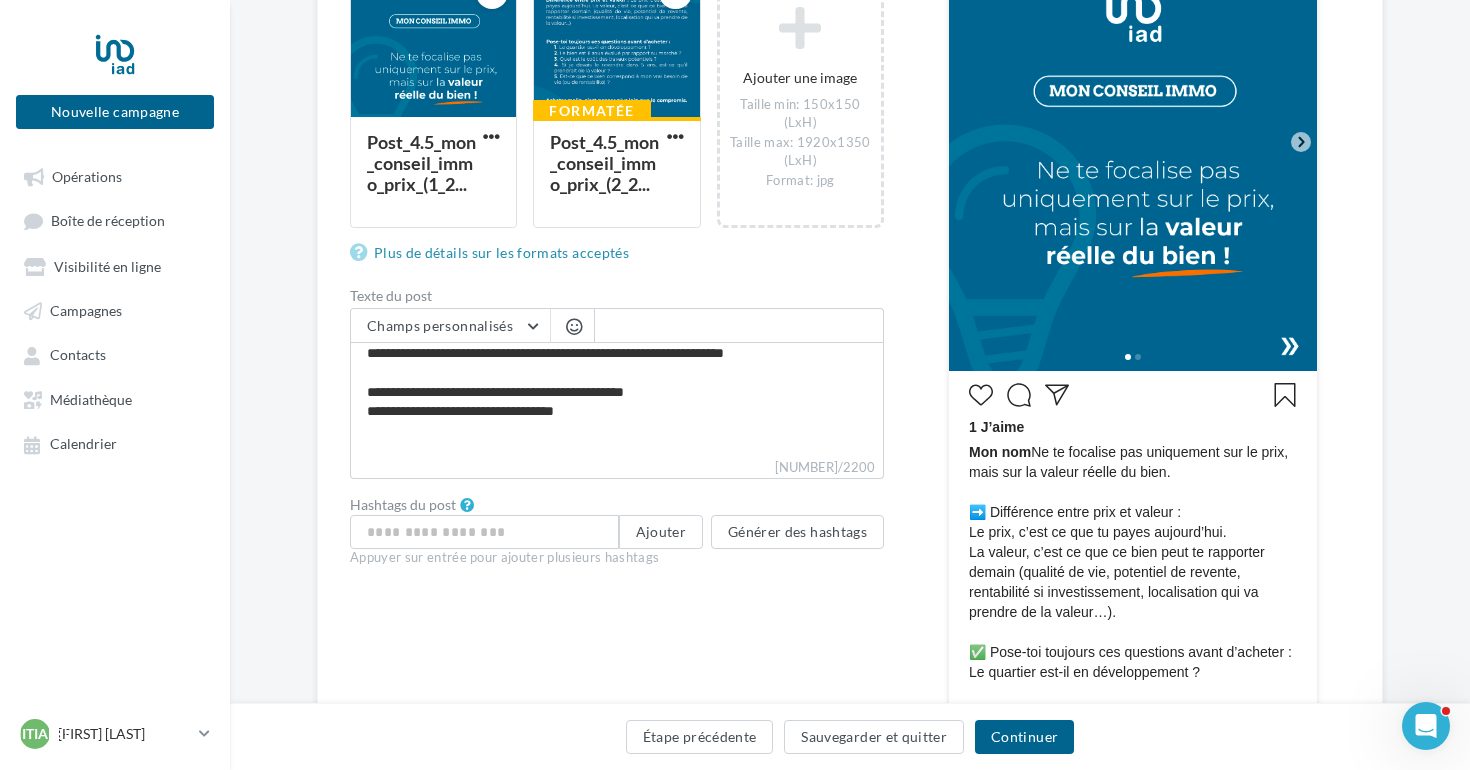 click on "[NUMBER]/2200" at bounding box center [617, 468] 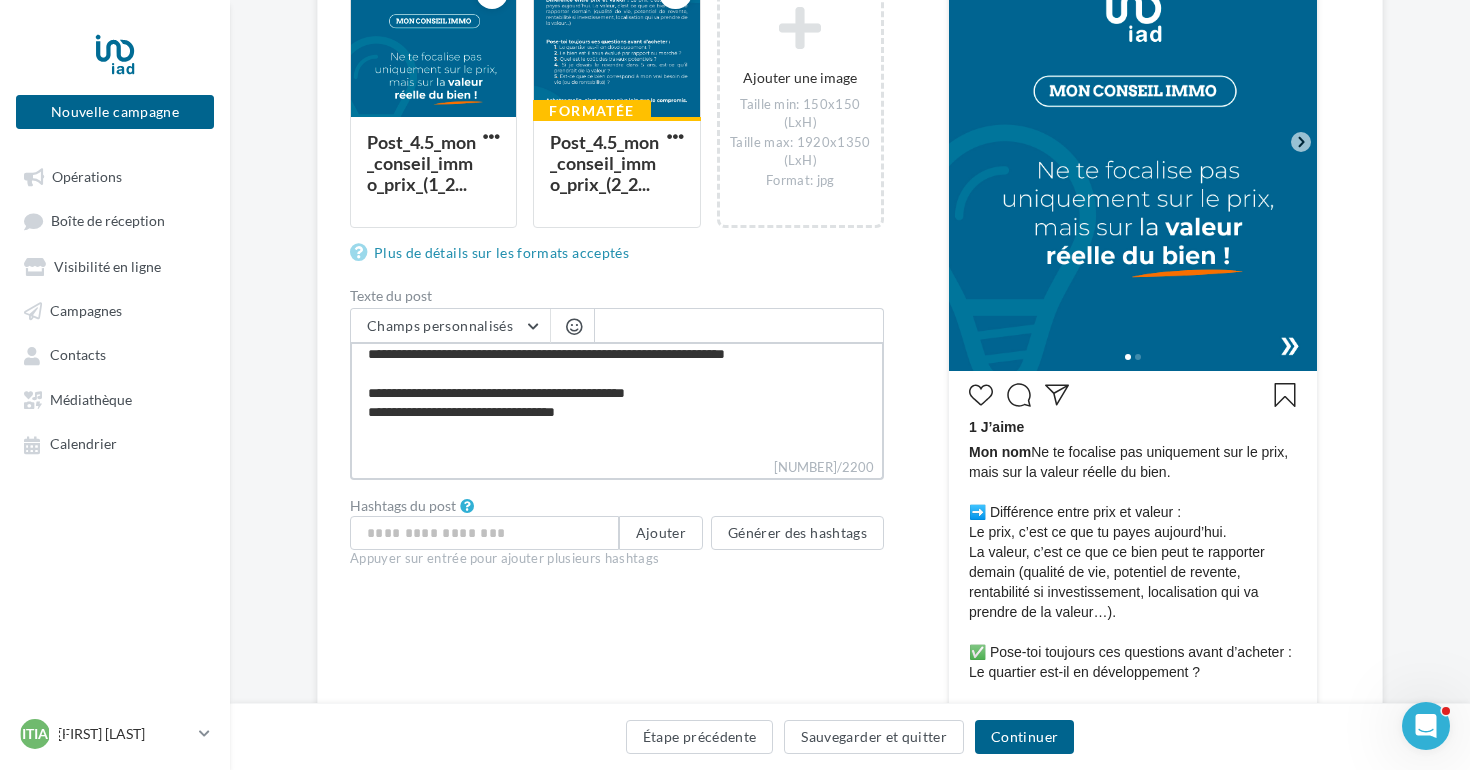 click on "**********" at bounding box center (617, 399) 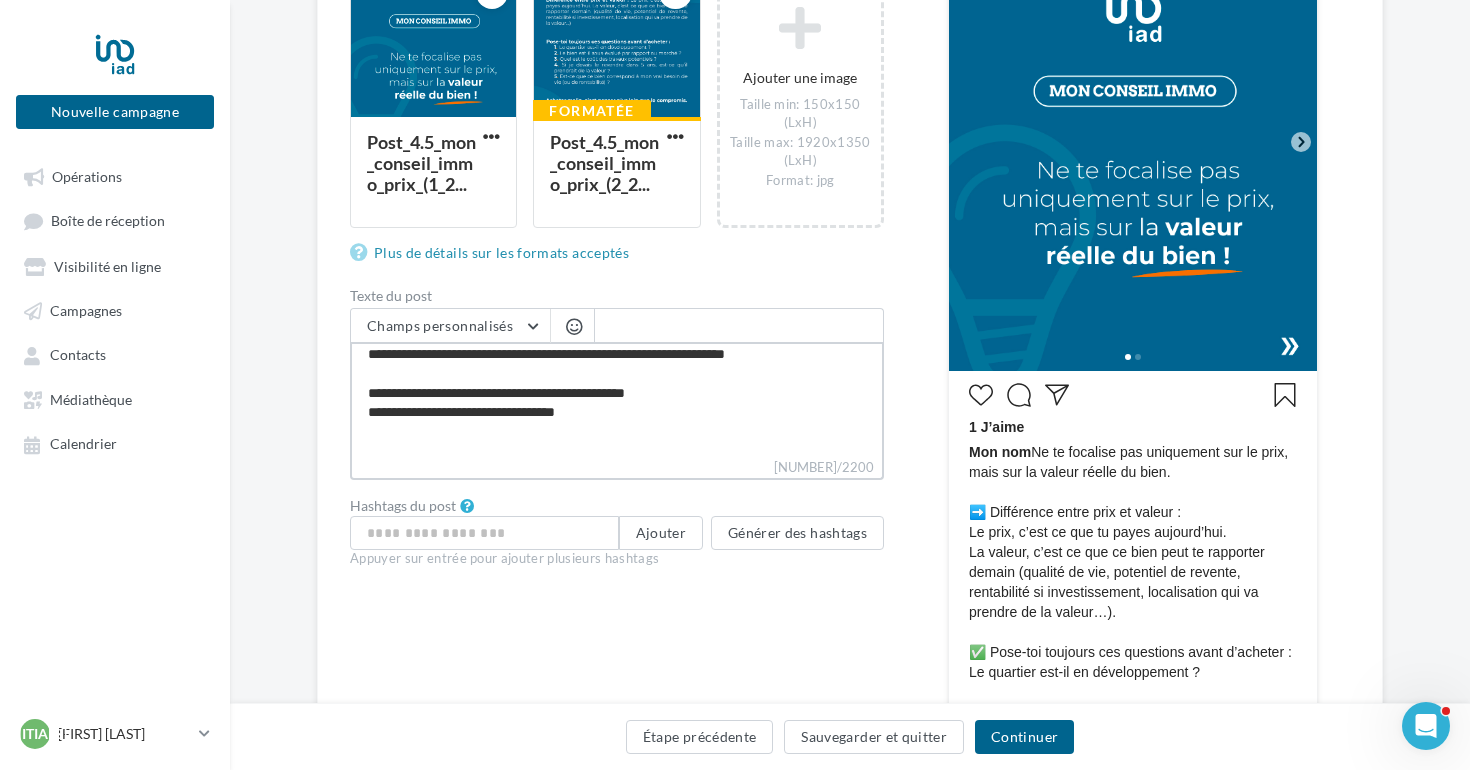 scroll, scrollTop: 136, scrollLeft: 0, axis: vertical 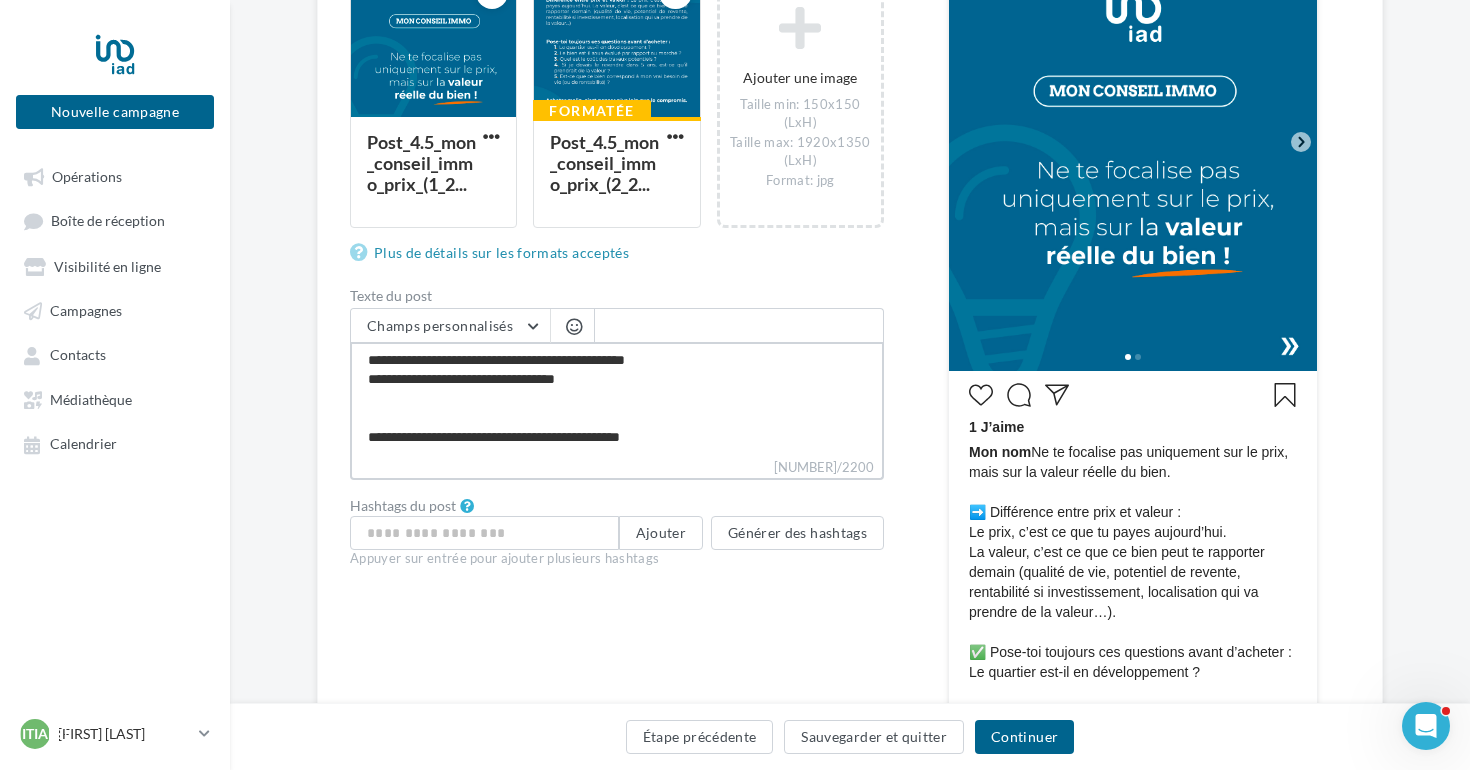 click on "**********" at bounding box center (617, 399) 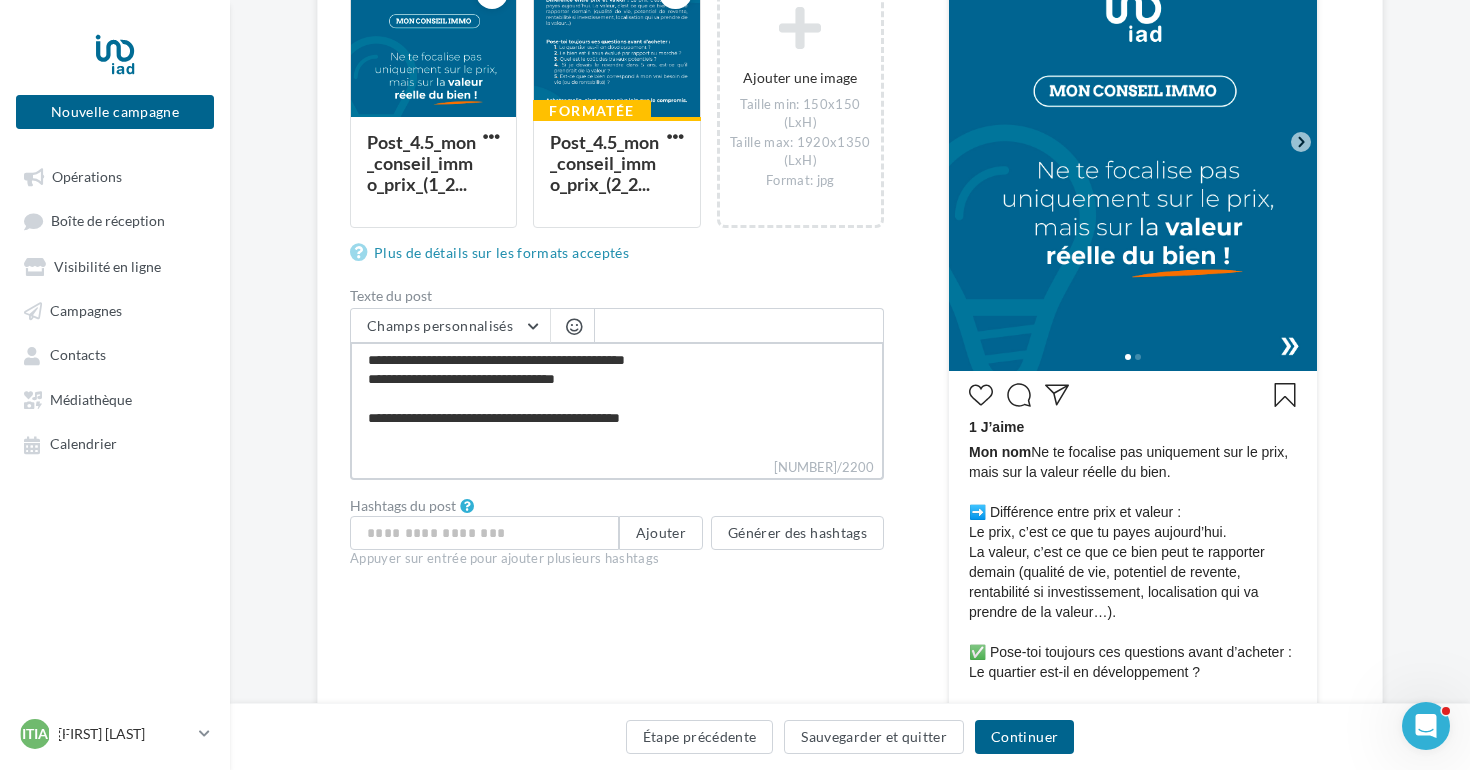 click on "**********" at bounding box center [617, 399] 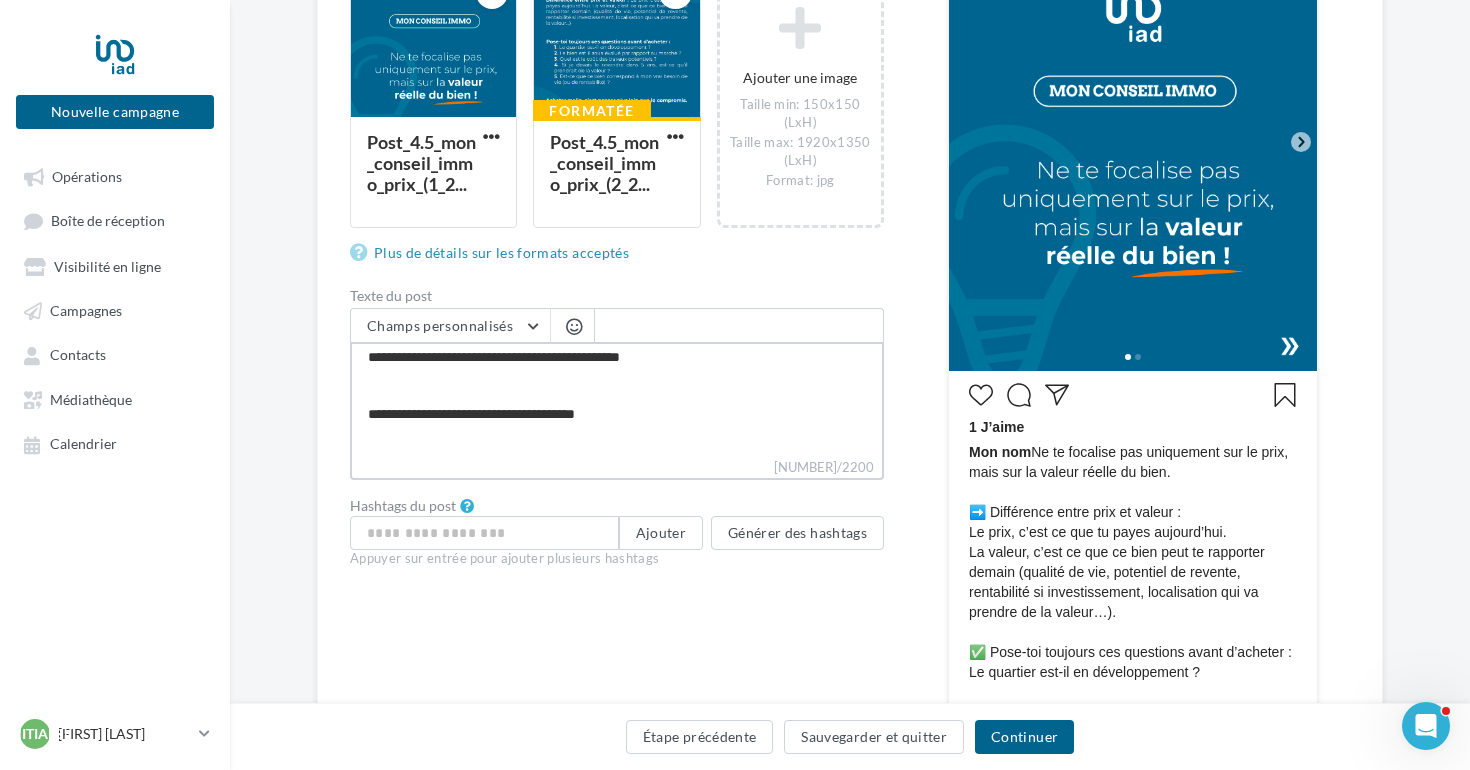 scroll, scrollTop: 201, scrollLeft: 0, axis: vertical 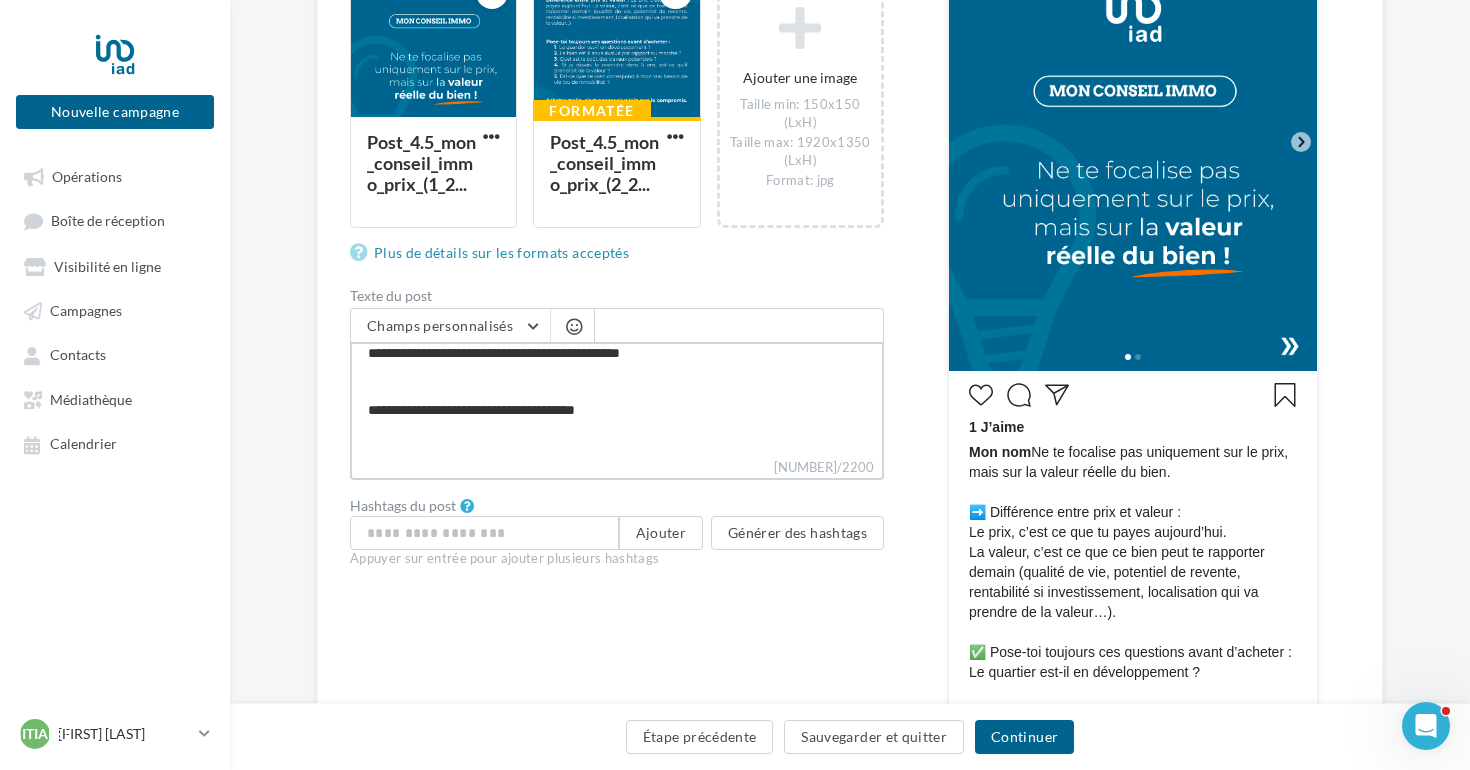 click on "**********" at bounding box center [617, 399] 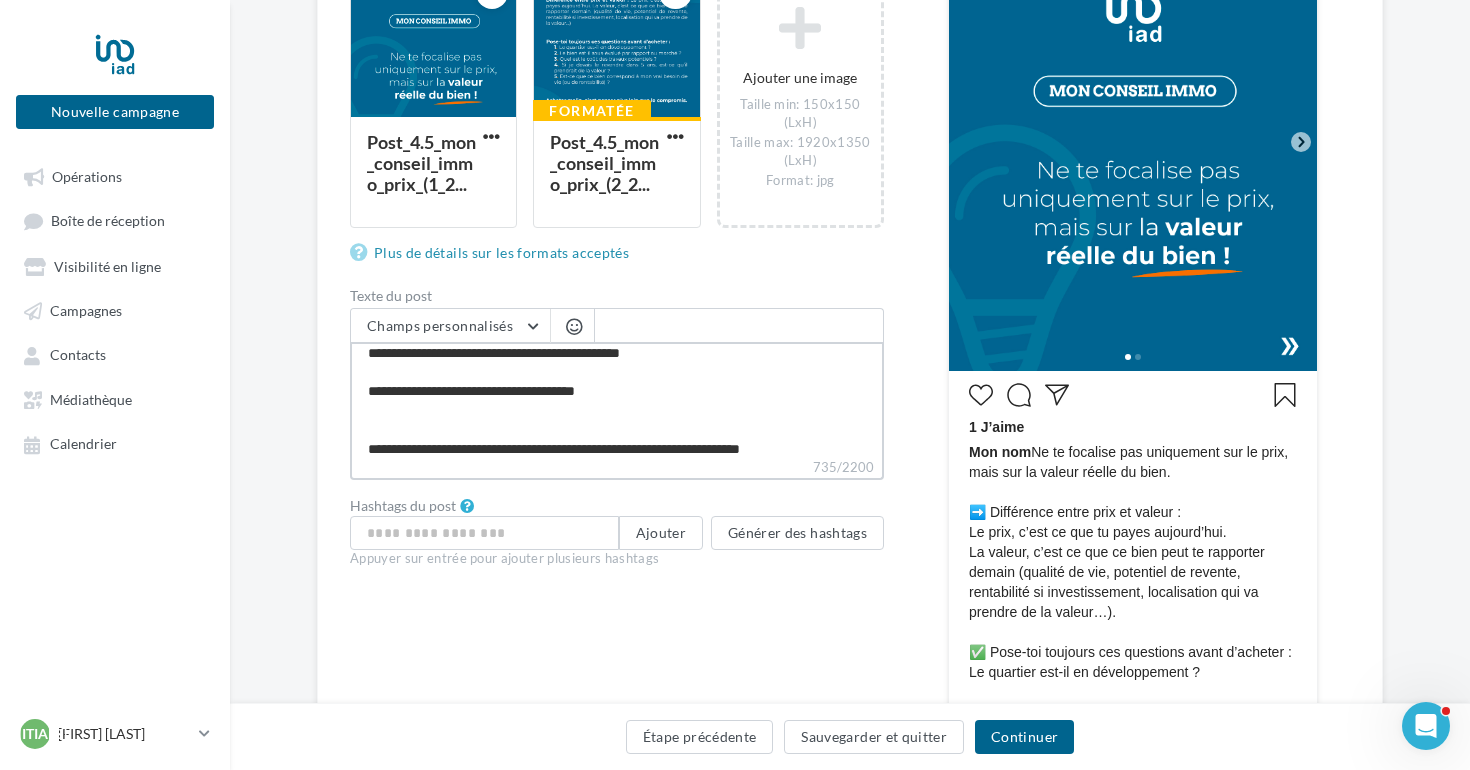click on "**********" at bounding box center [617, 399] 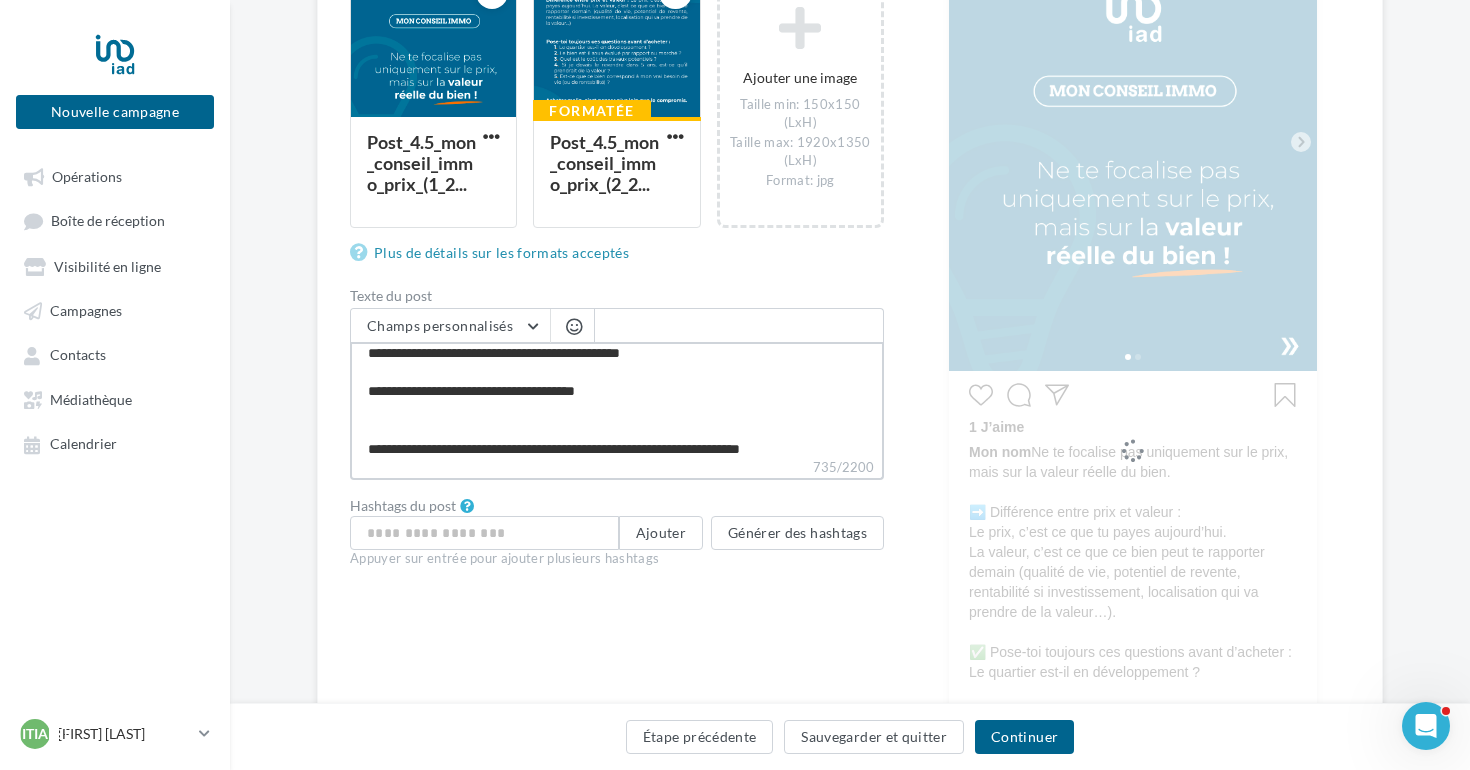 type on "**********" 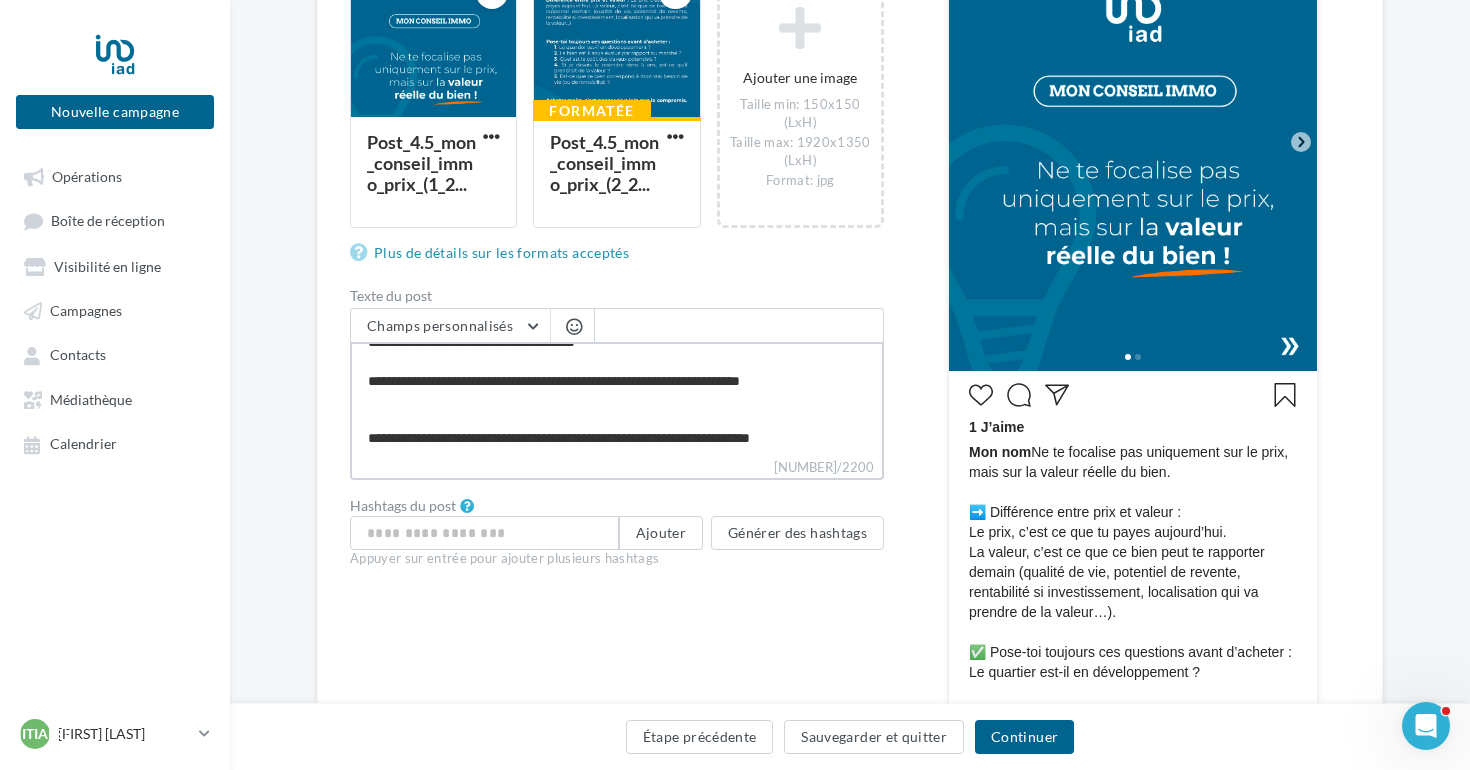 scroll, scrollTop: 258, scrollLeft: 0, axis: vertical 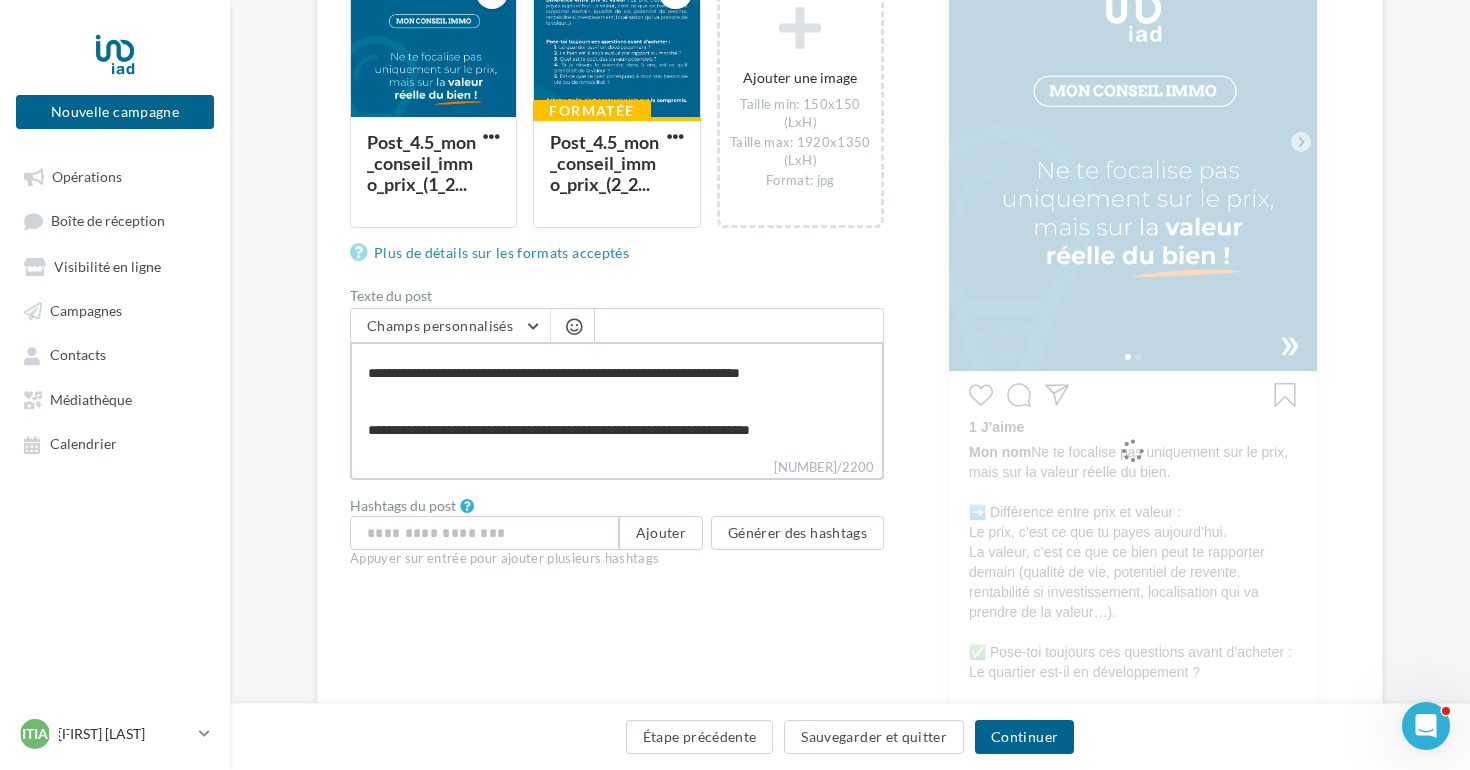 click on "**********" at bounding box center (617, 399) 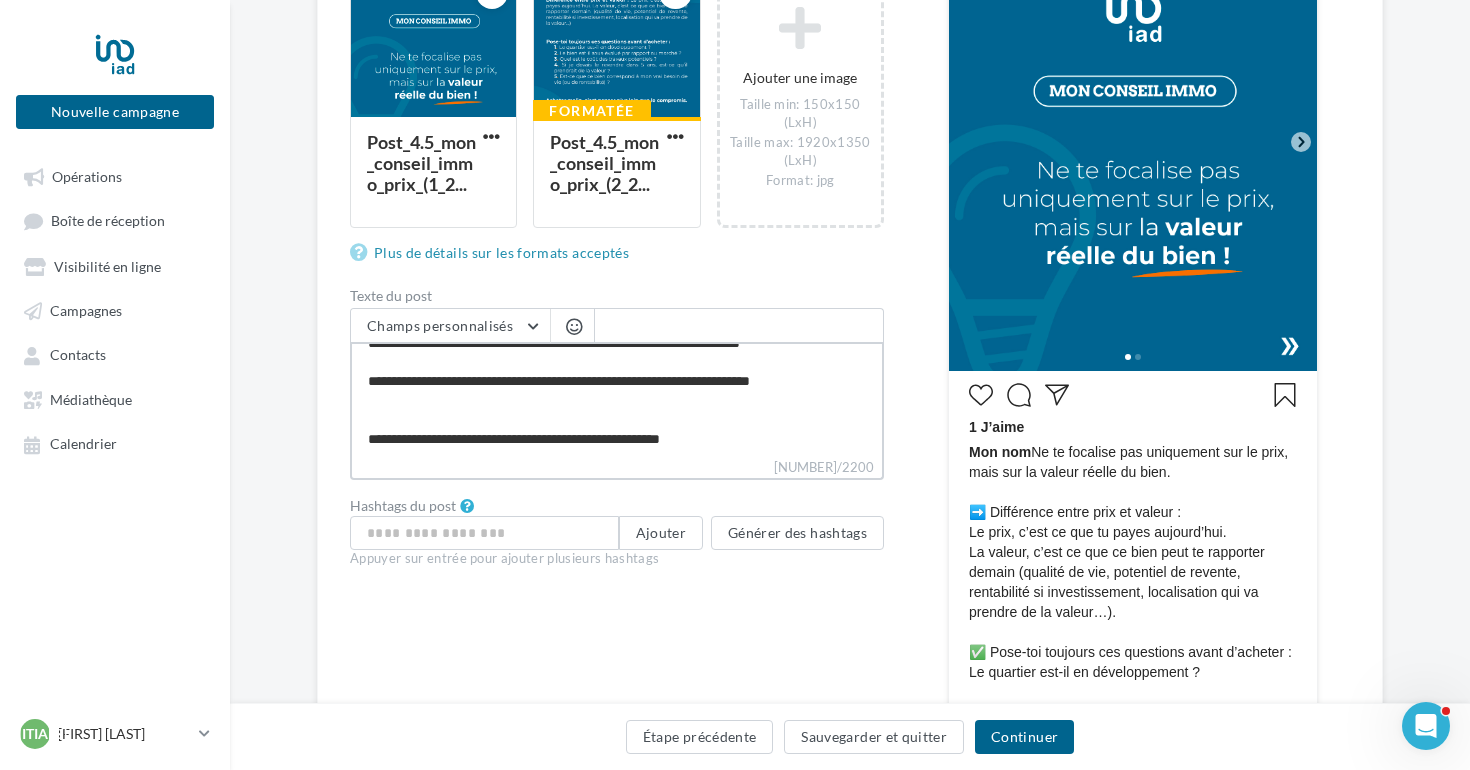 scroll, scrollTop: 307, scrollLeft: 0, axis: vertical 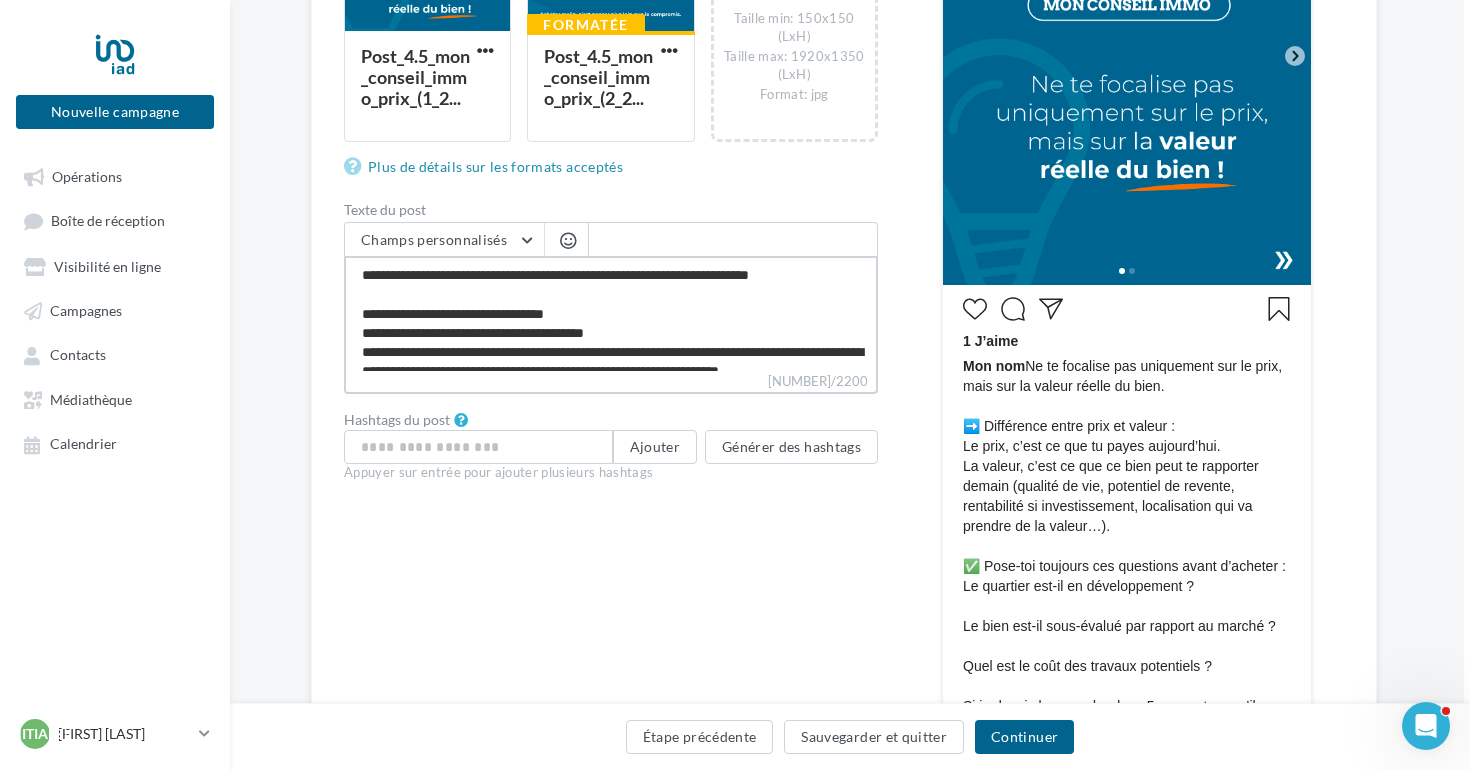 type on "**********" 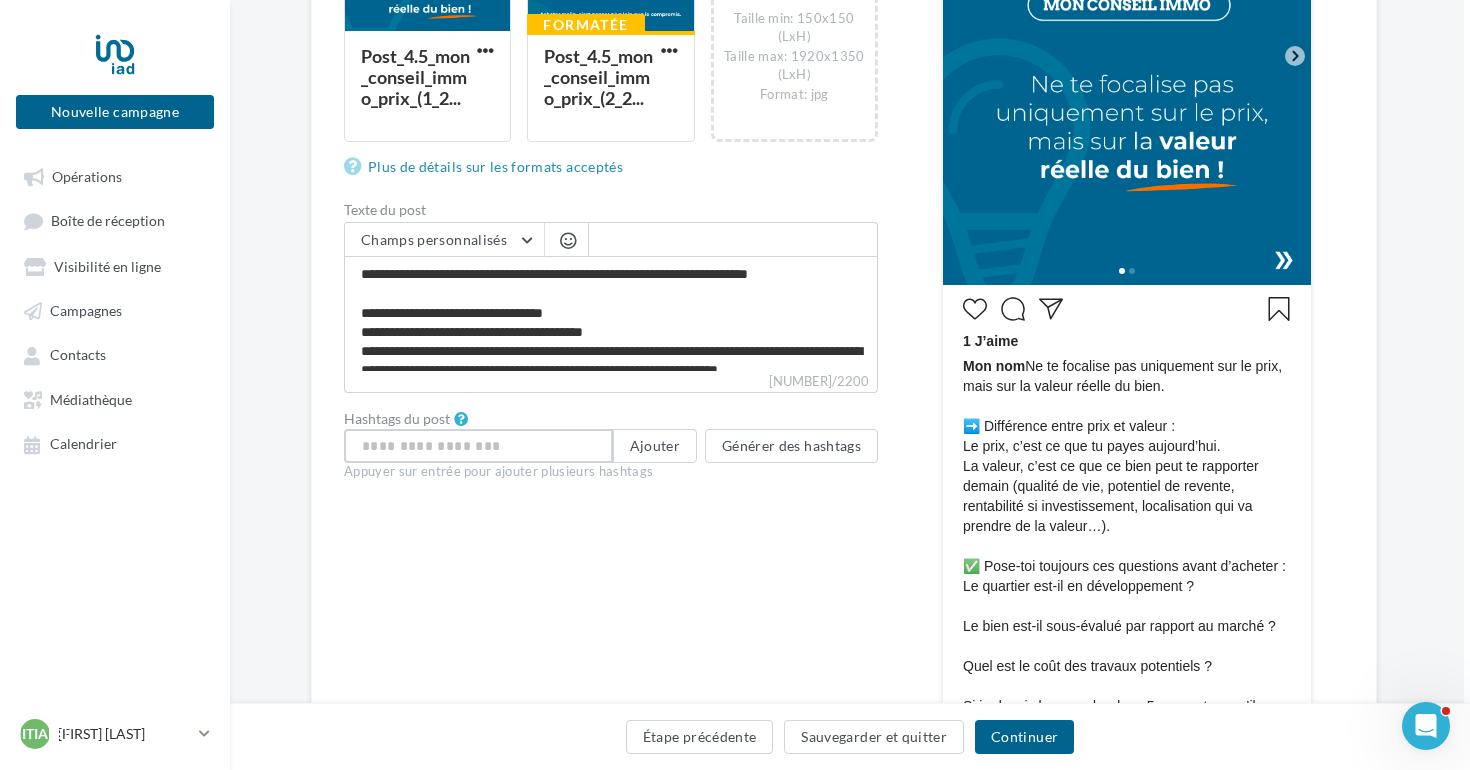 click at bounding box center (478, 446) 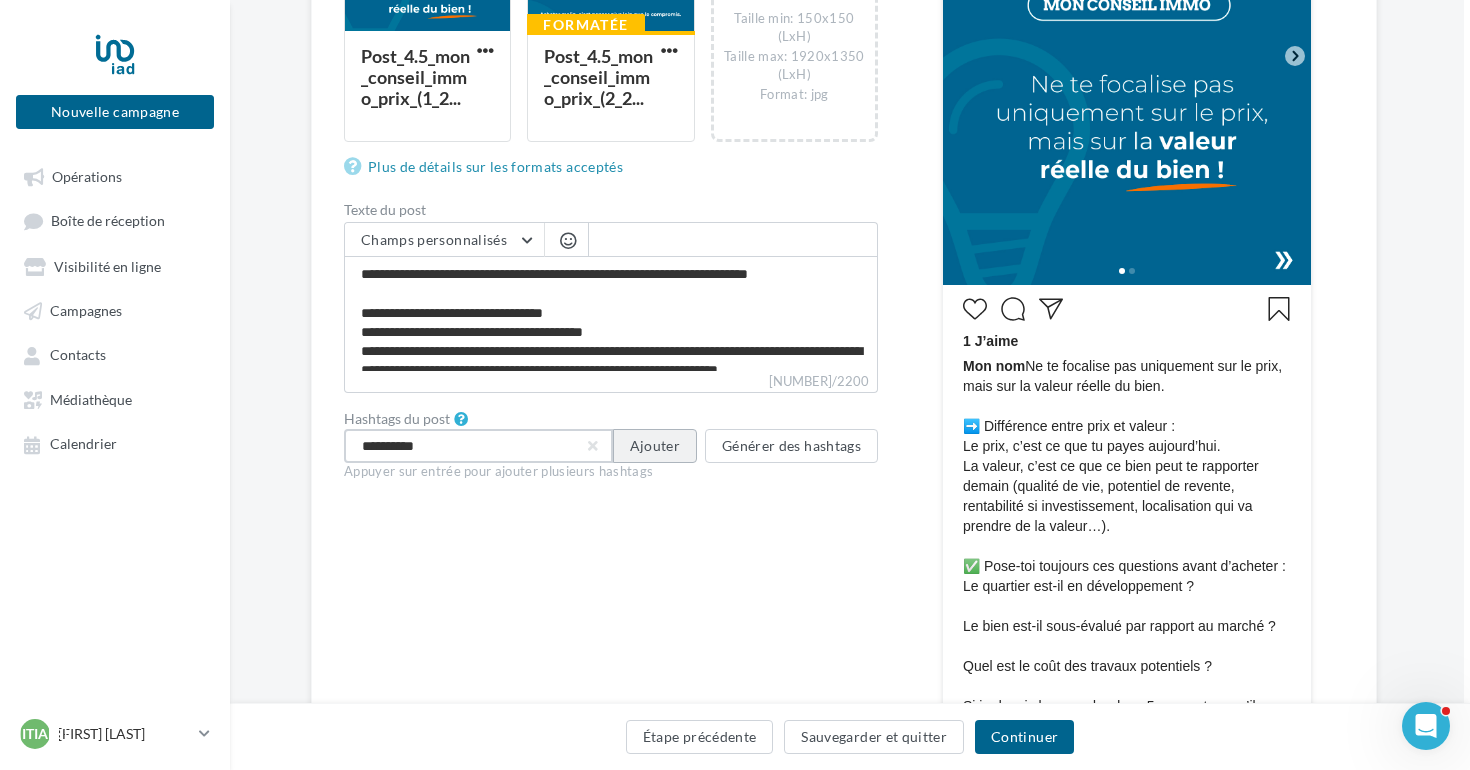 type on "**********" 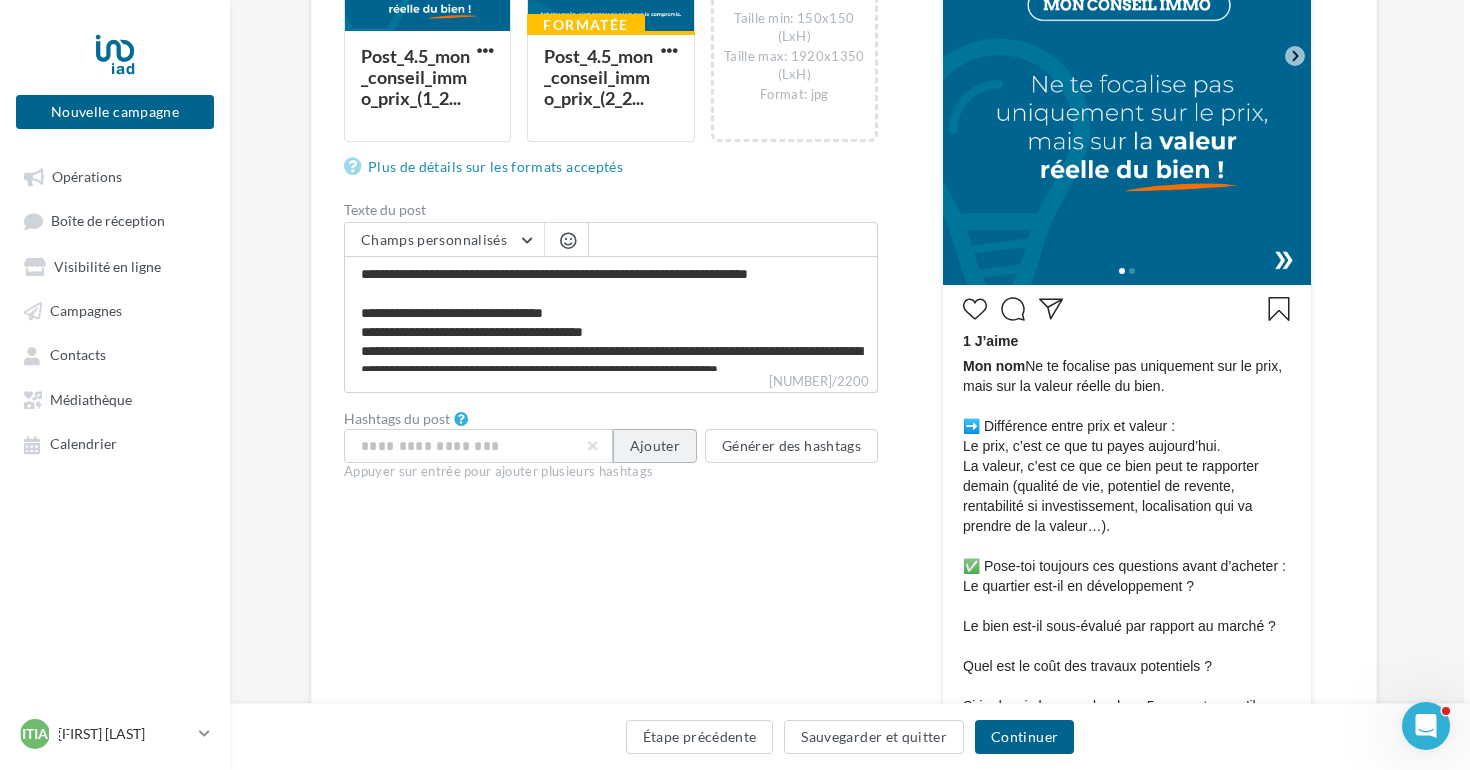 click on "Ajouter" at bounding box center (655, 446) 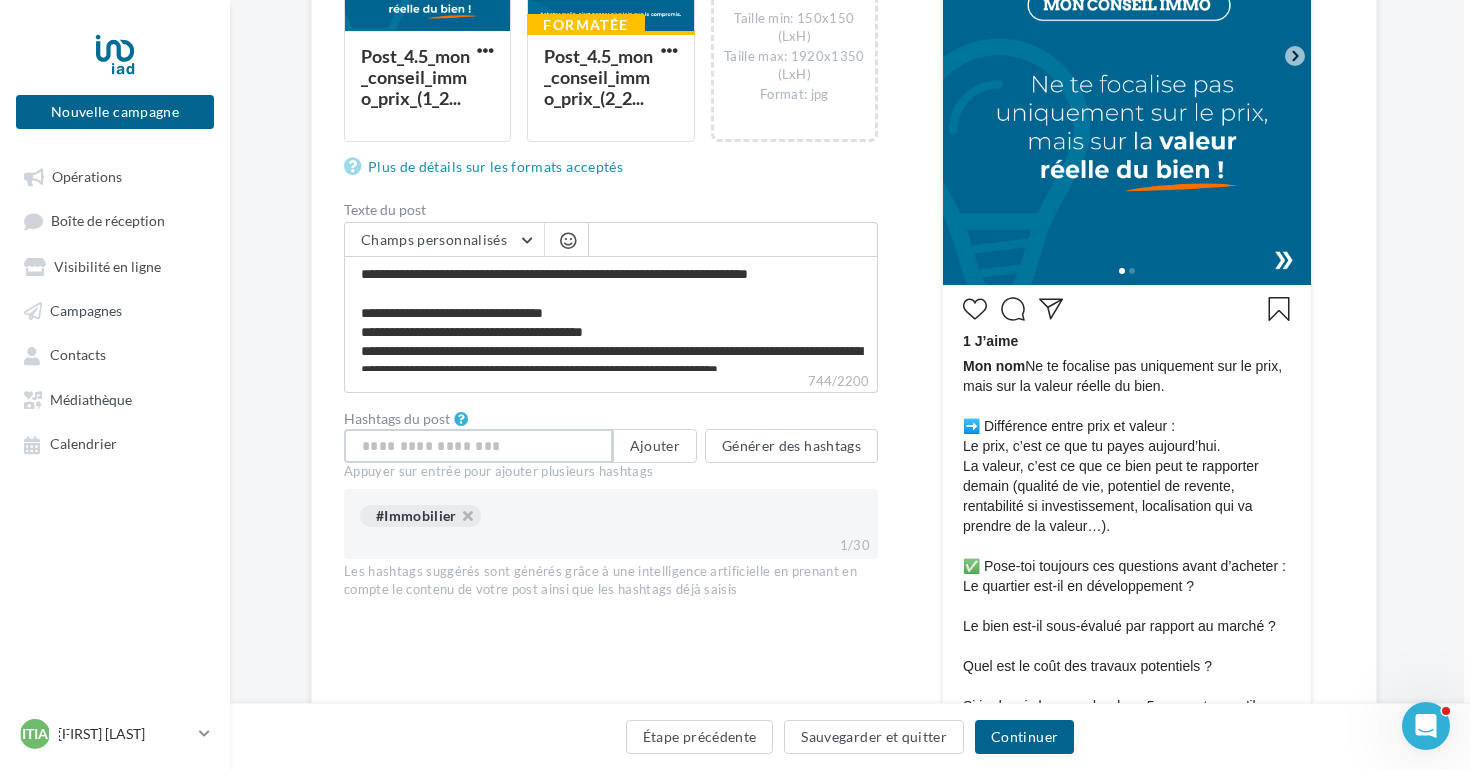 click at bounding box center [478, 446] 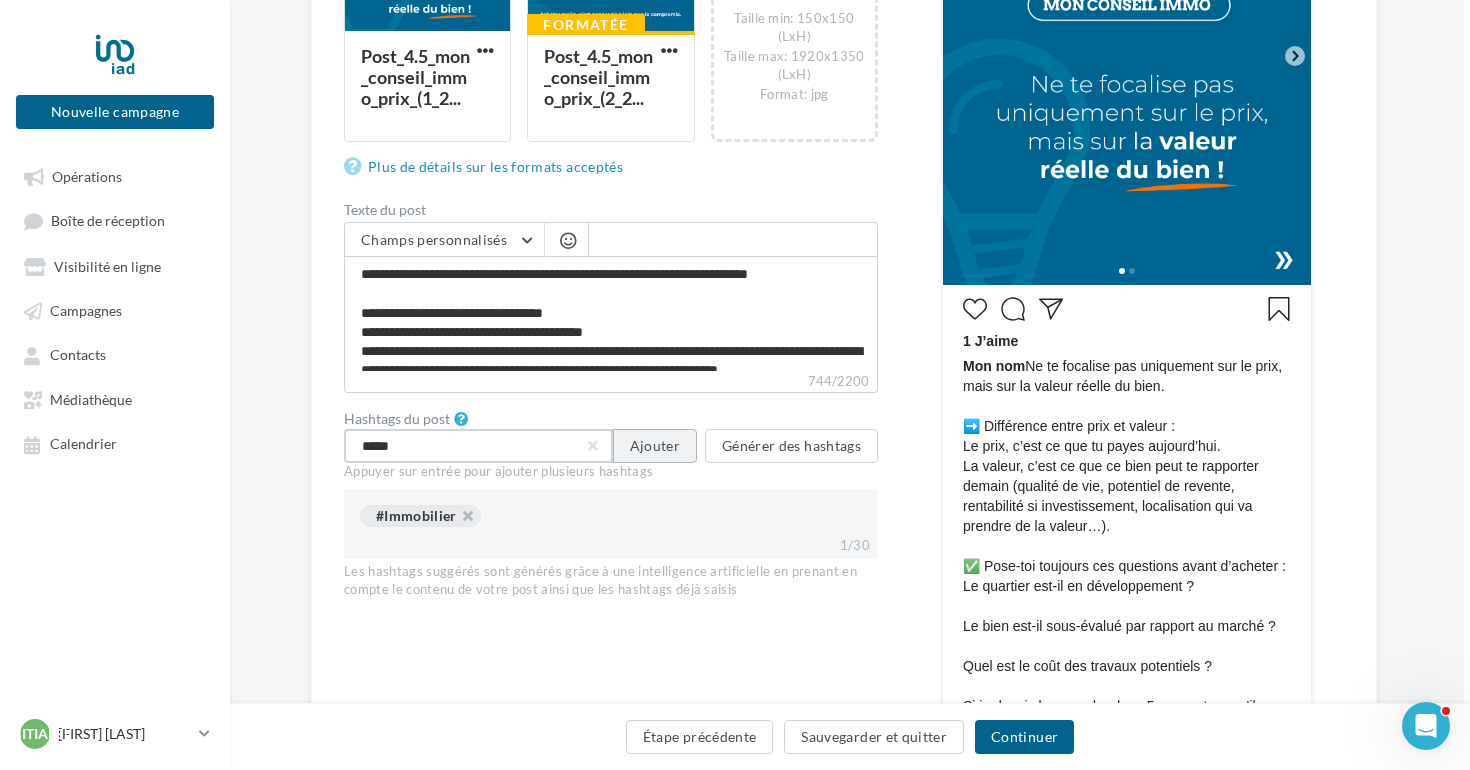 type on "*****" 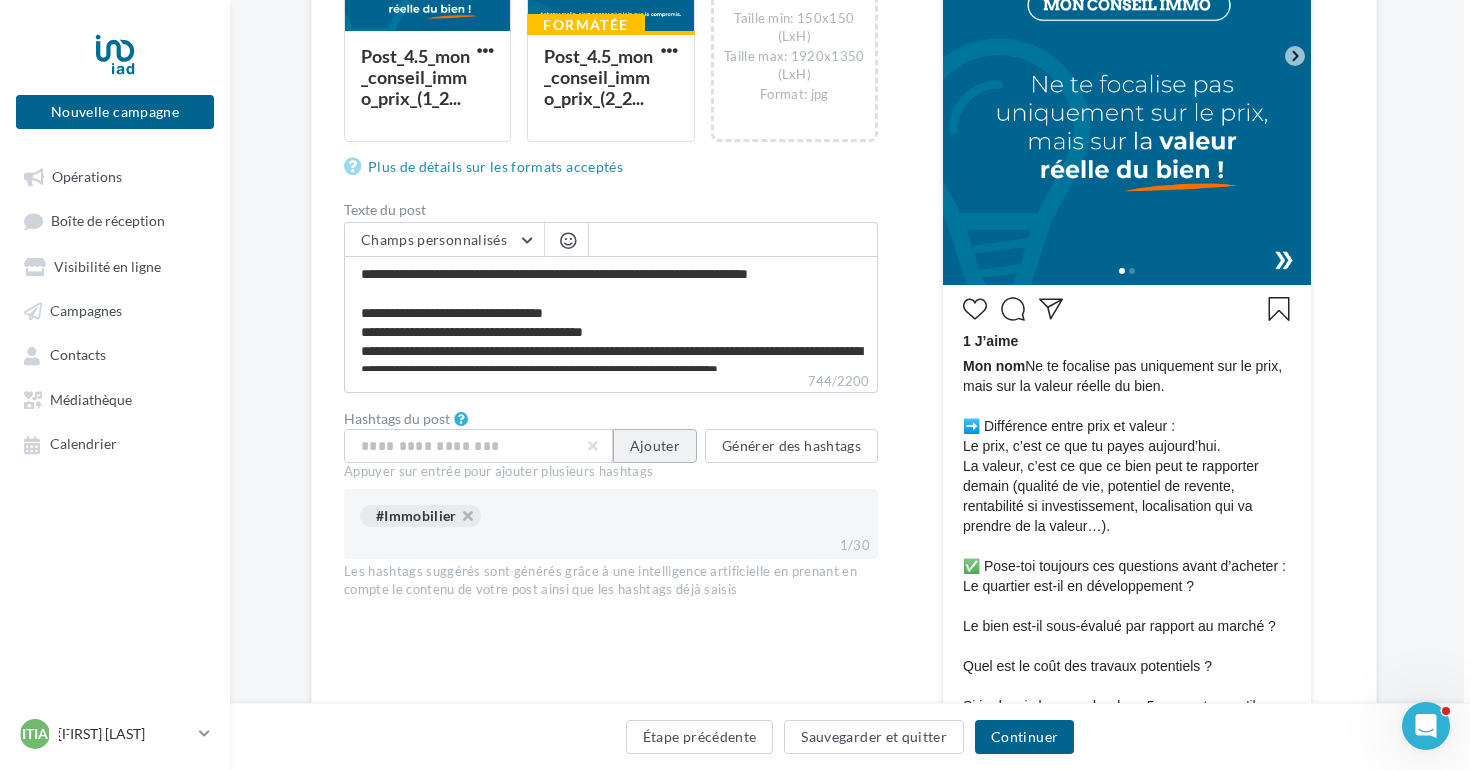click on "Ajouter" at bounding box center (655, 446) 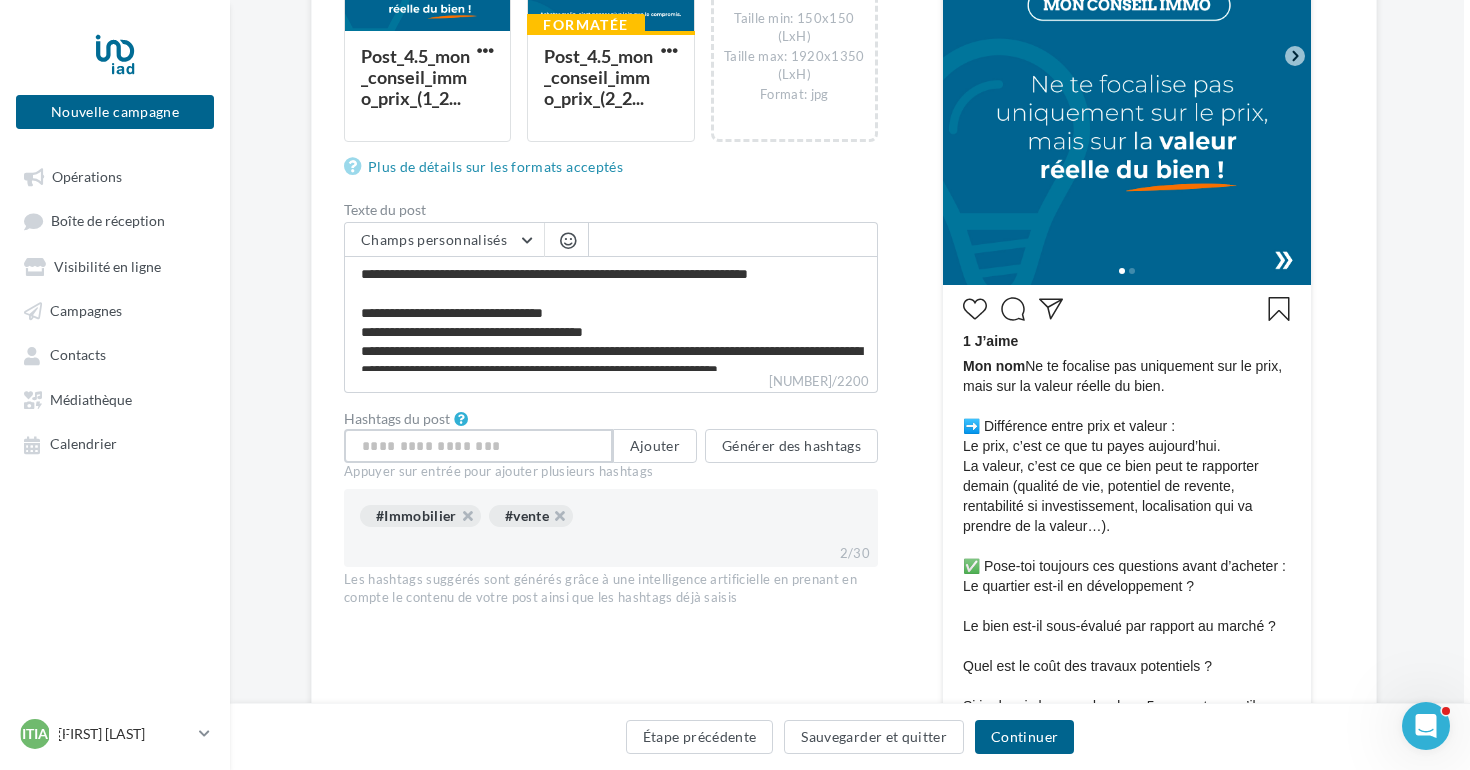 click at bounding box center (478, 446) 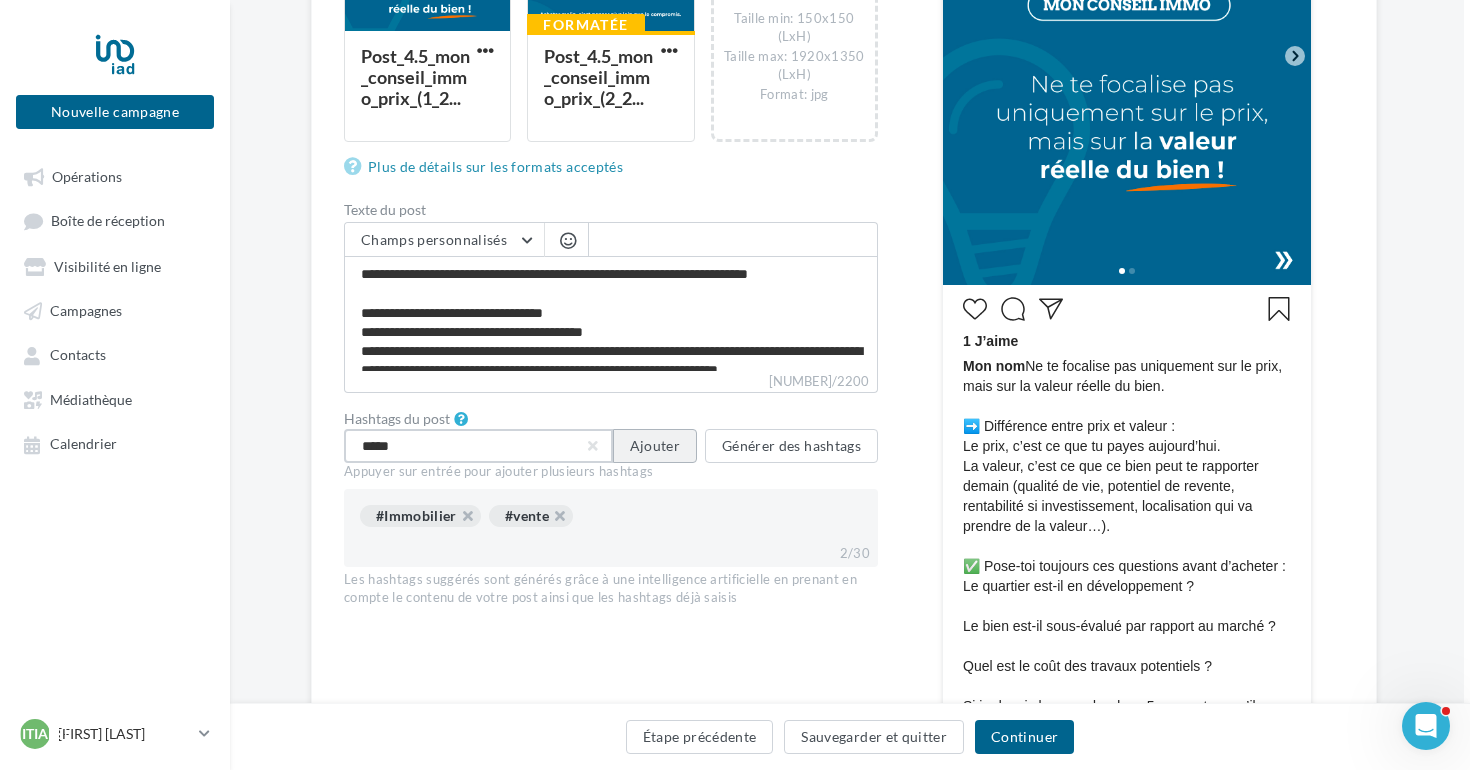 type on "*****" 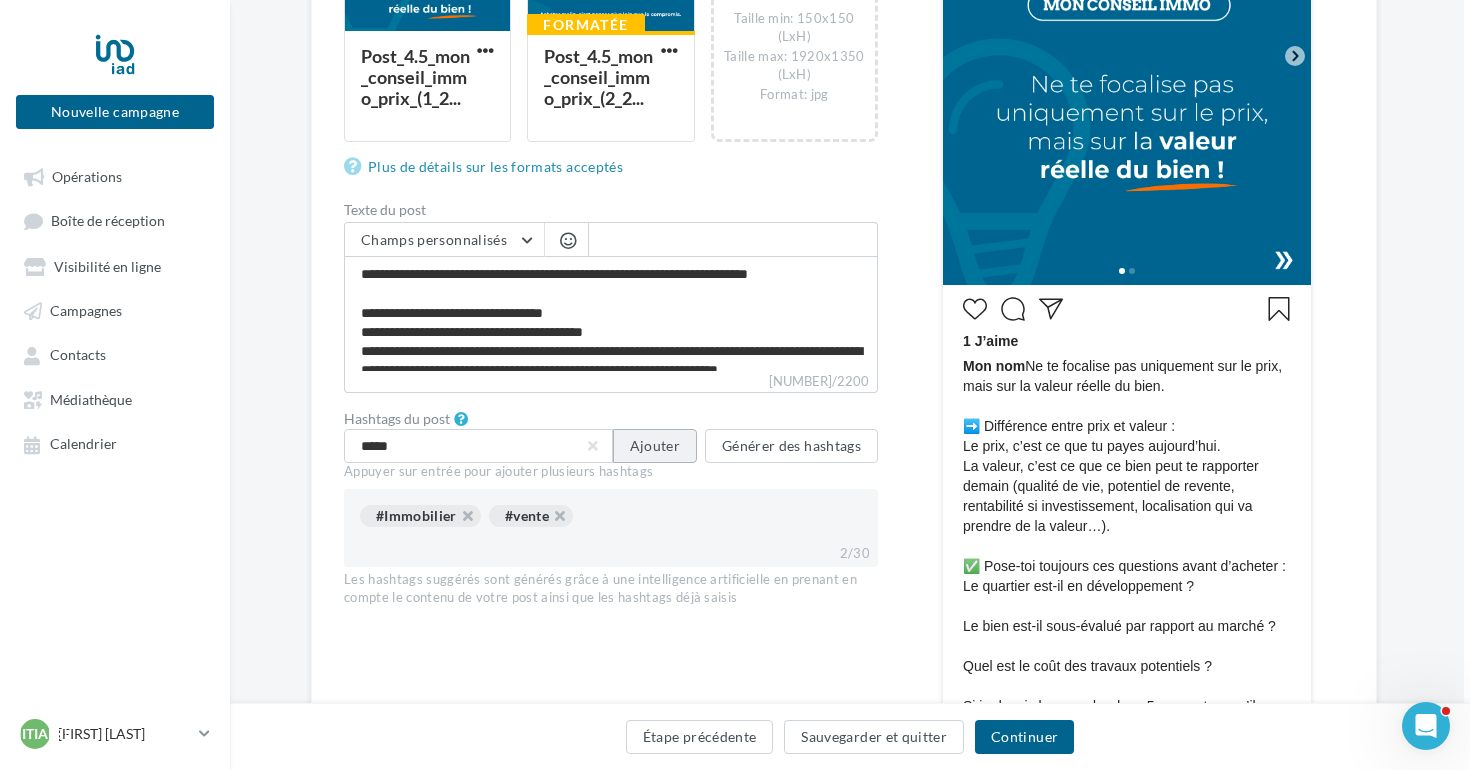 type 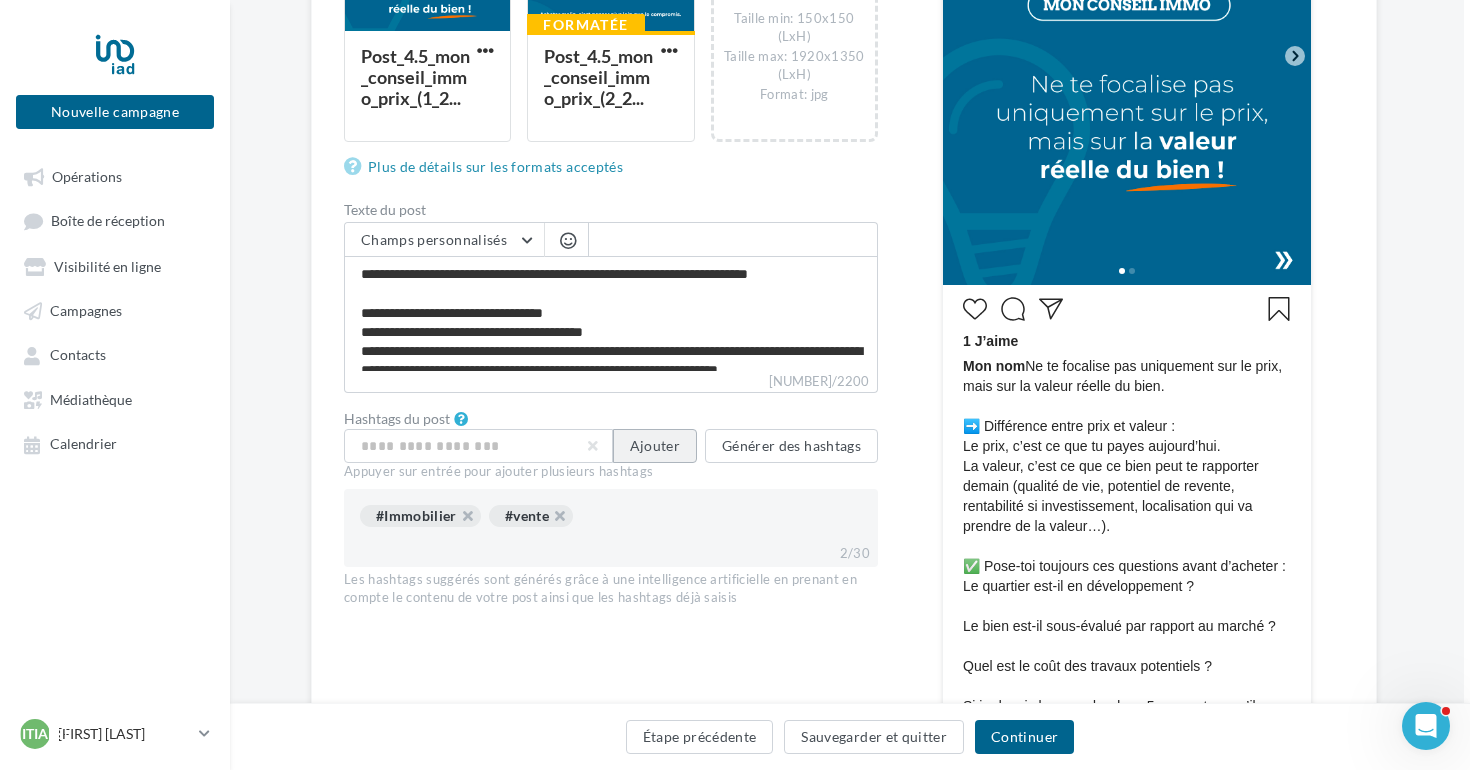 click on "Ajouter" at bounding box center [655, 446] 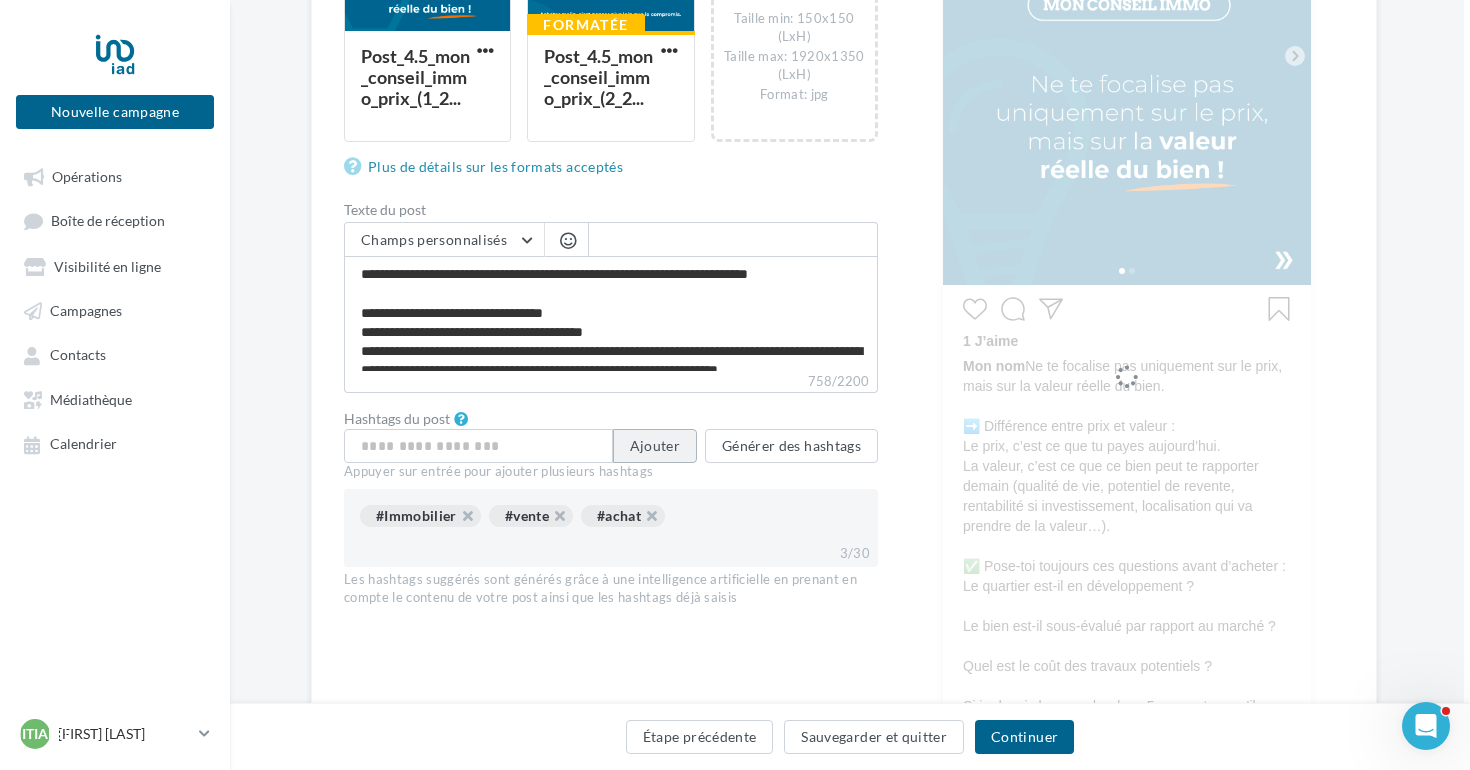 type 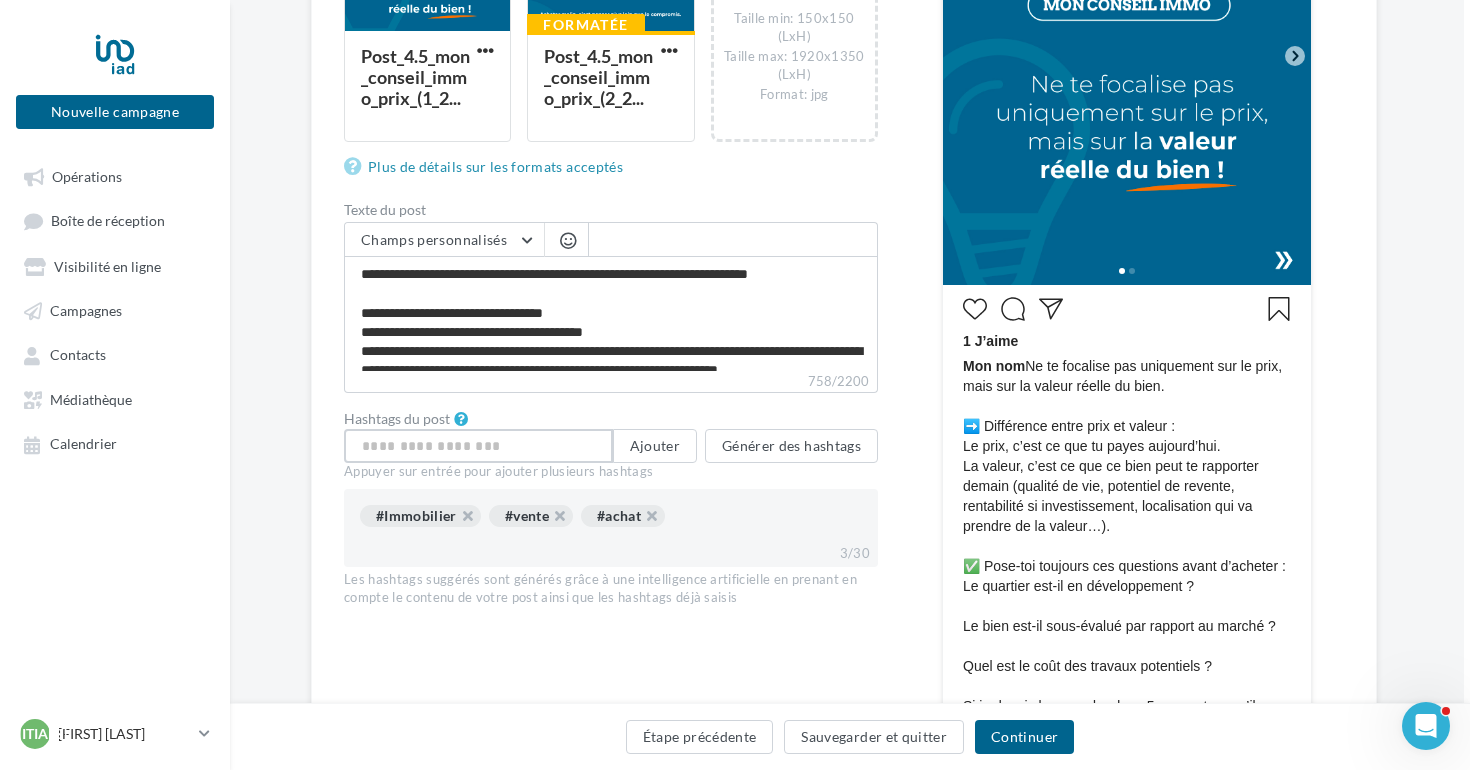 click at bounding box center [478, 446] 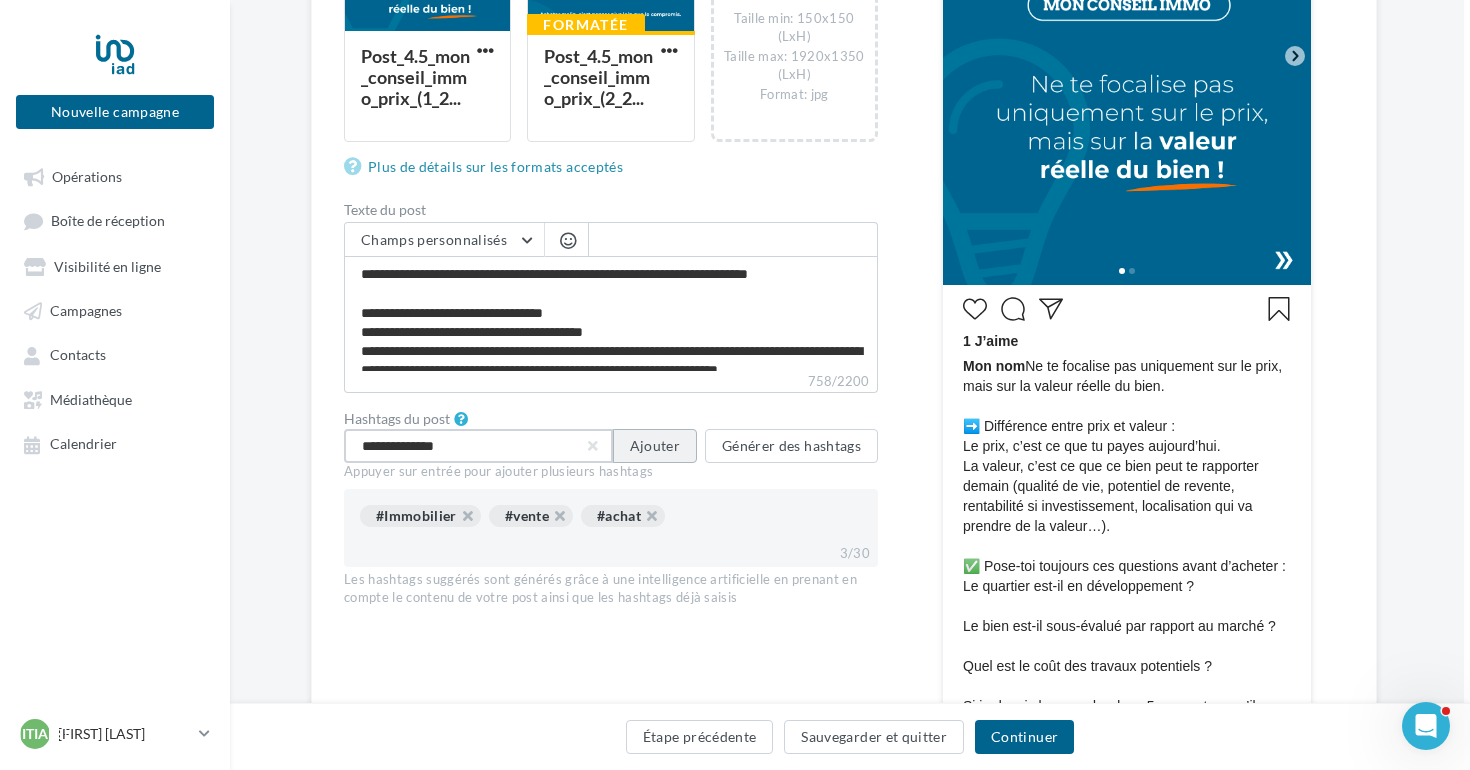 type on "**********" 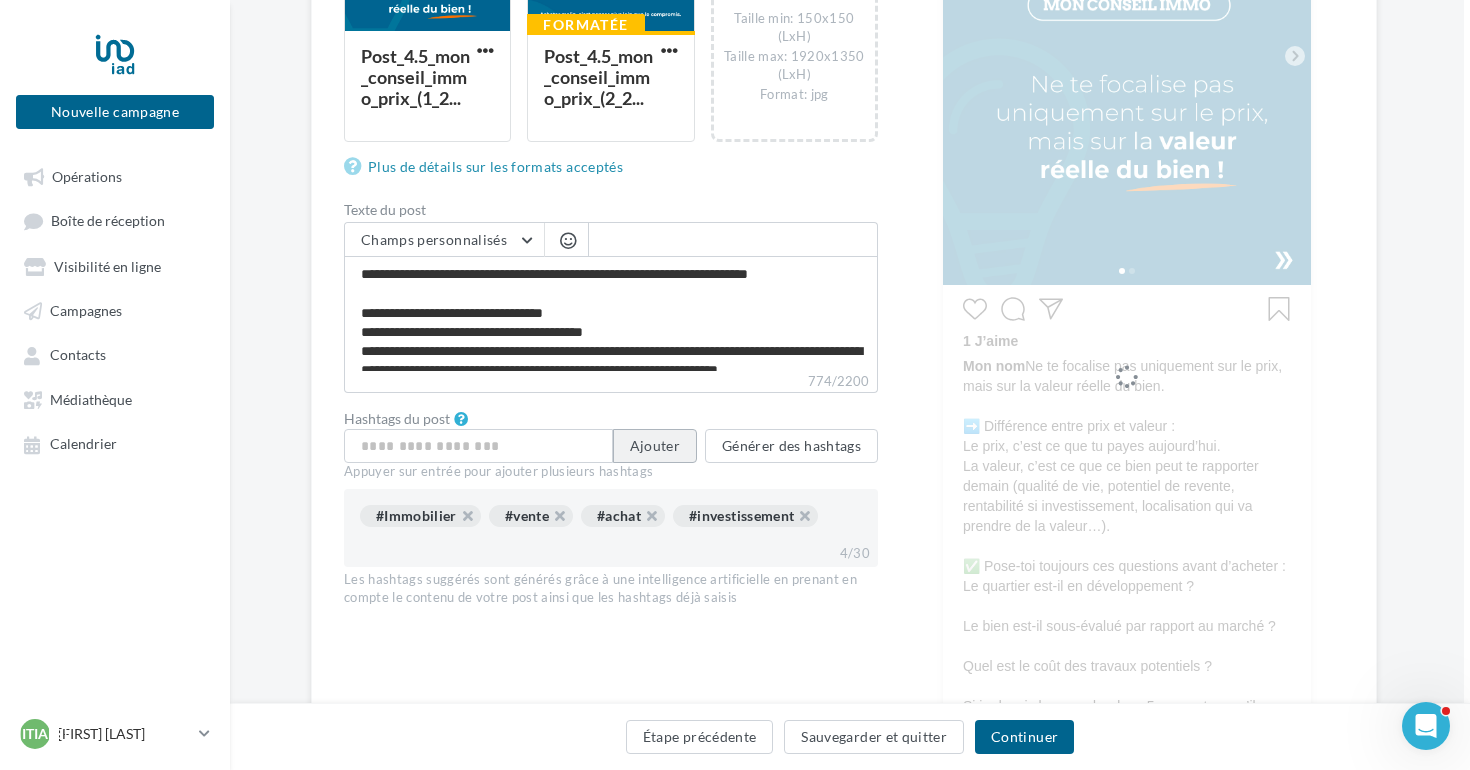 click on "Ajouter" at bounding box center (655, 446) 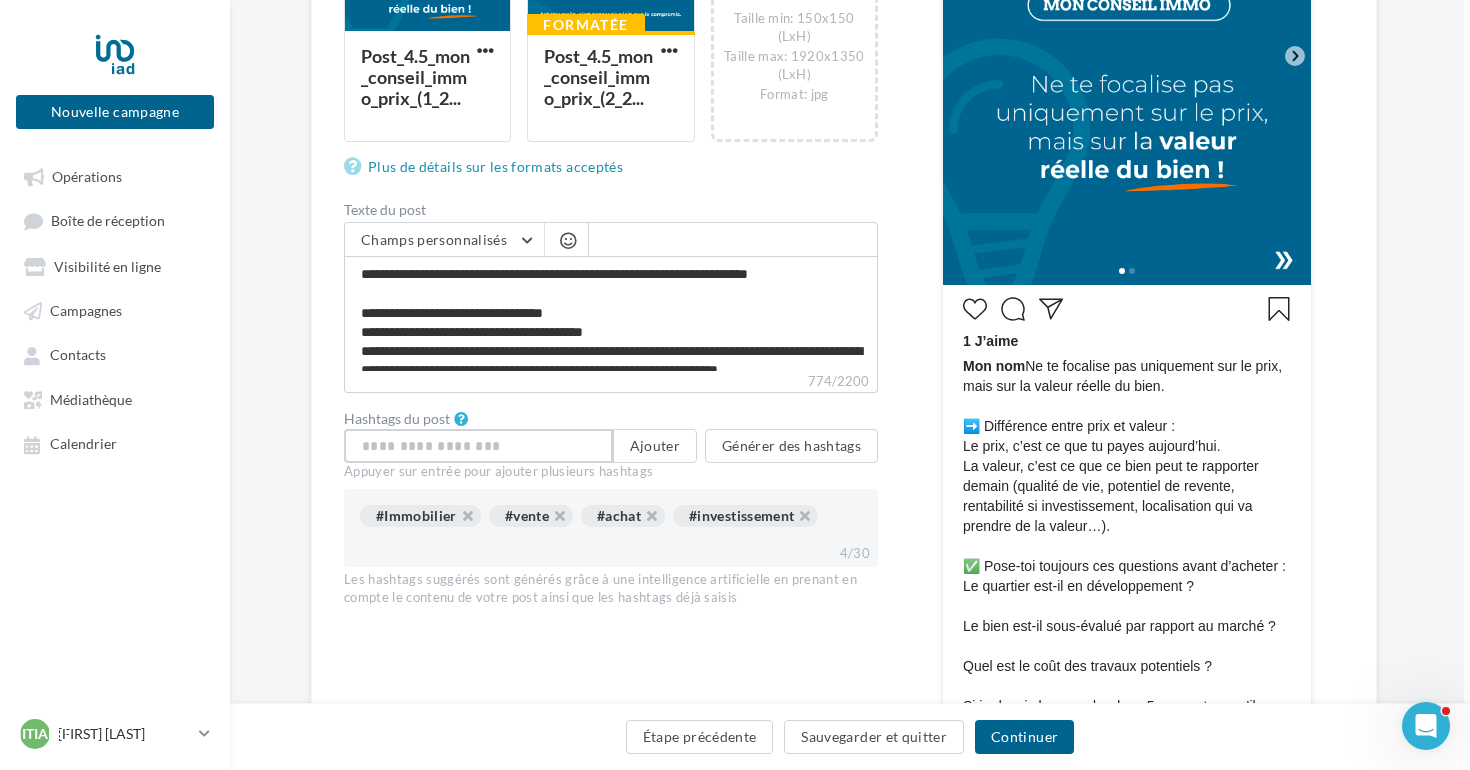 click at bounding box center (478, 446) 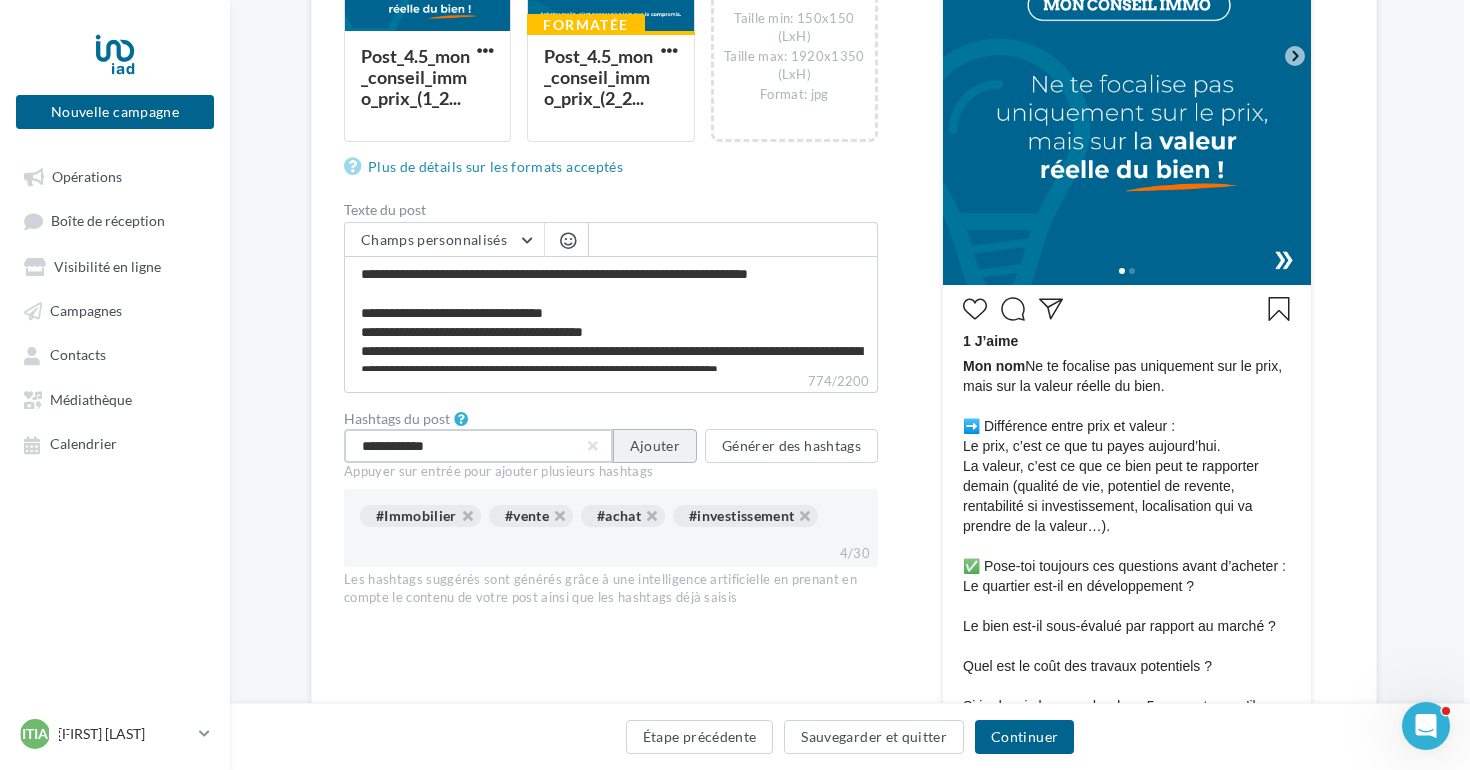 type on "**********" 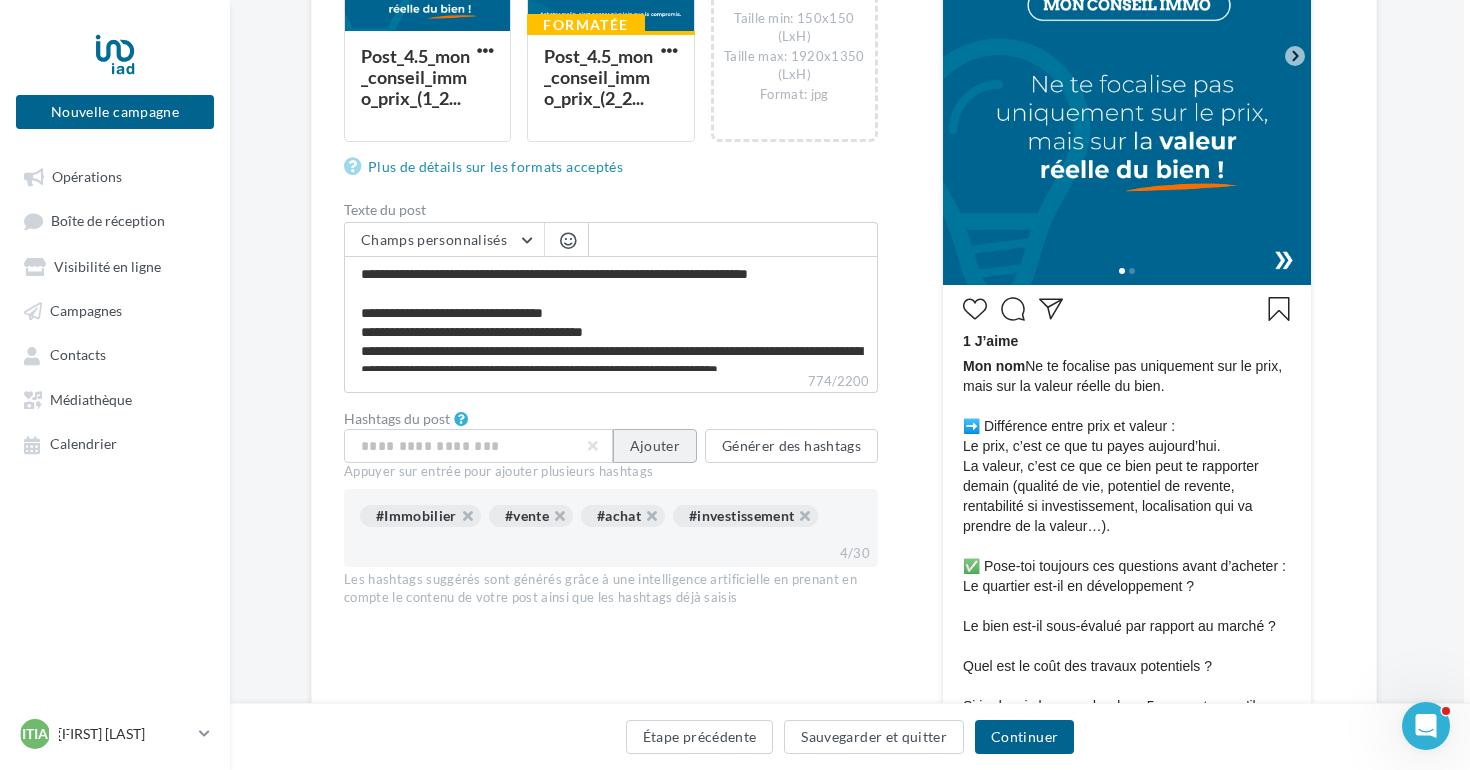 click on "Ajouter" at bounding box center (655, 446) 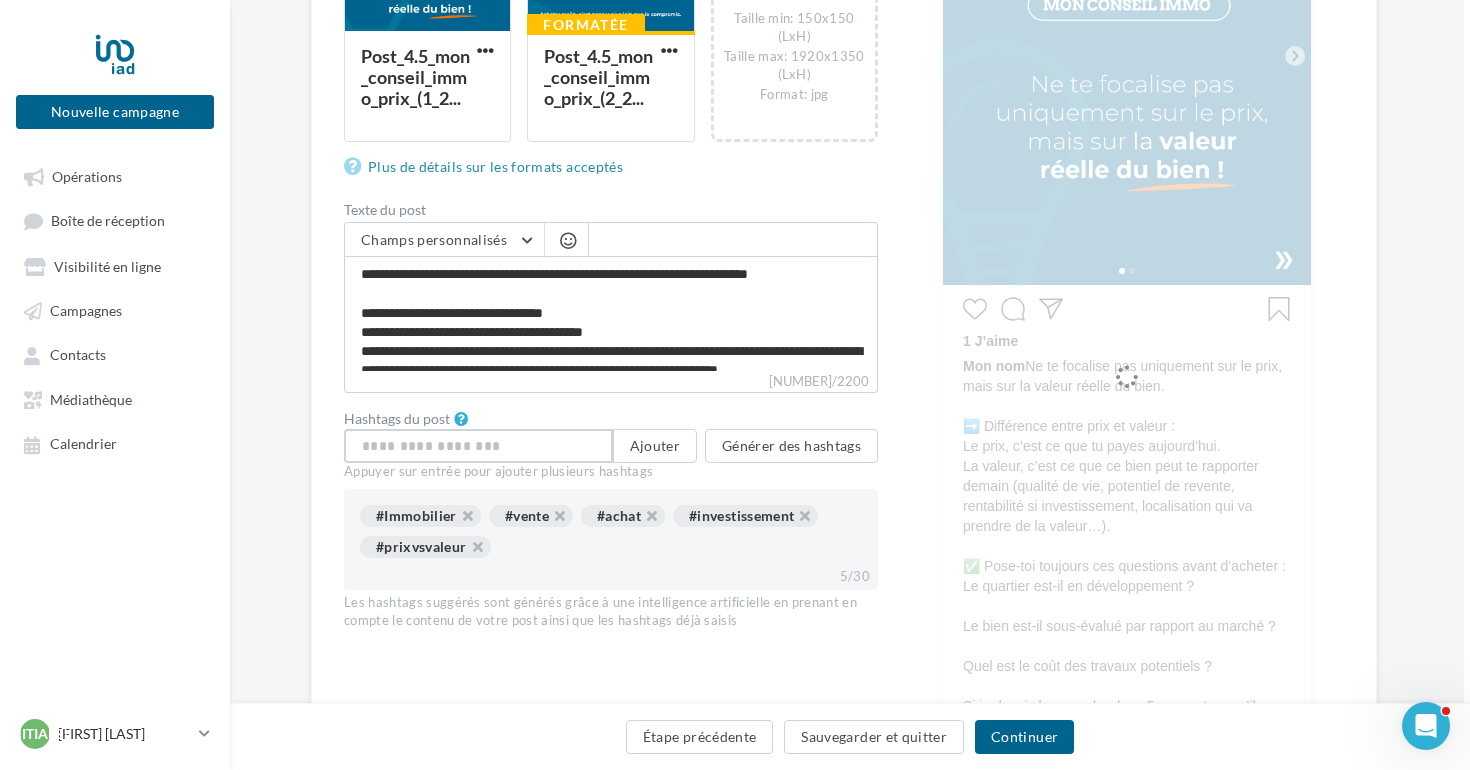 click at bounding box center (478, 446) 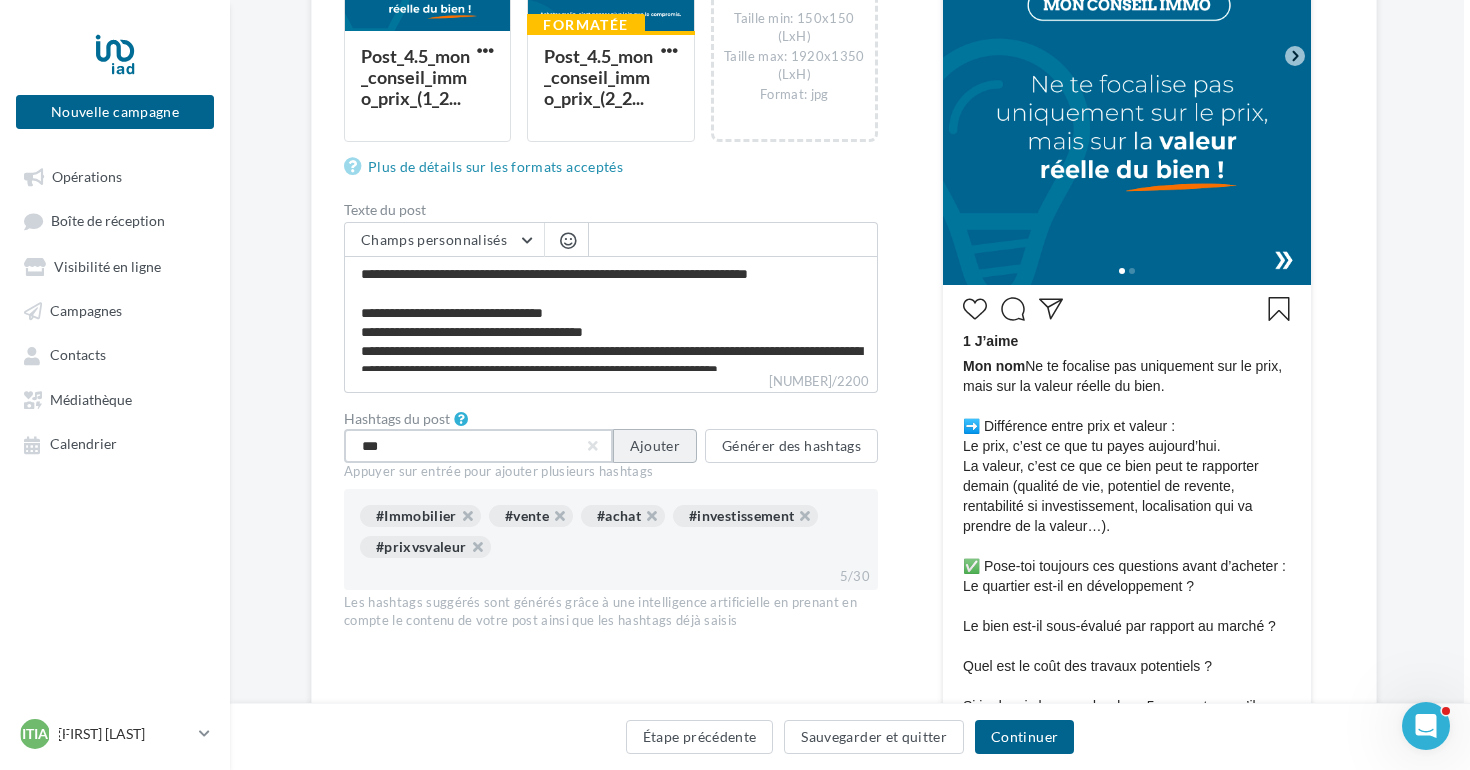 type on "***" 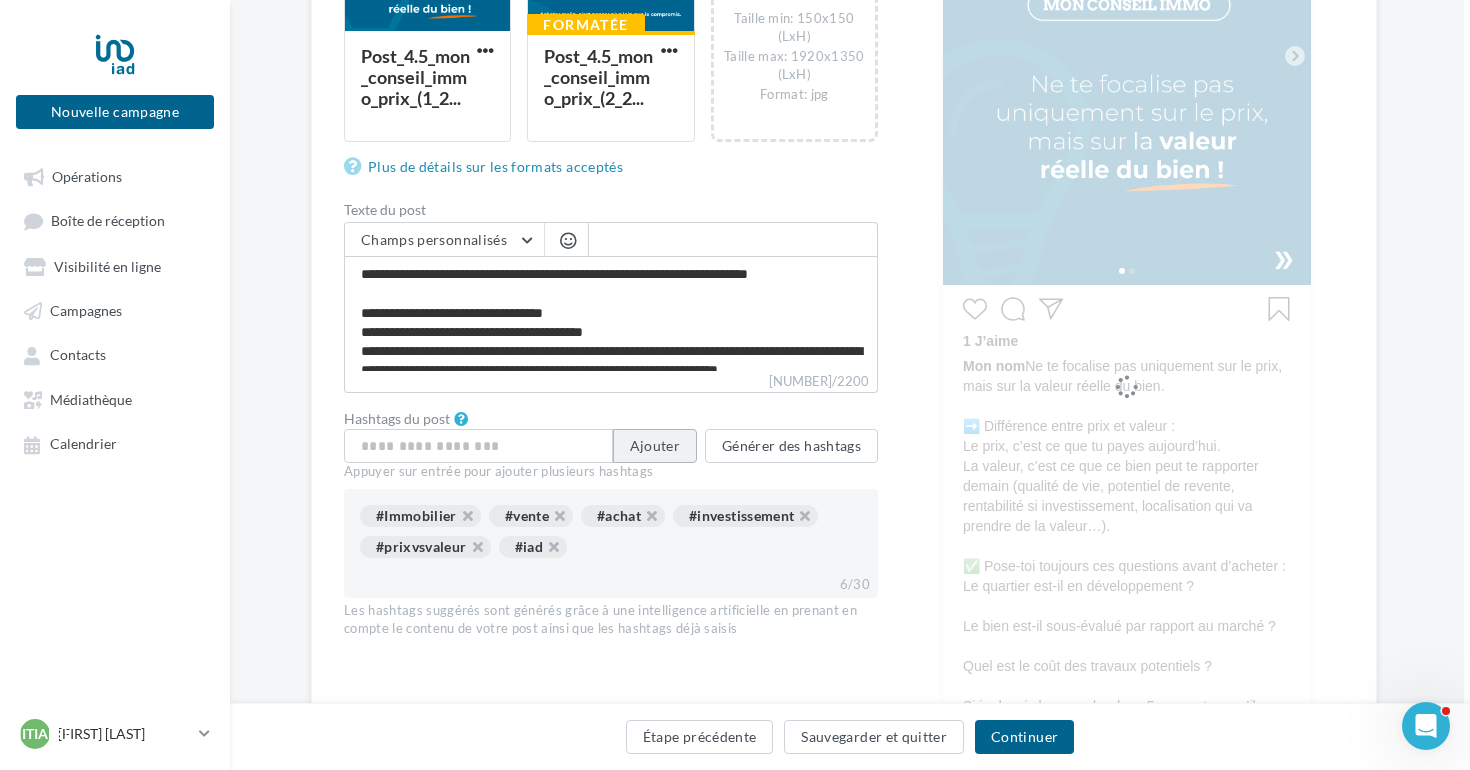 click on "Ajouter" at bounding box center (655, 446) 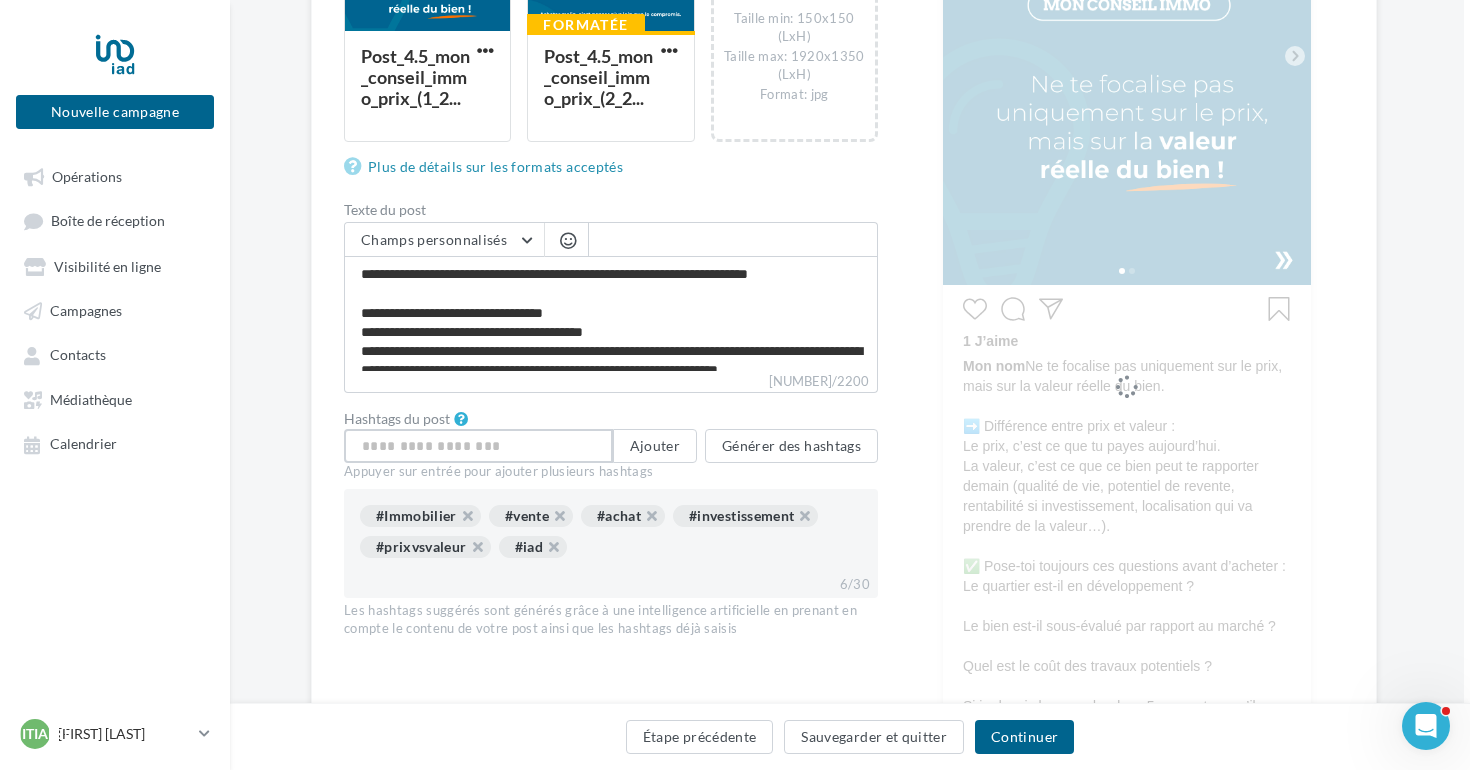 click at bounding box center (478, 446) 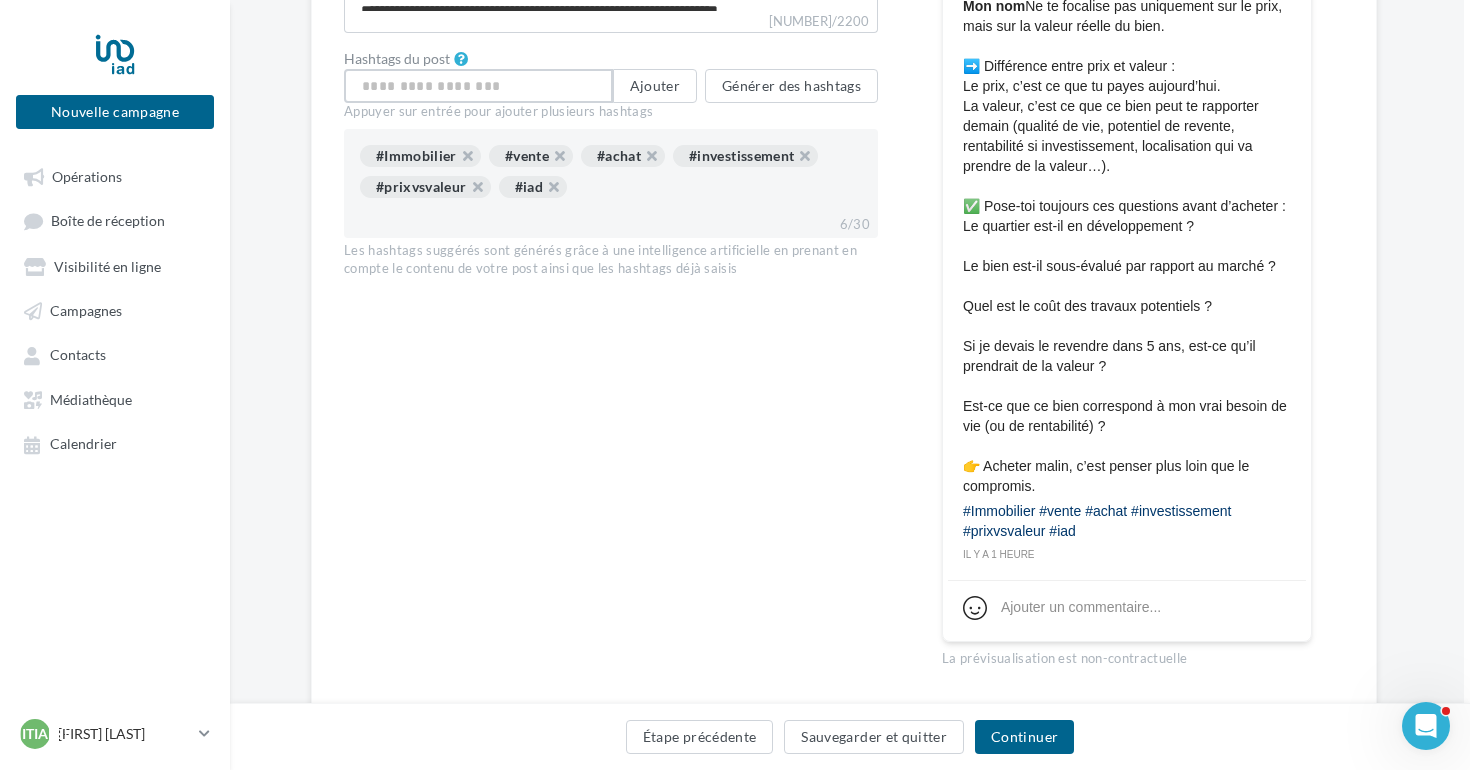 scroll, scrollTop: 872, scrollLeft: 6, axis: both 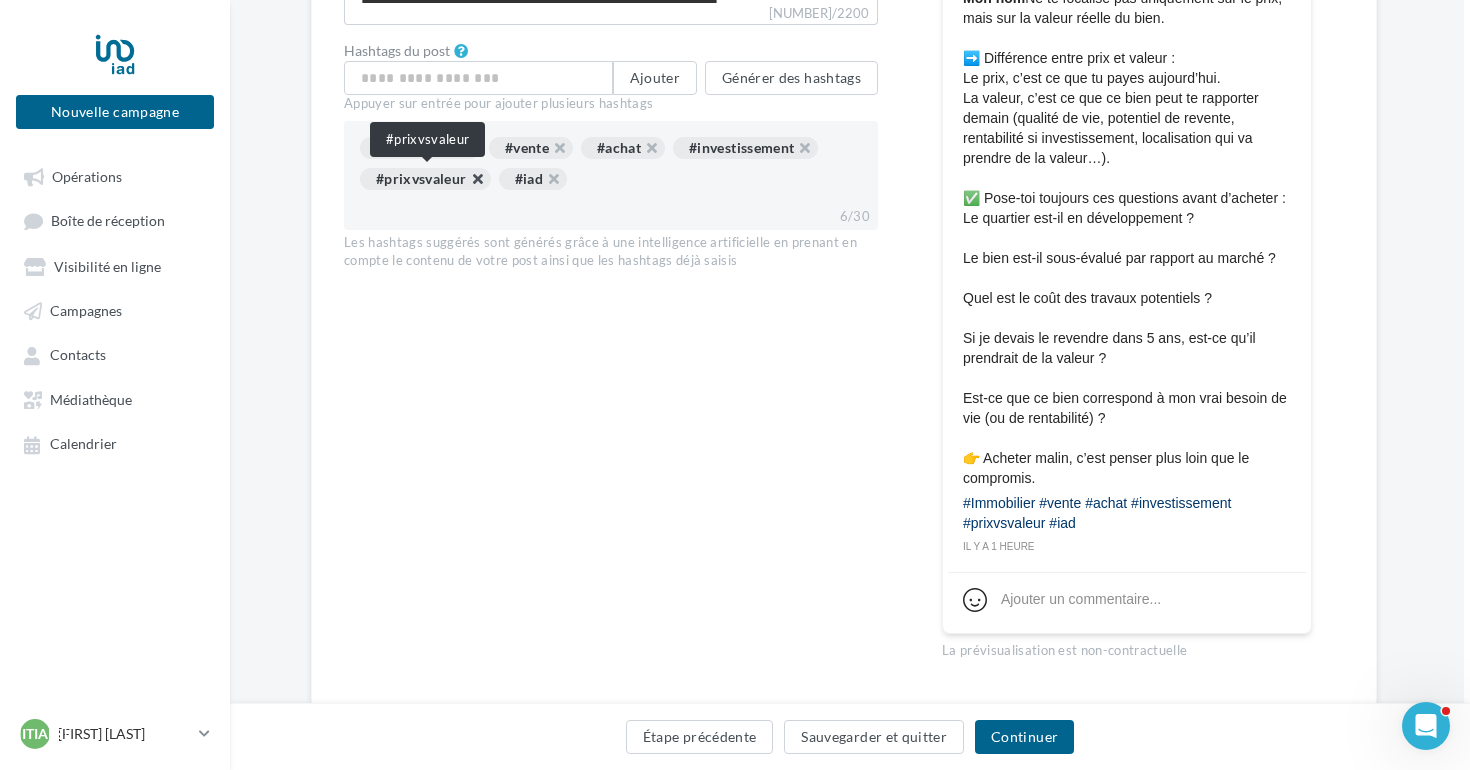 click at bounding box center [467, 184] 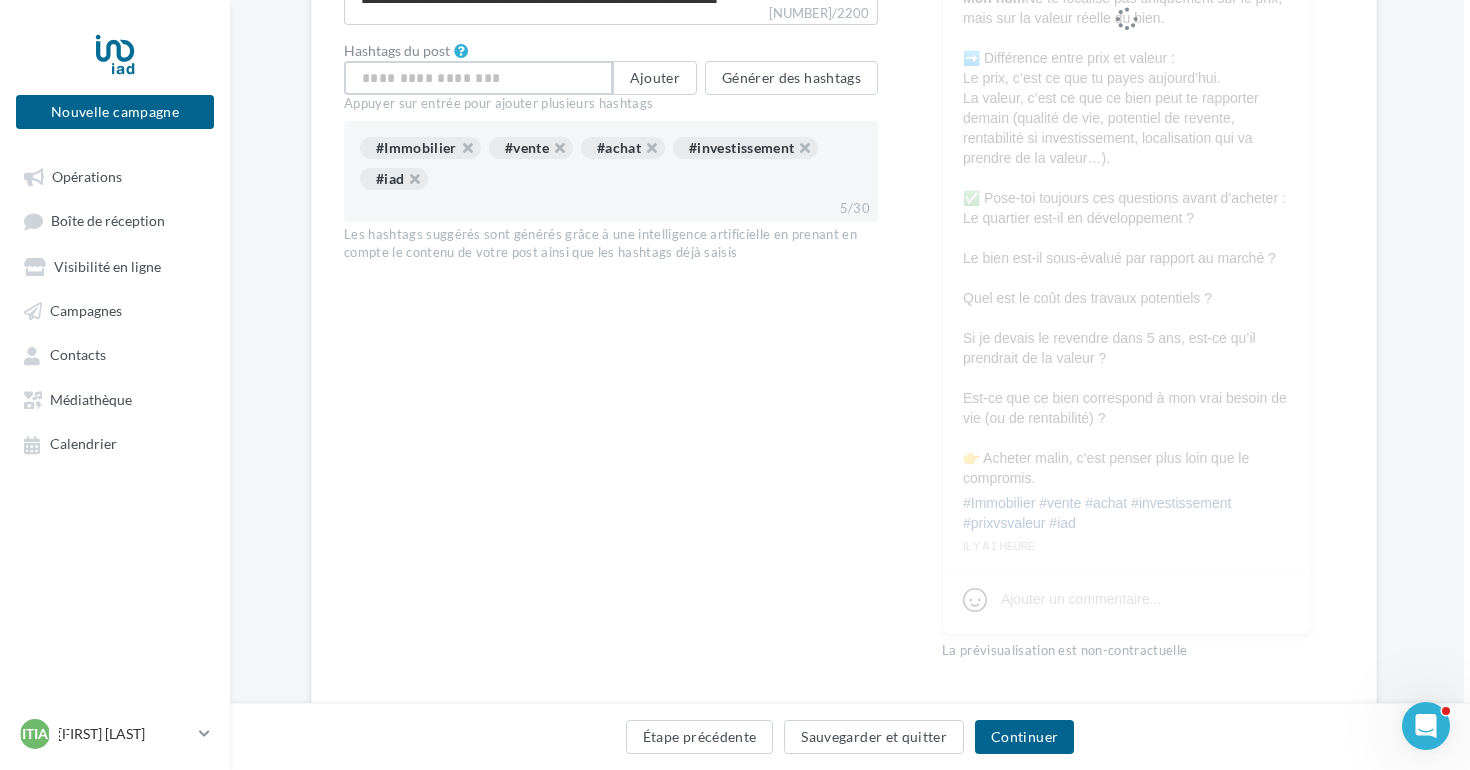 click at bounding box center (478, 78) 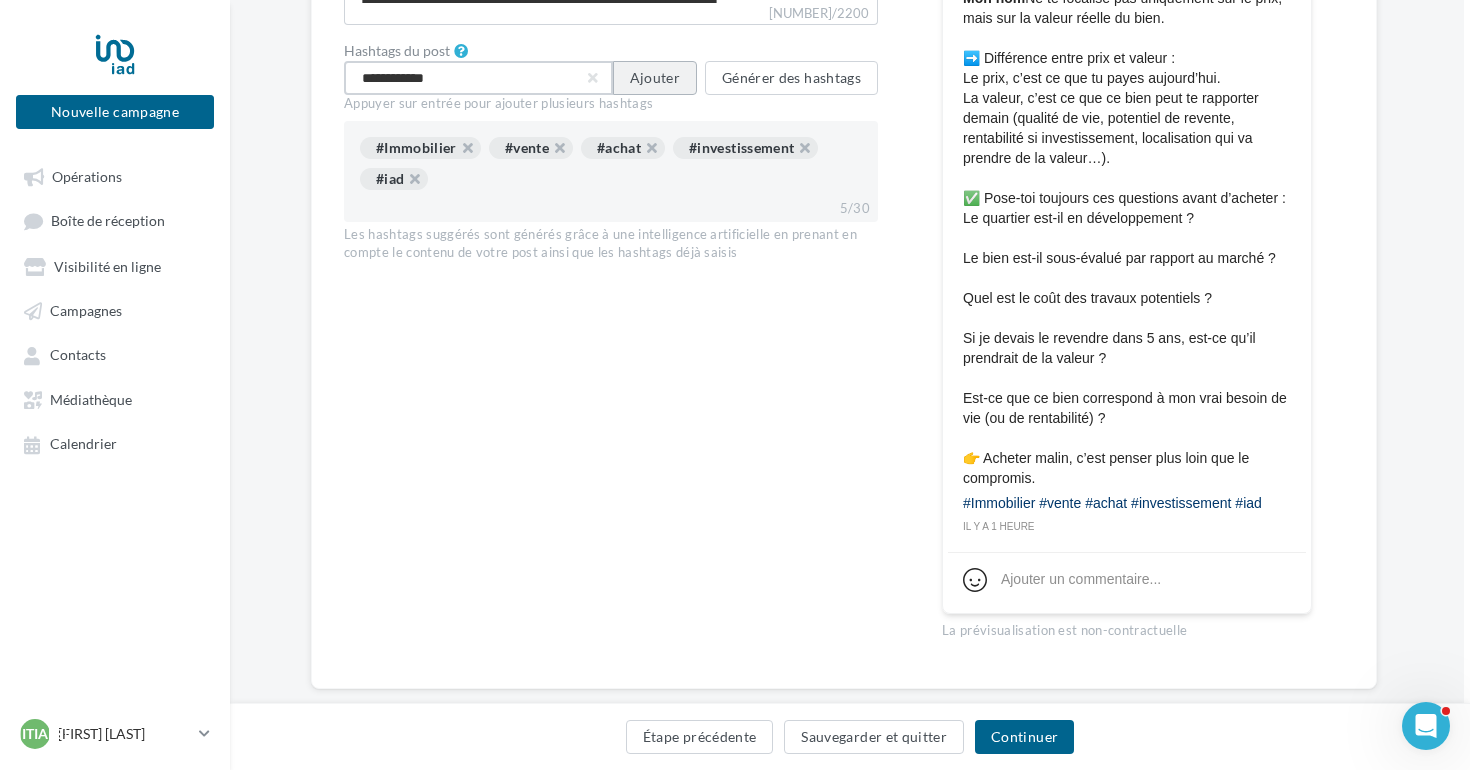 type on "**********" 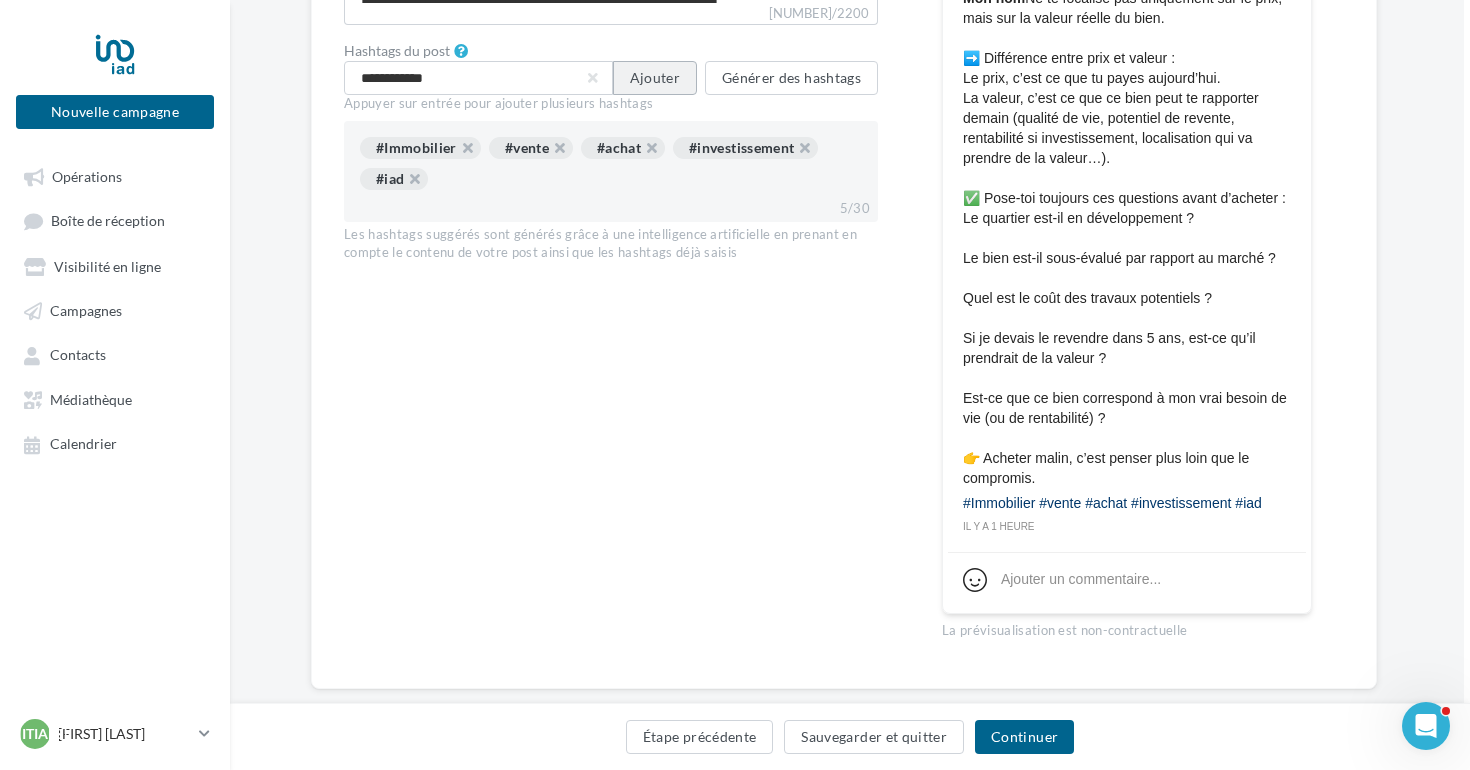 type 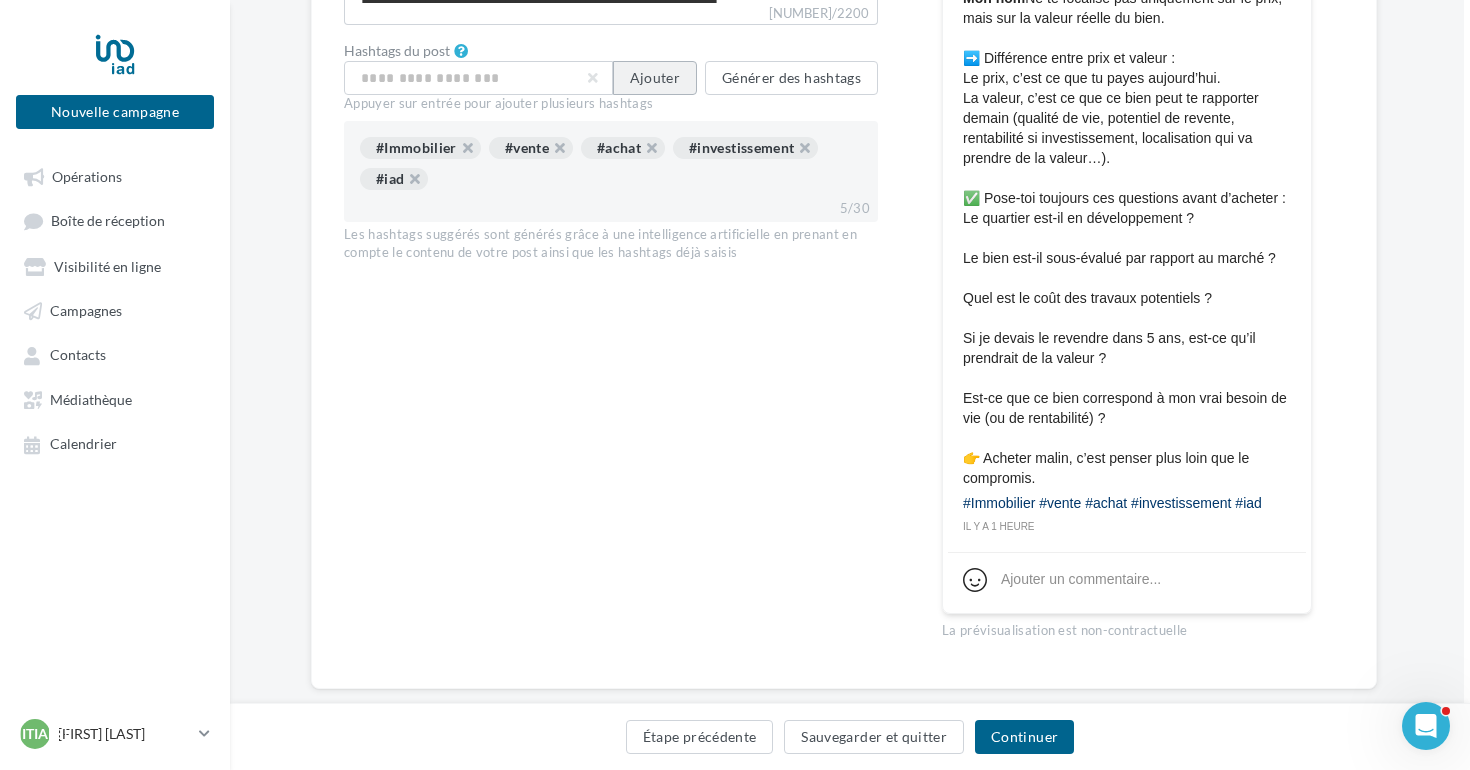 click on "Ajouter" at bounding box center [655, 78] 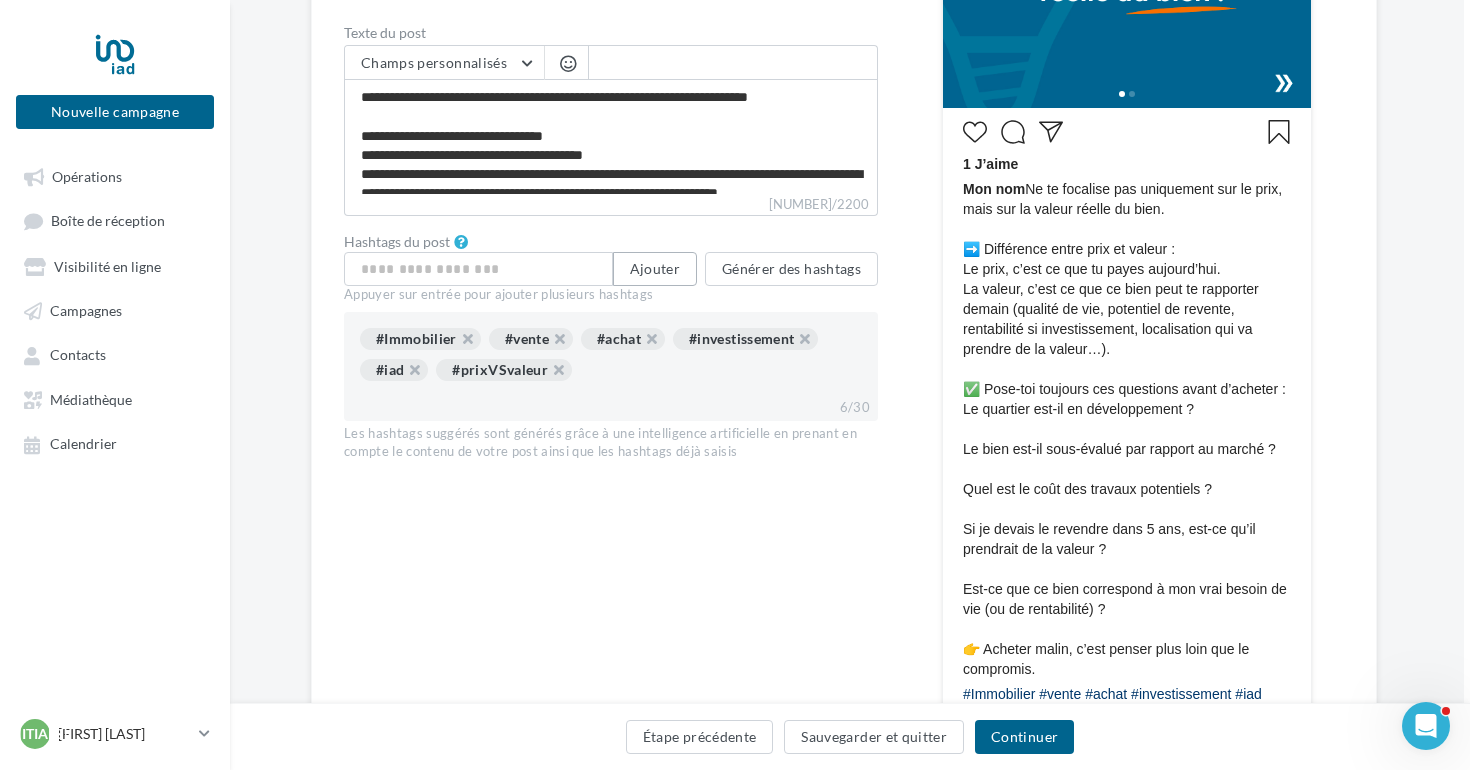 scroll, scrollTop: 661, scrollLeft: 6, axis: both 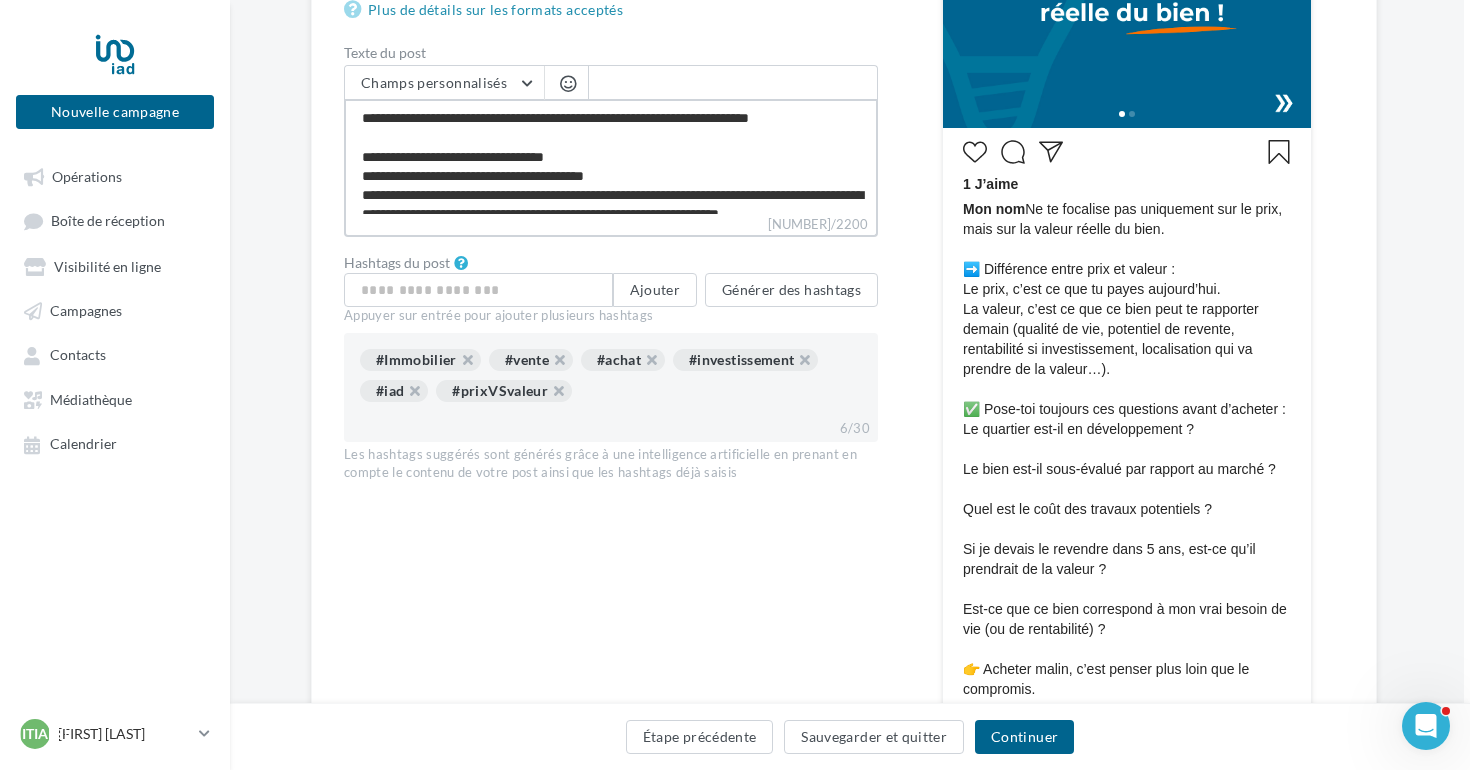 click on "**********" at bounding box center [611, 156] 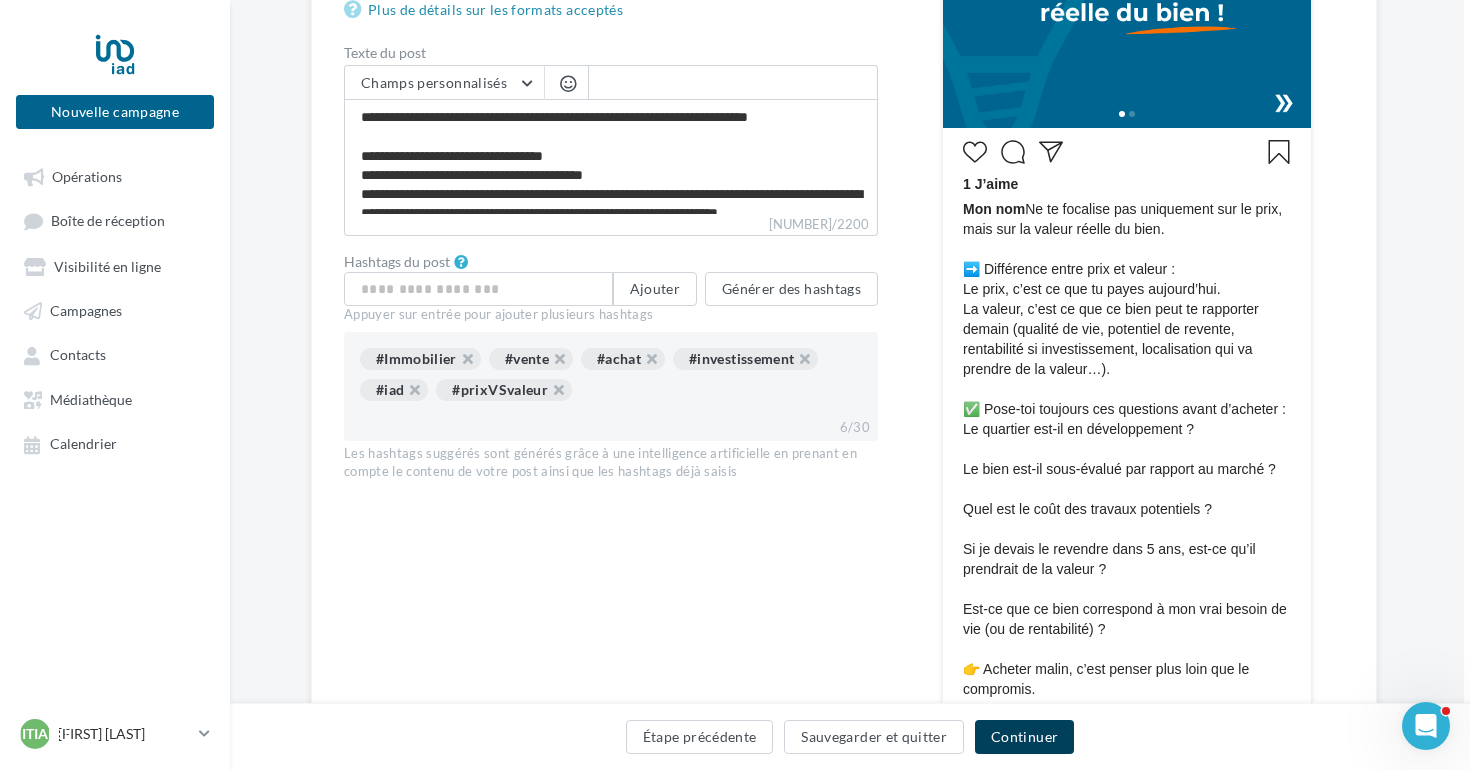 click on "Continuer" at bounding box center (1024, 737) 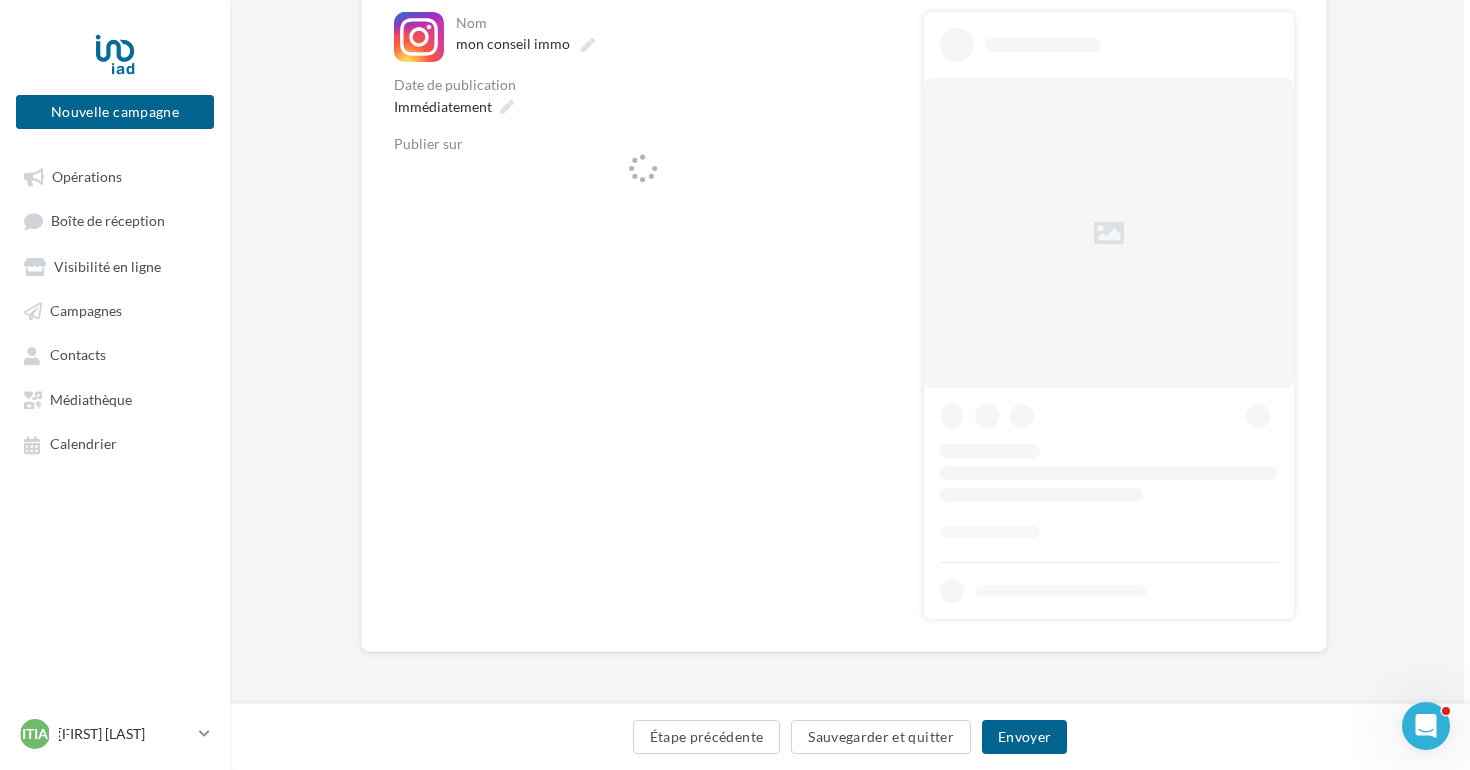 scroll, scrollTop: 0, scrollLeft: 6, axis: horizontal 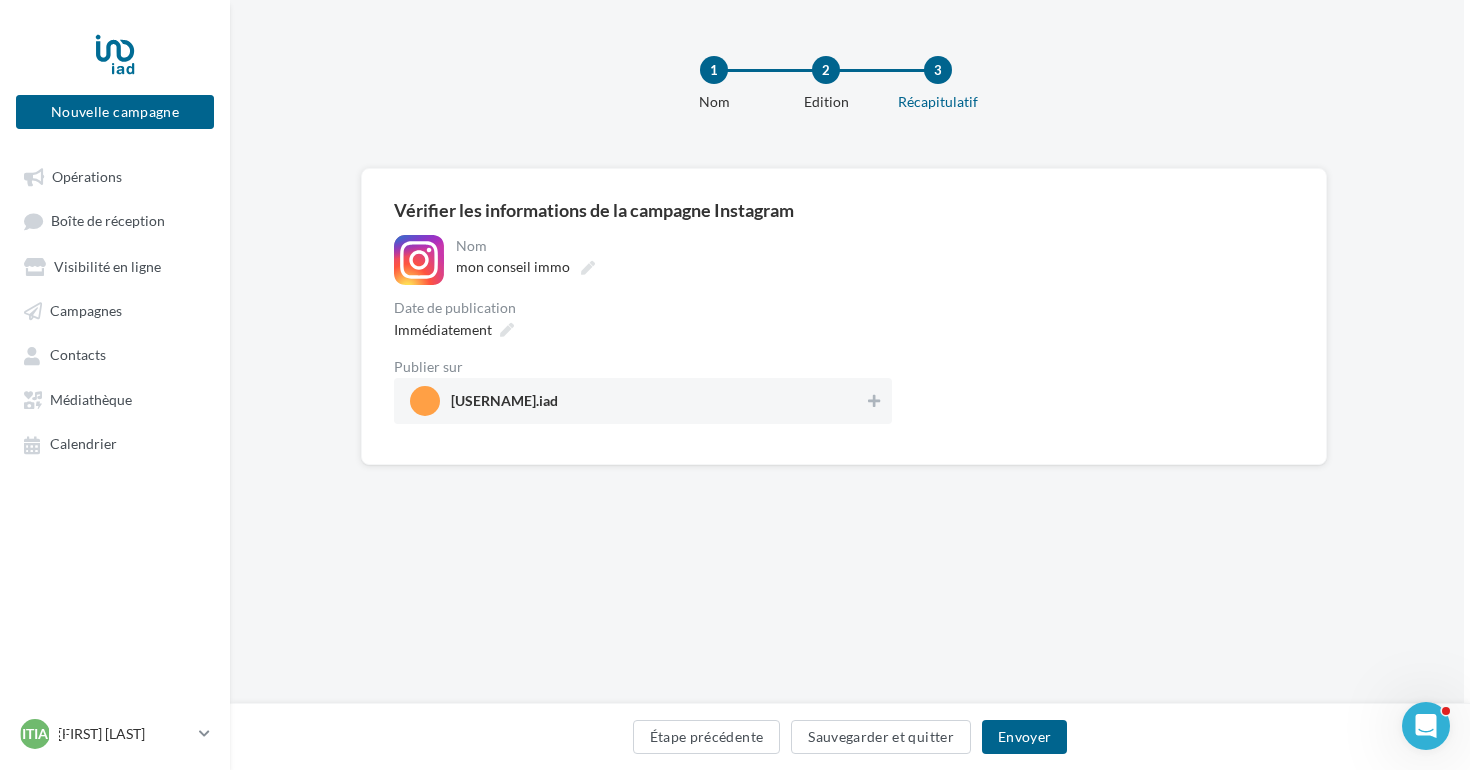 click on "joanapeixoto.iad" at bounding box center [637, 401] 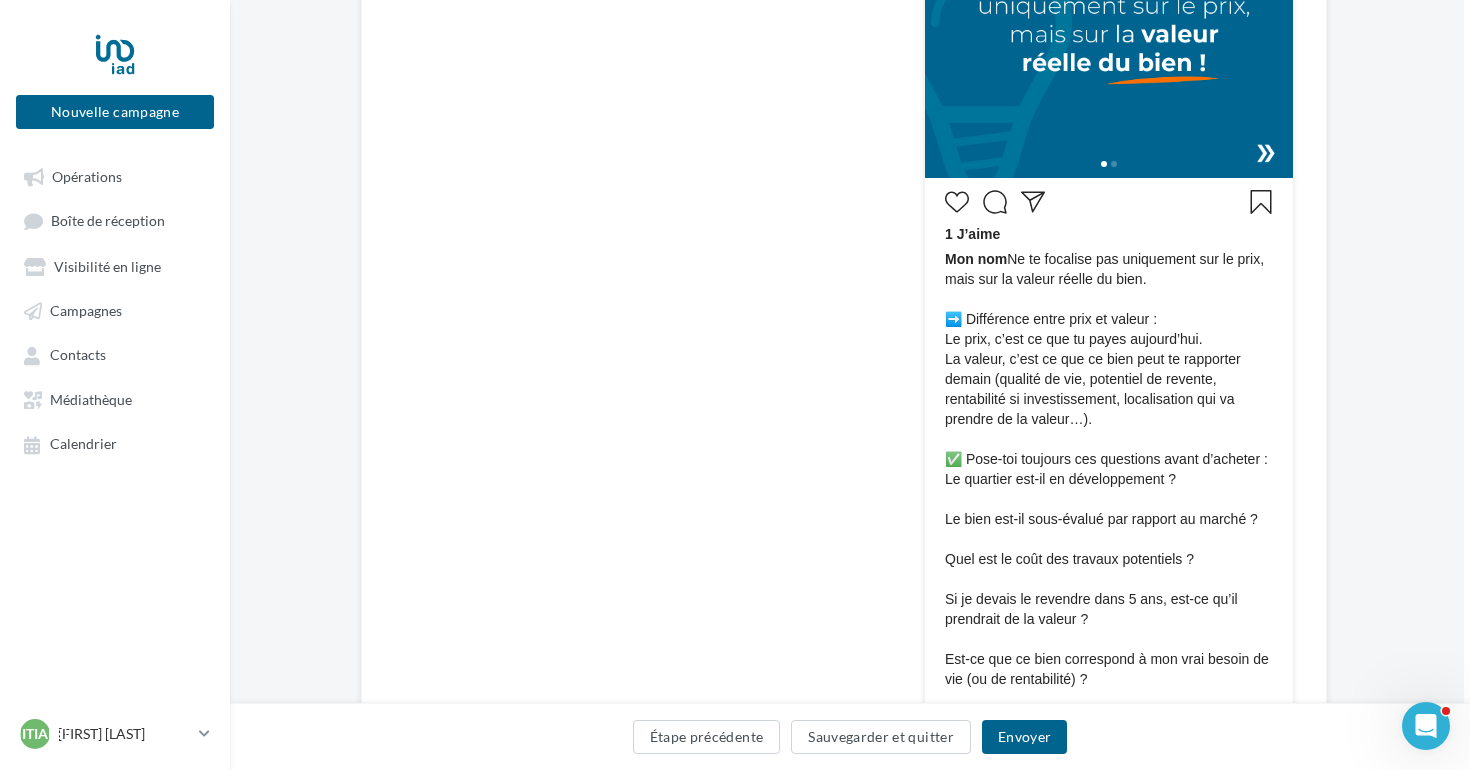 scroll, scrollTop: 716, scrollLeft: 6, axis: both 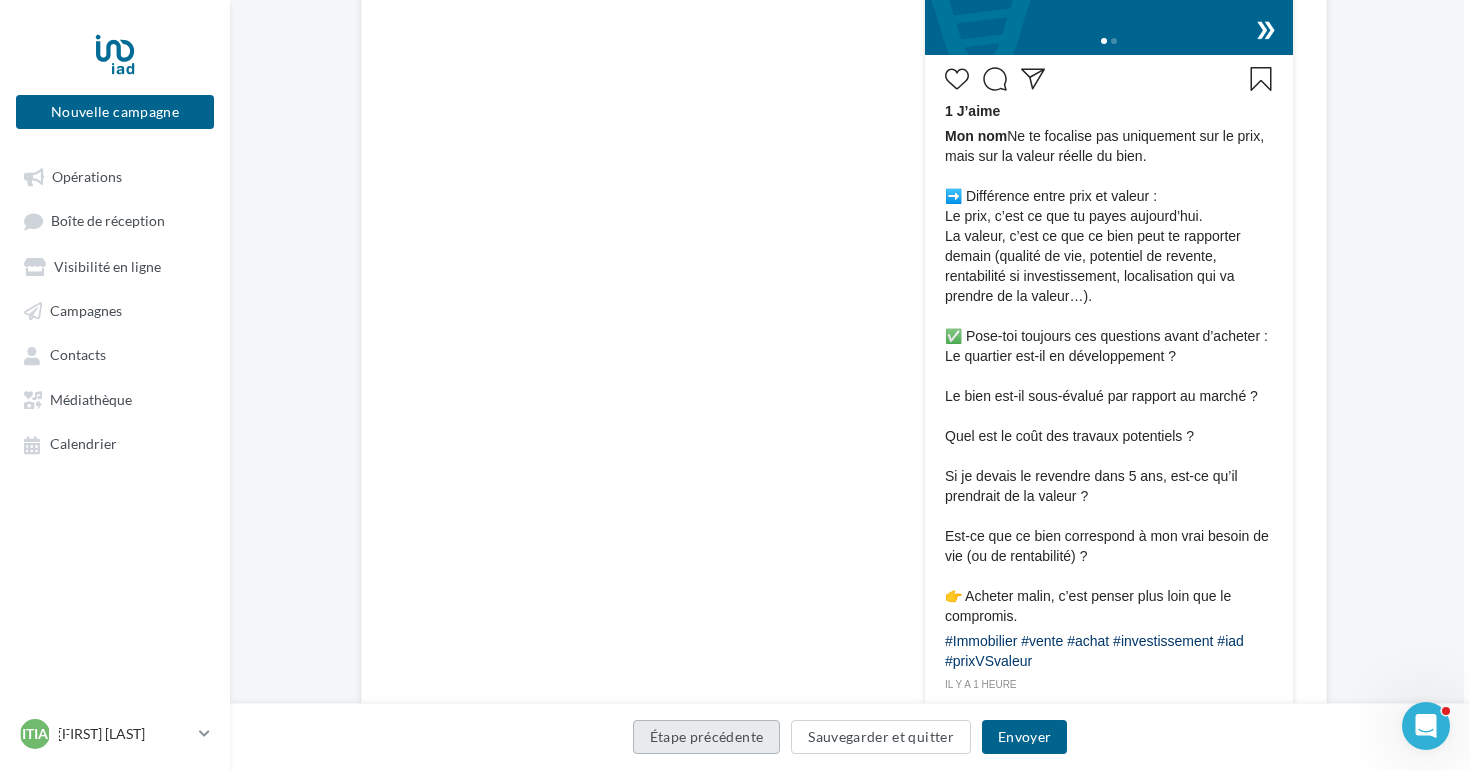 click on "Étape précédente" at bounding box center [707, 737] 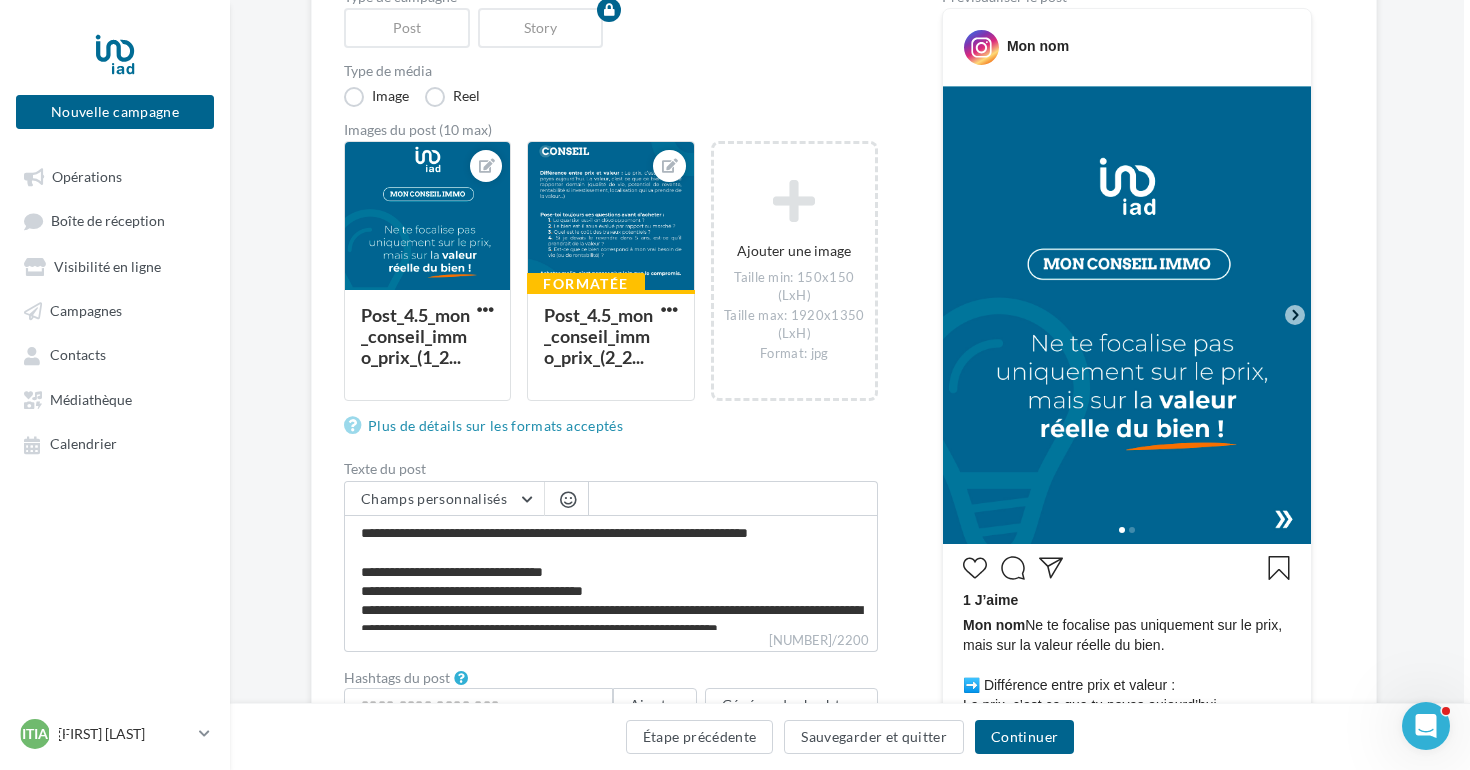 scroll, scrollTop: 27, scrollLeft: 0, axis: vertical 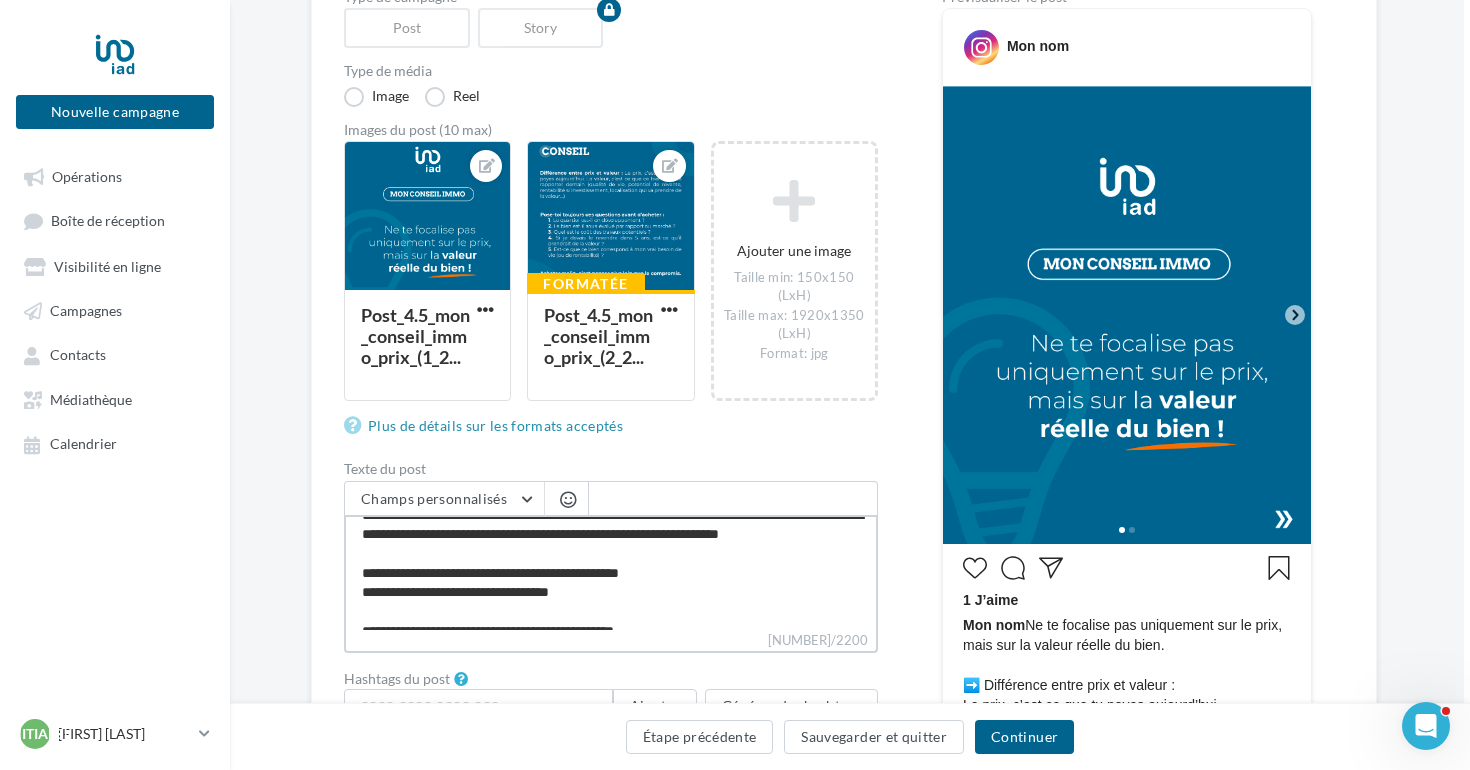 click on "**********" at bounding box center [611, 572] 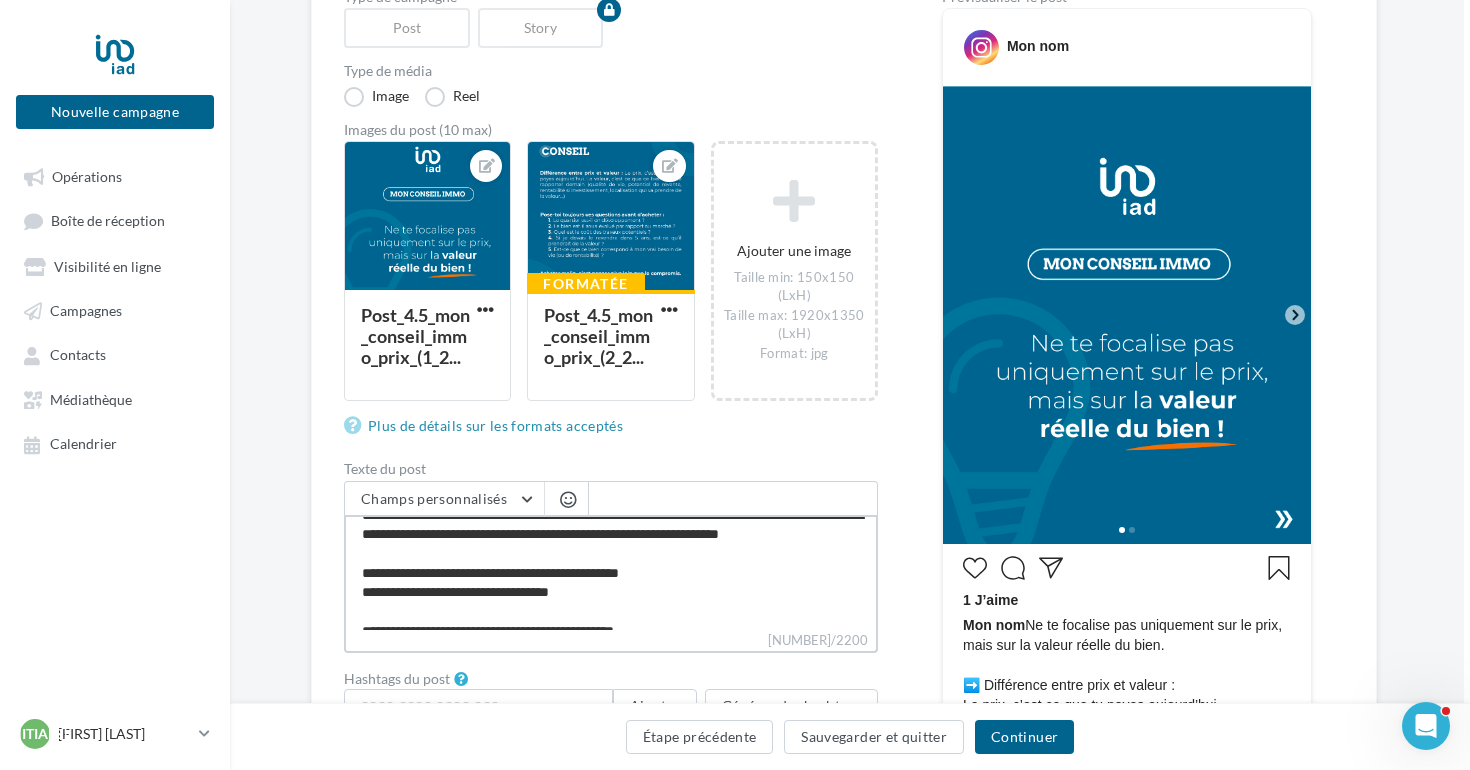 scroll, scrollTop: 97, scrollLeft: 0, axis: vertical 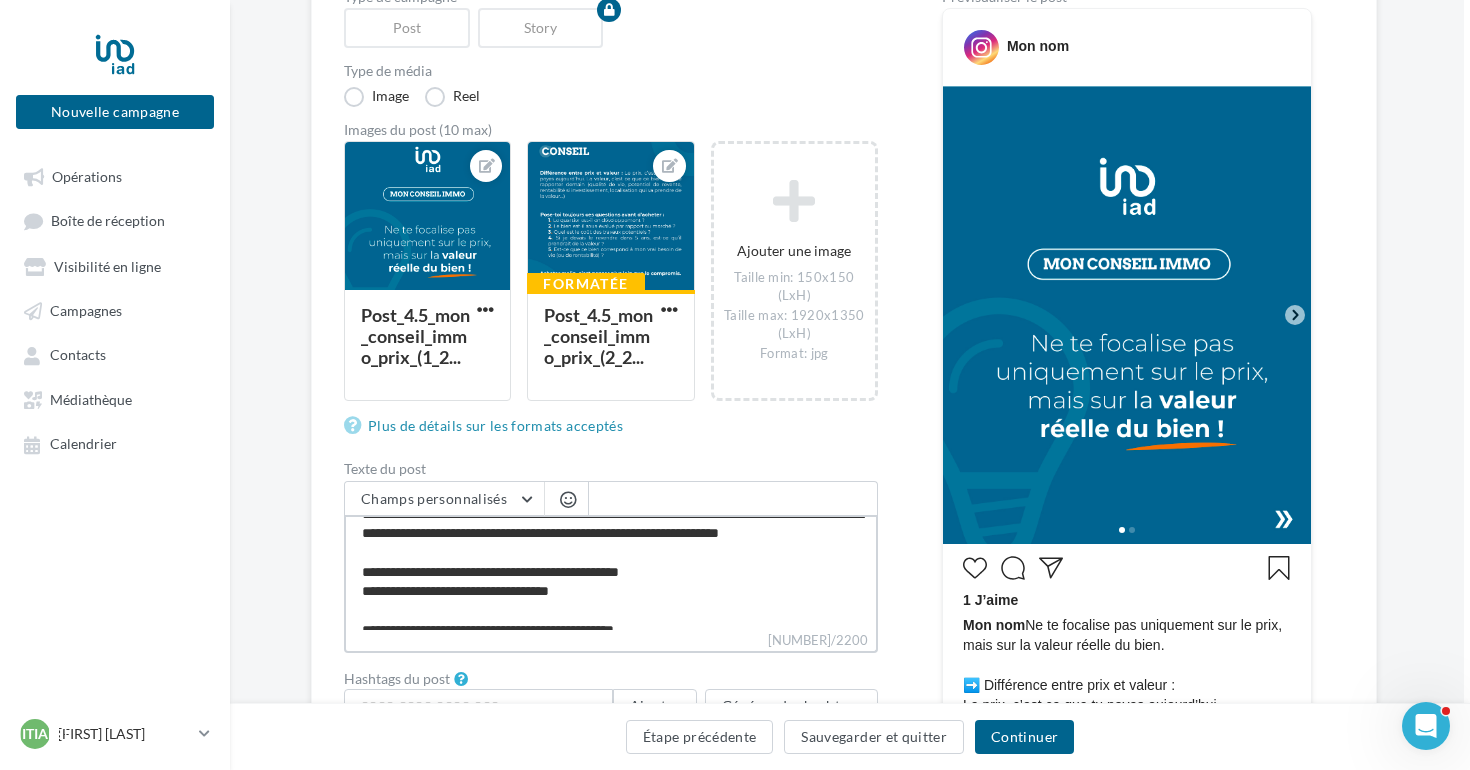 click on "**********" at bounding box center [611, 572] 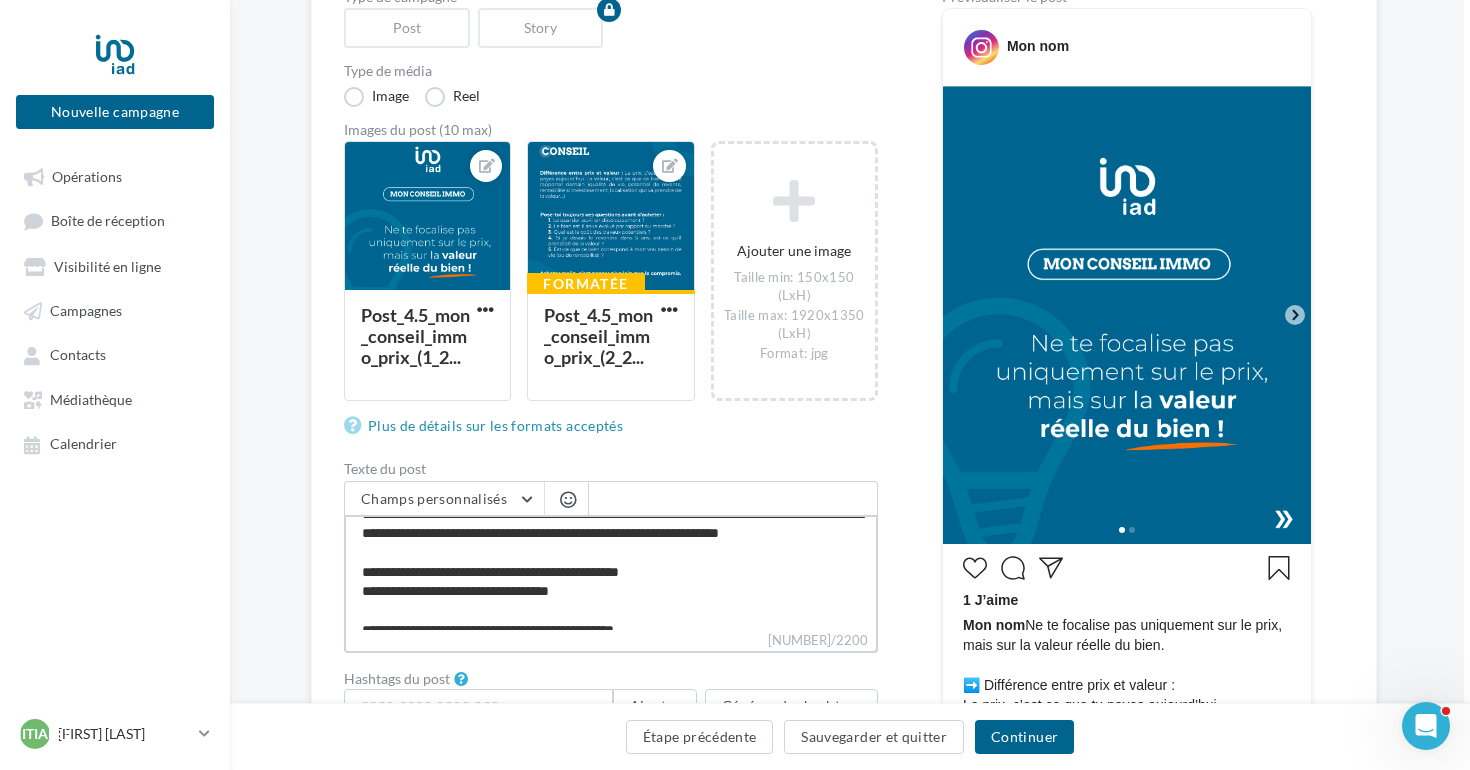 type on "**********" 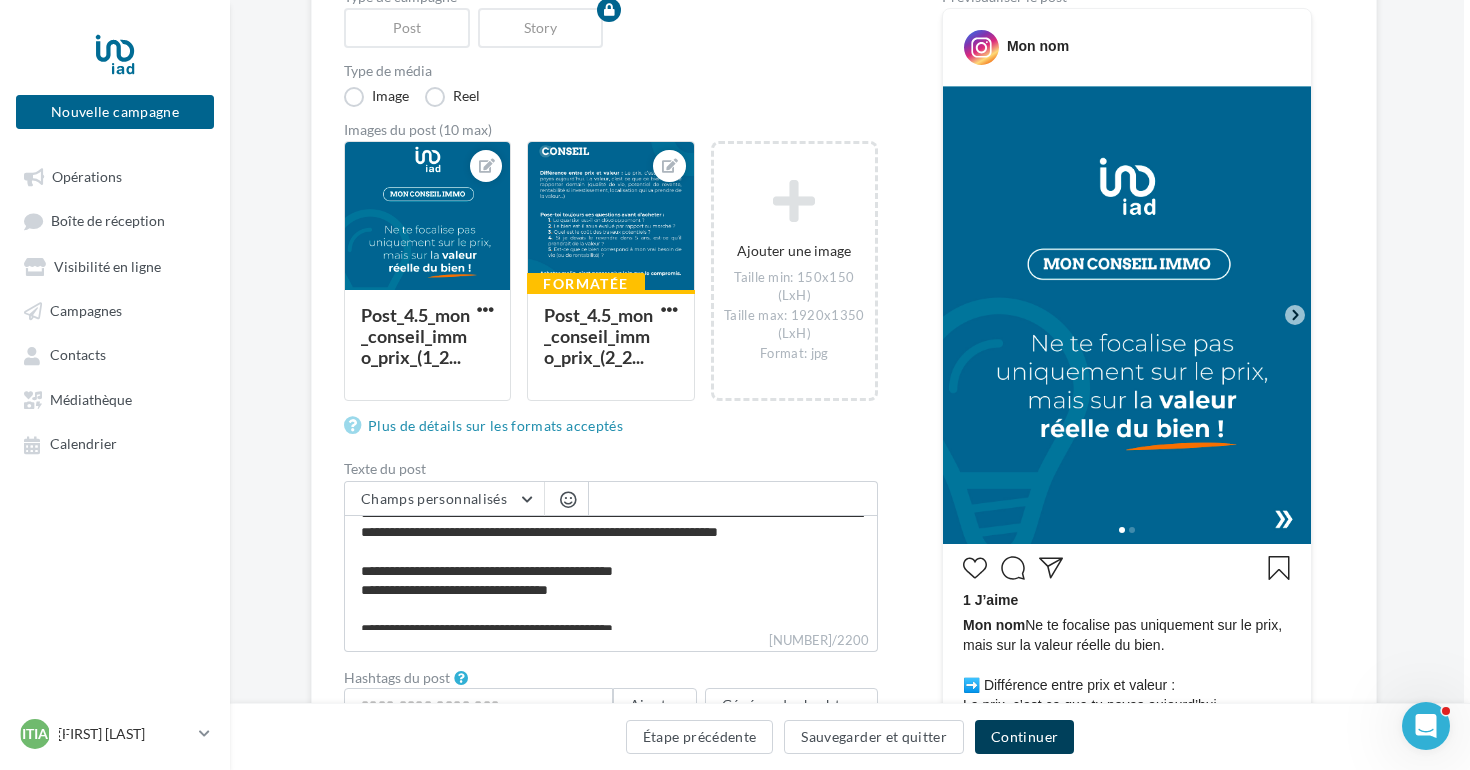 click on "Continuer" at bounding box center (1024, 737) 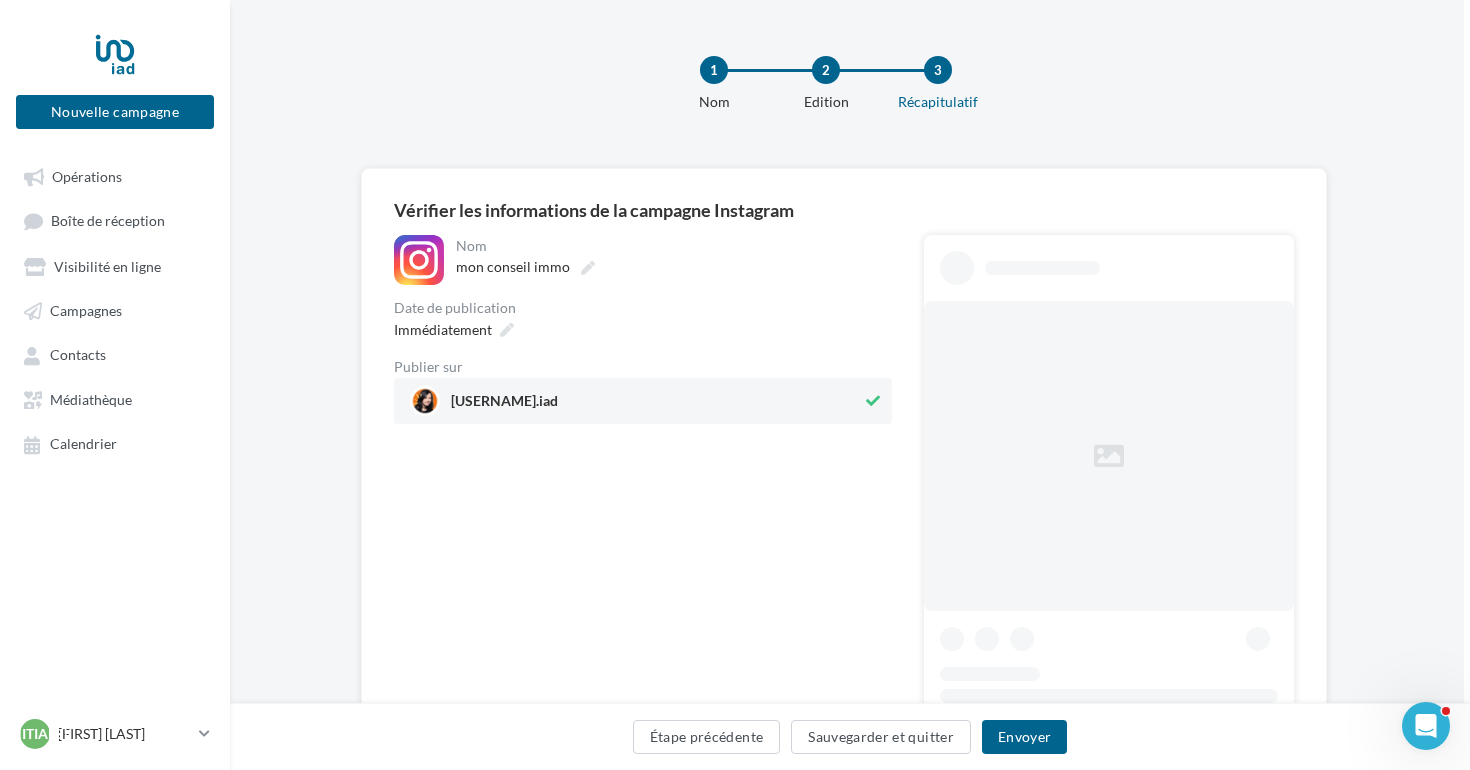 click on "joanapeixoto.iad" at bounding box center (636, 401) 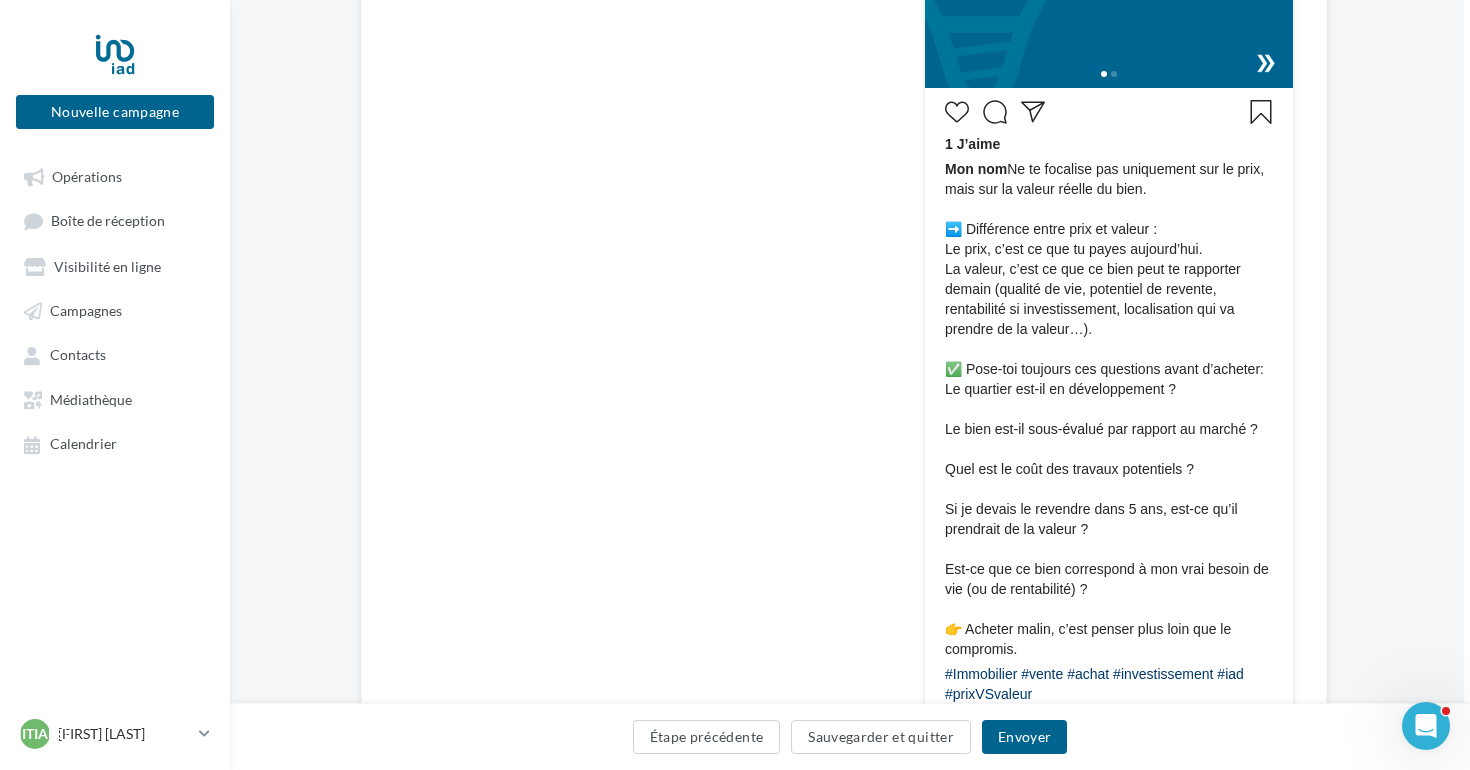 scroll, scrollTop: 691, scrollLeft: 6, axis: both 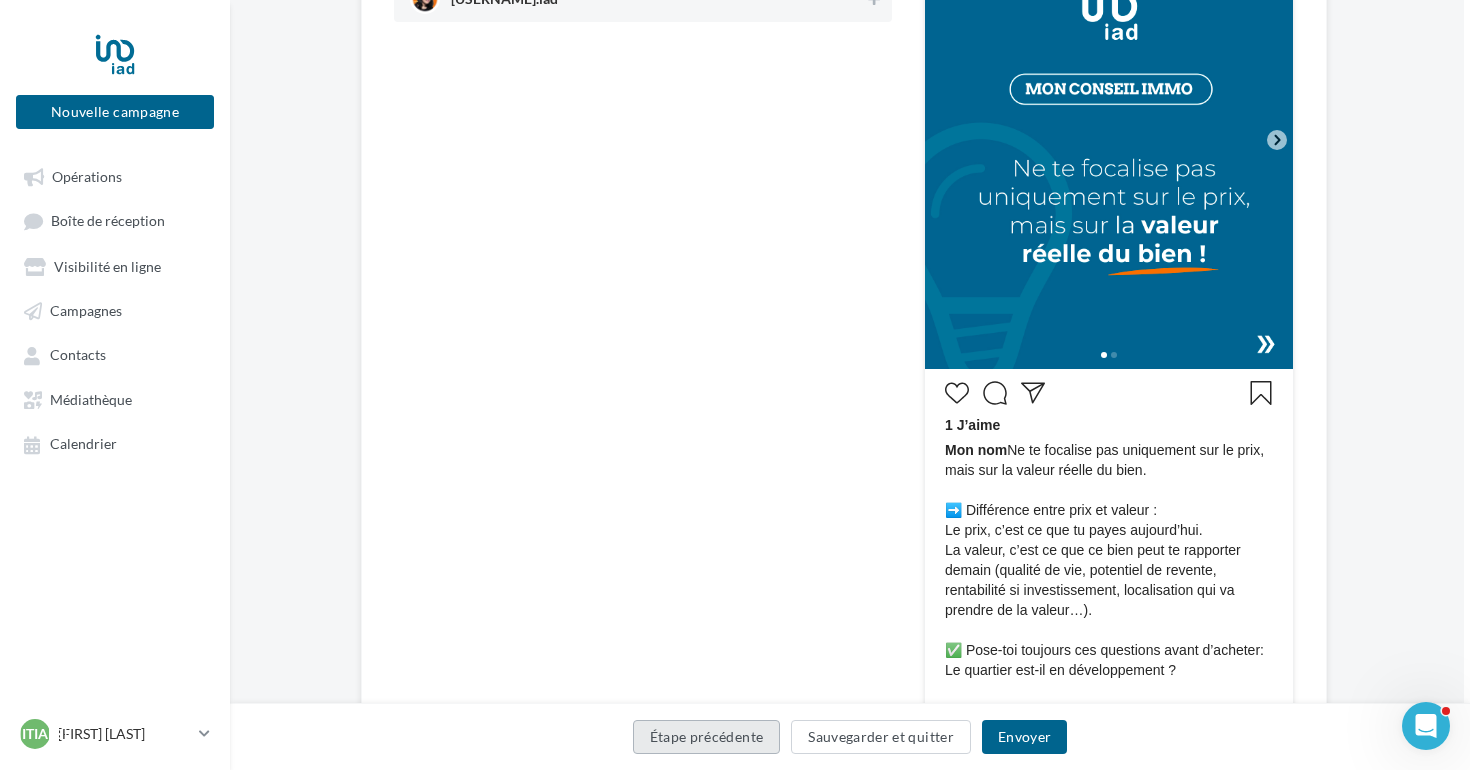 click on "Étape précédente" at bounding box center [707, 737] 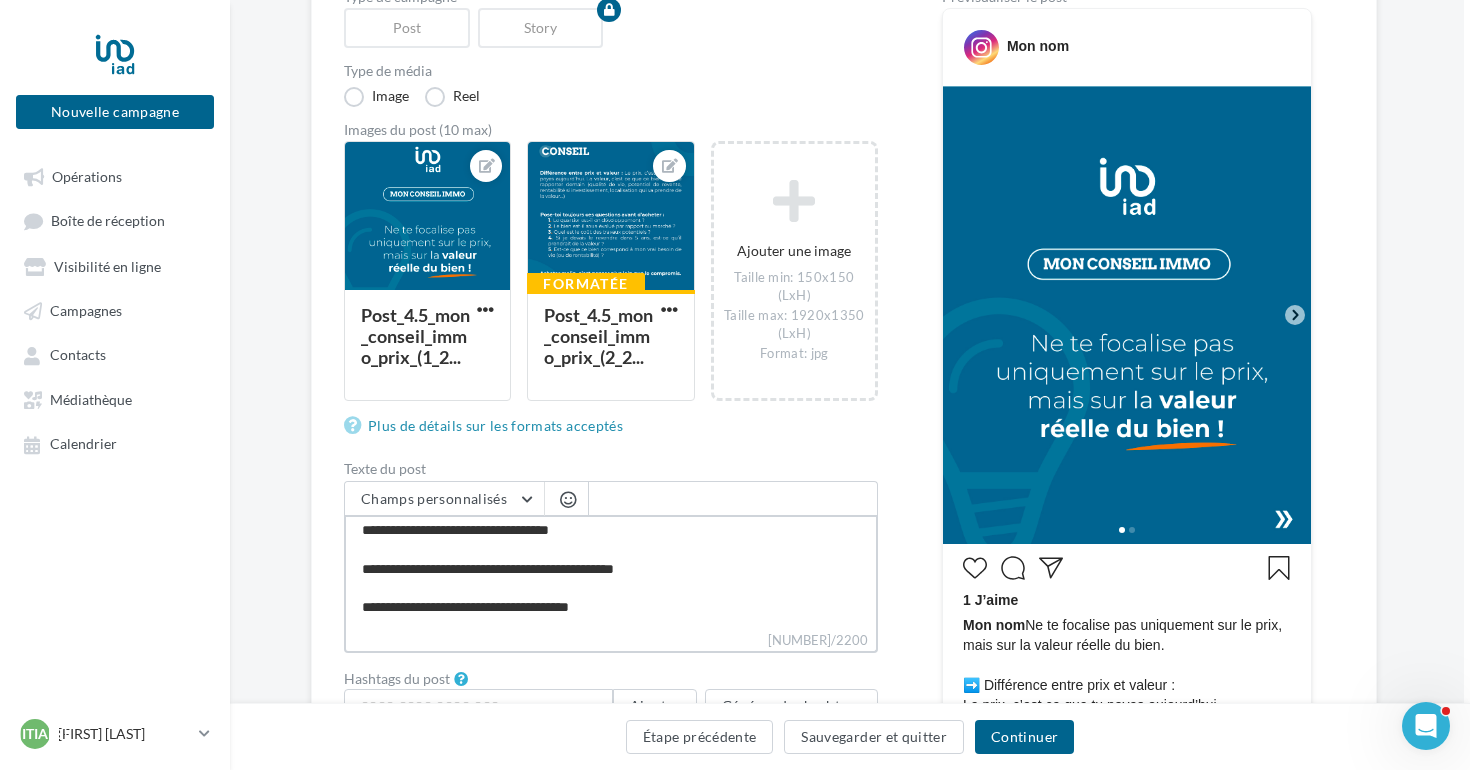 click on "**********" at bounding box center [611, 572] 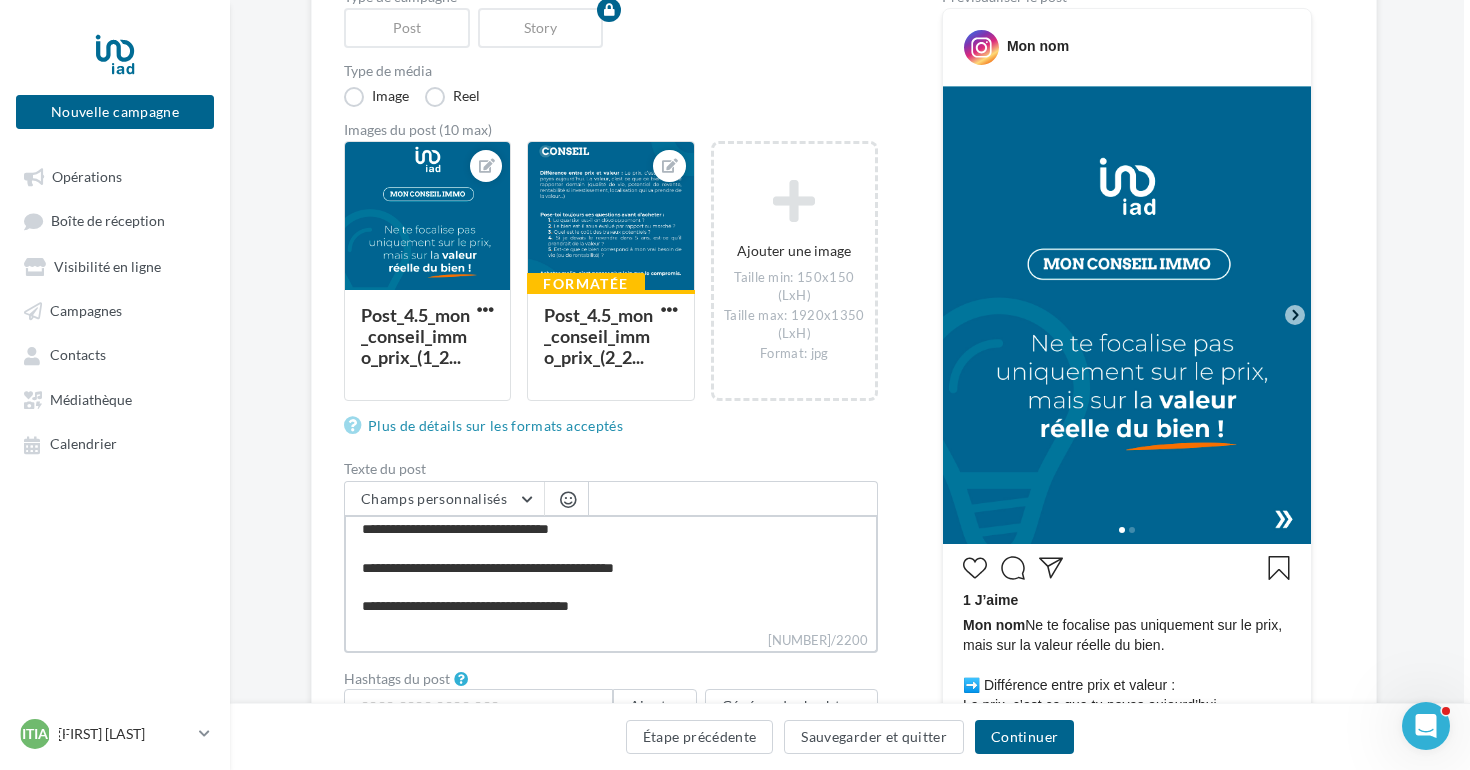 click on "**********" at bounding box center [611, 572] 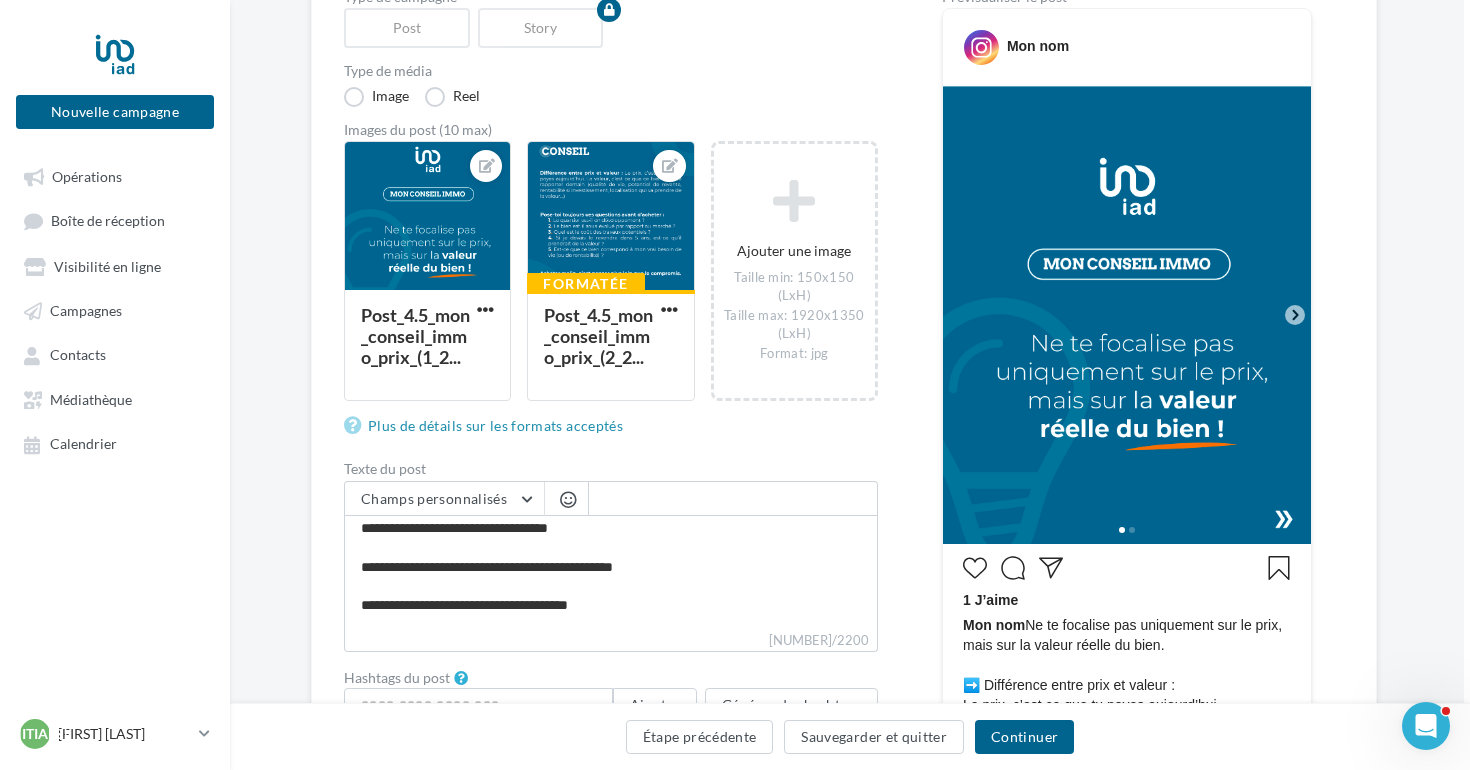 click at bounding box center (568, 499) 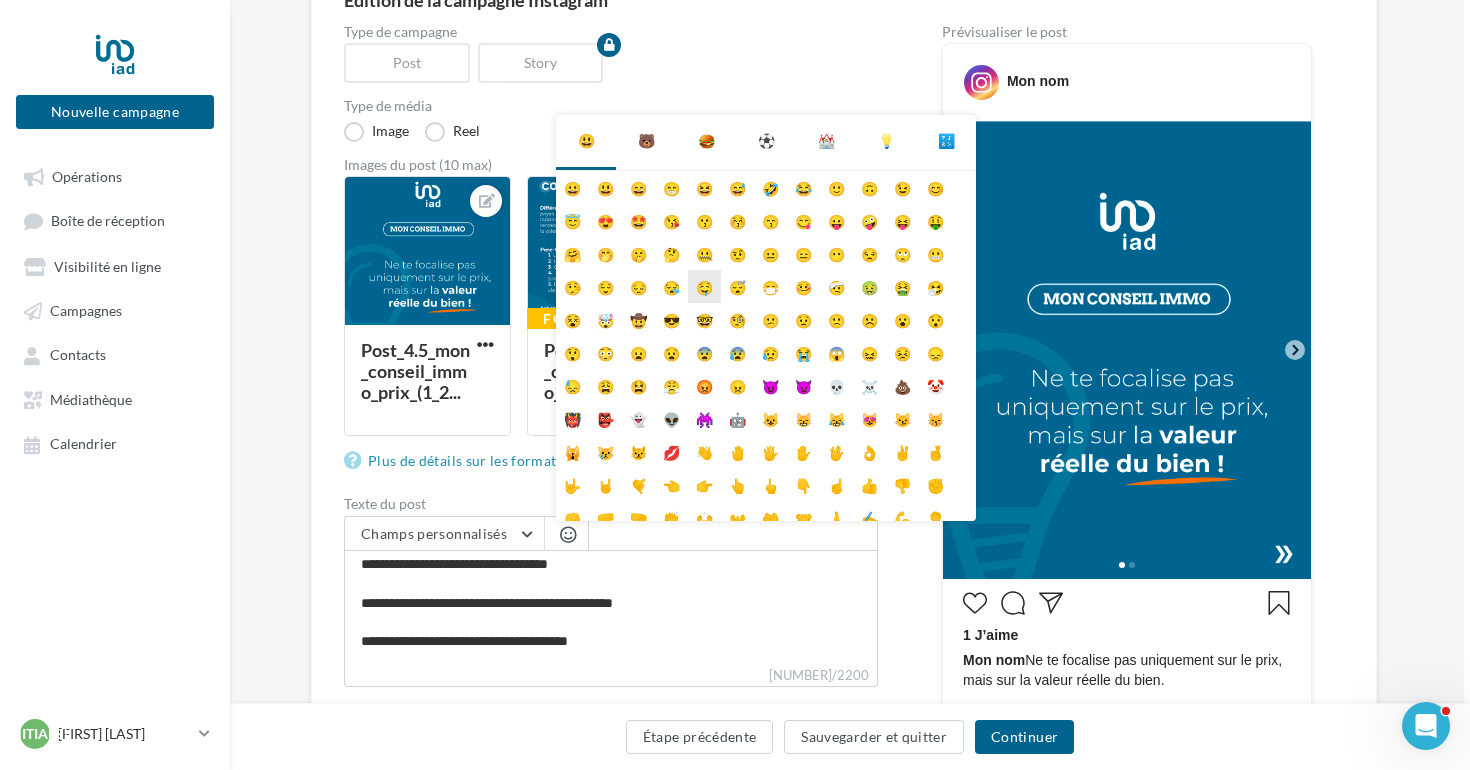 scroll, scrollTop: 207, scrollLeft: 6, axis: both 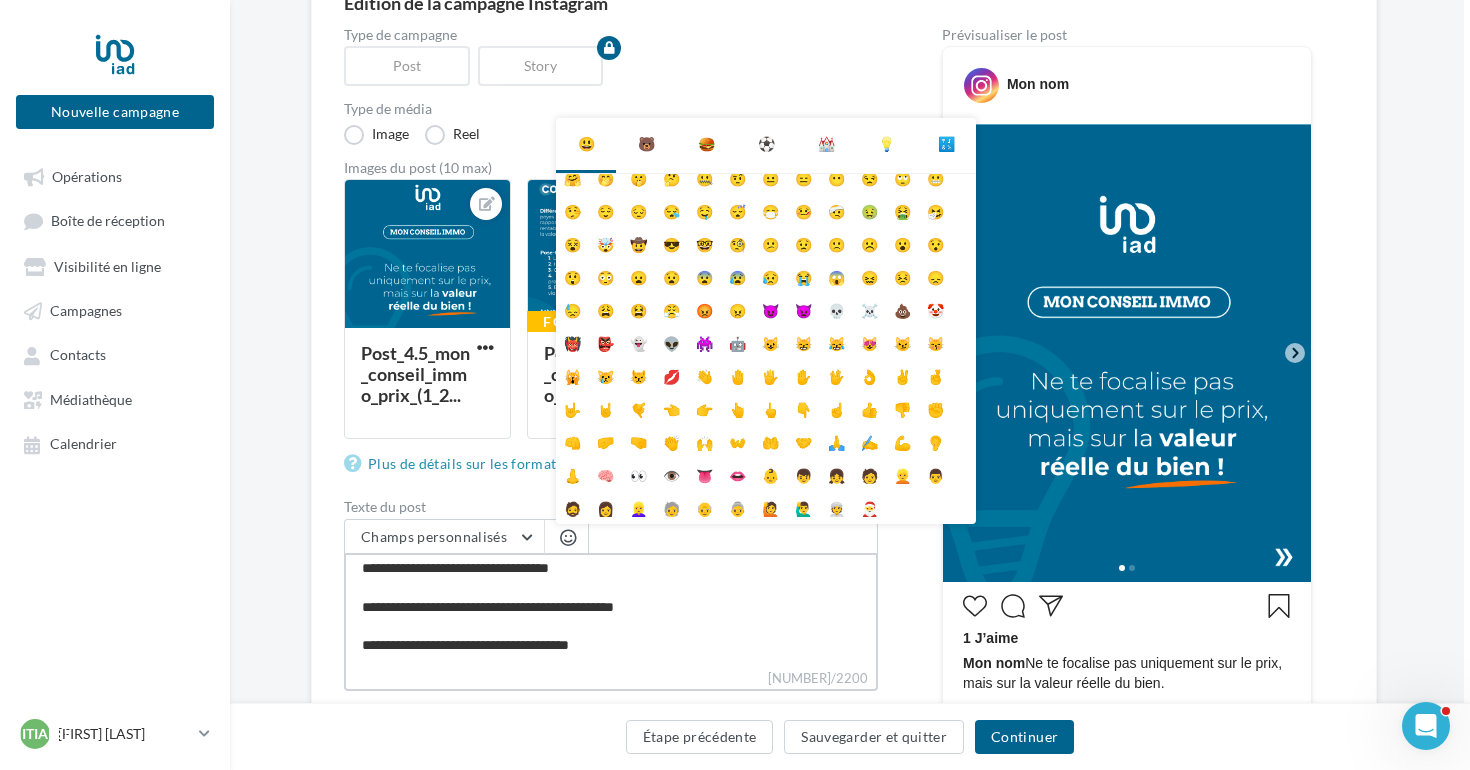 click on "**********" at bounding box center [611, 610] 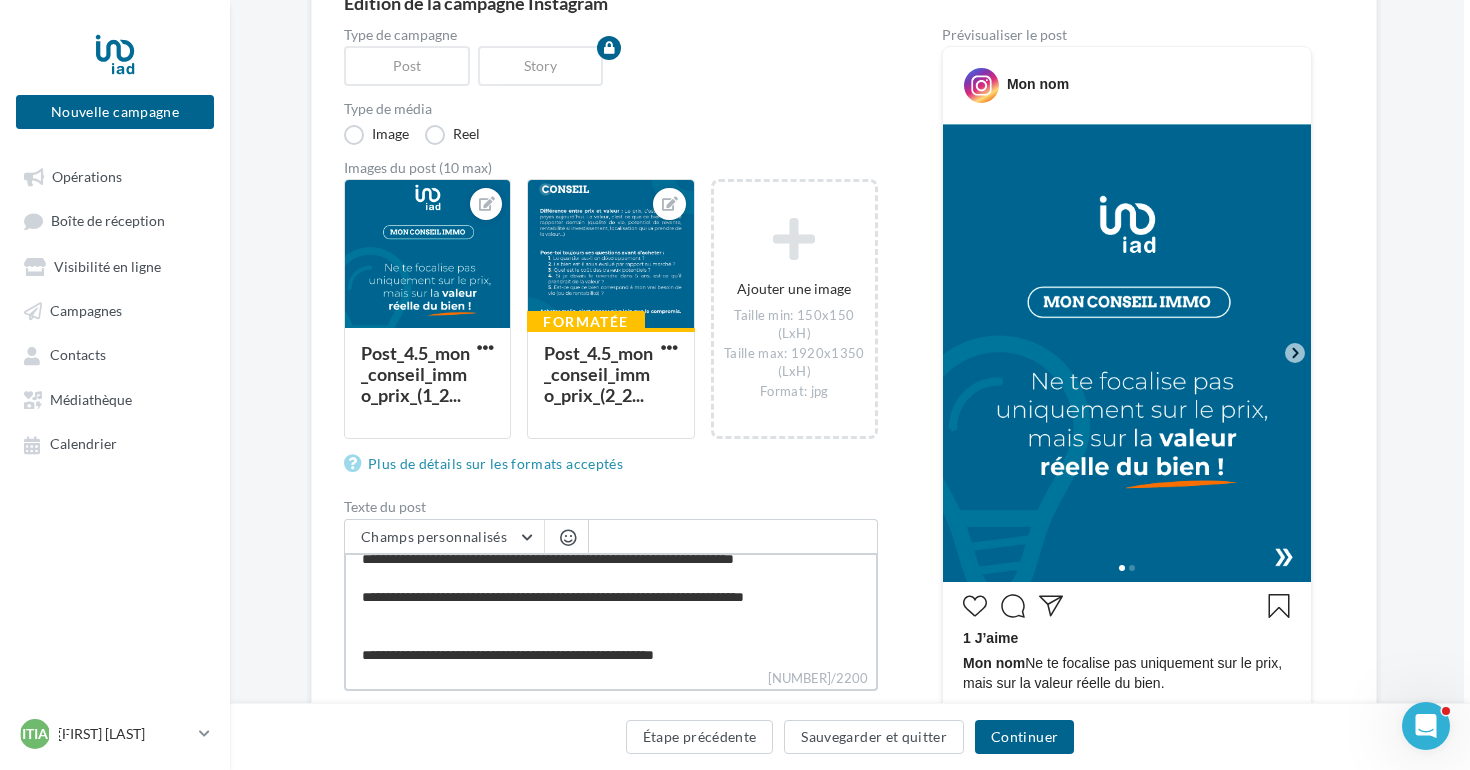 scroll, scrollTop: 307, scrollLeft: 0, axis: vertical 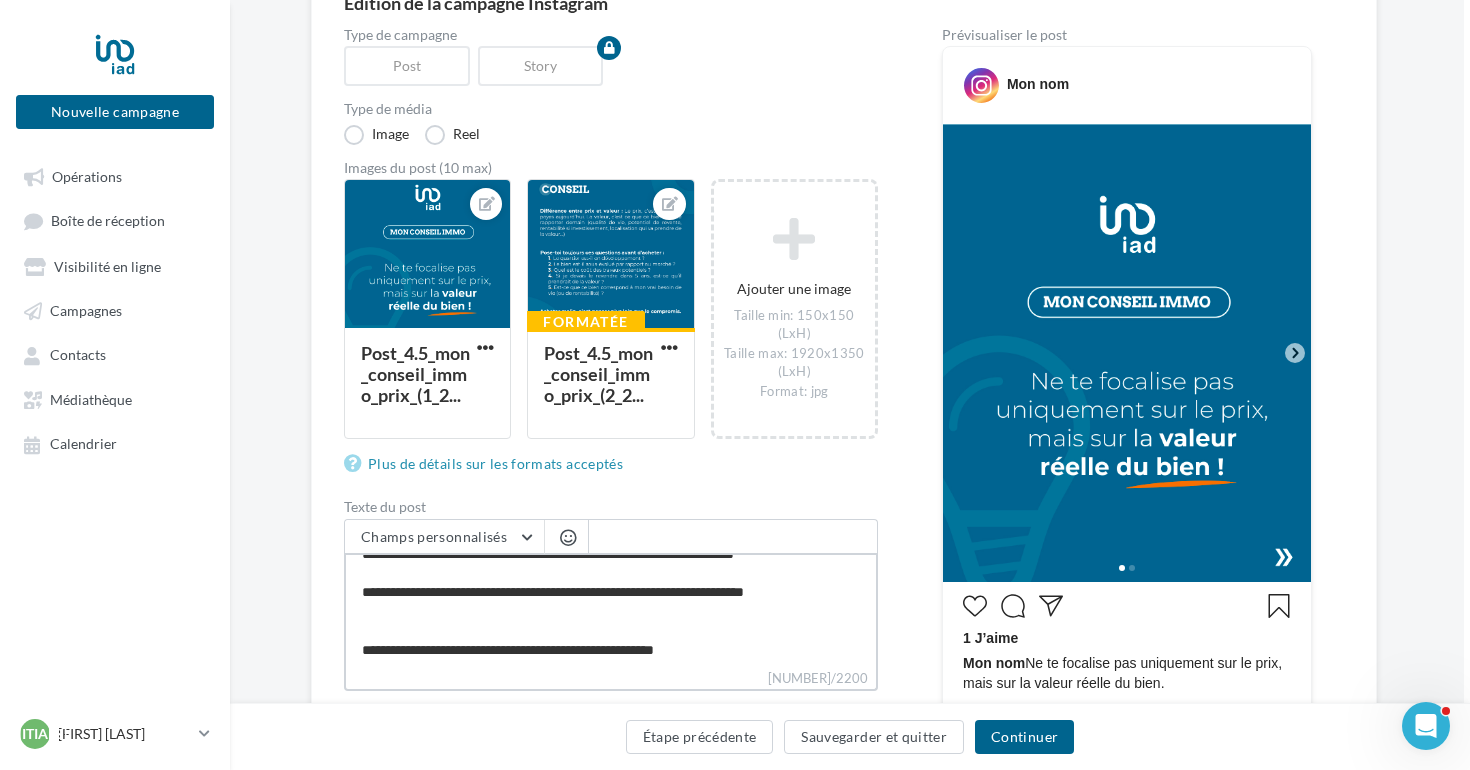 click on "**********" at bounding box center (611, 610) 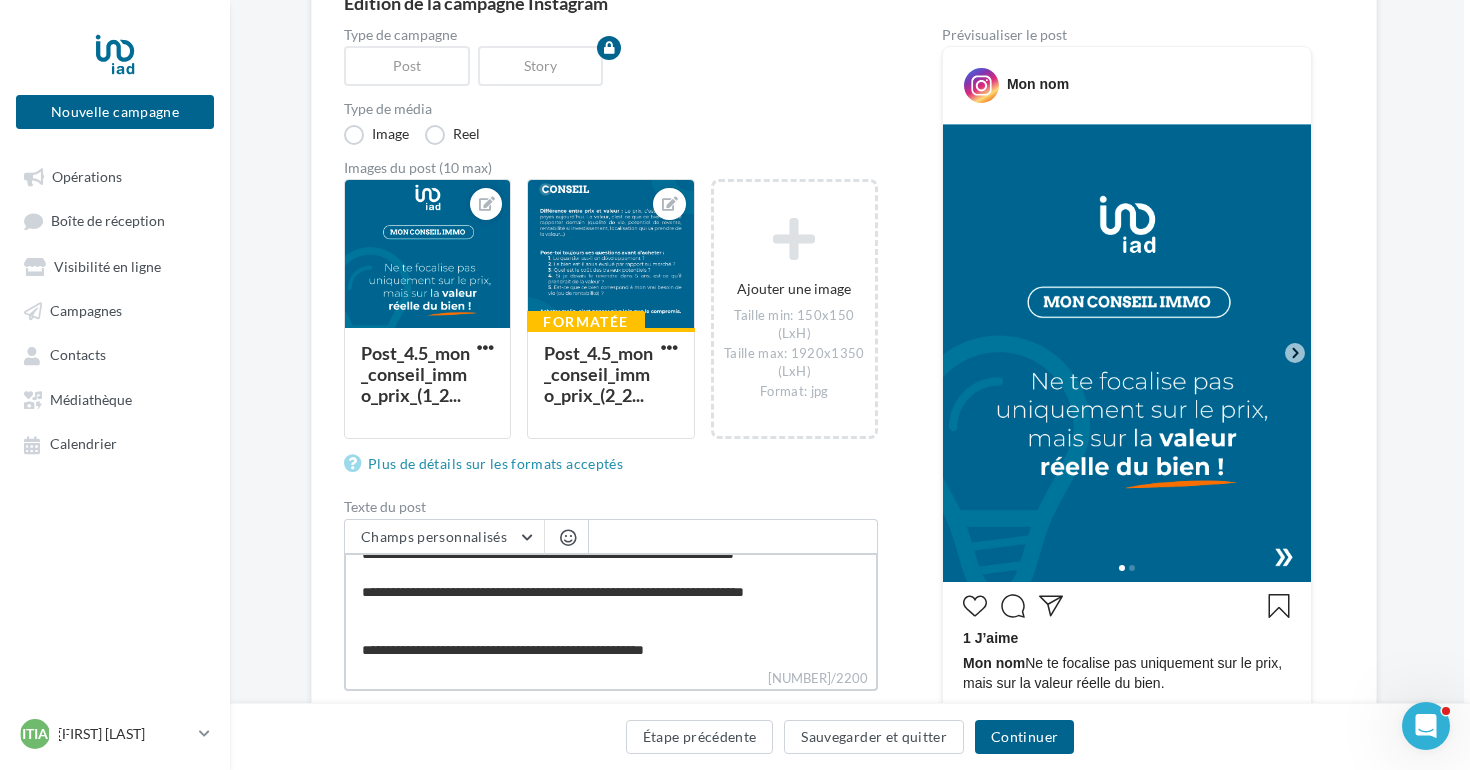 type on "**********" 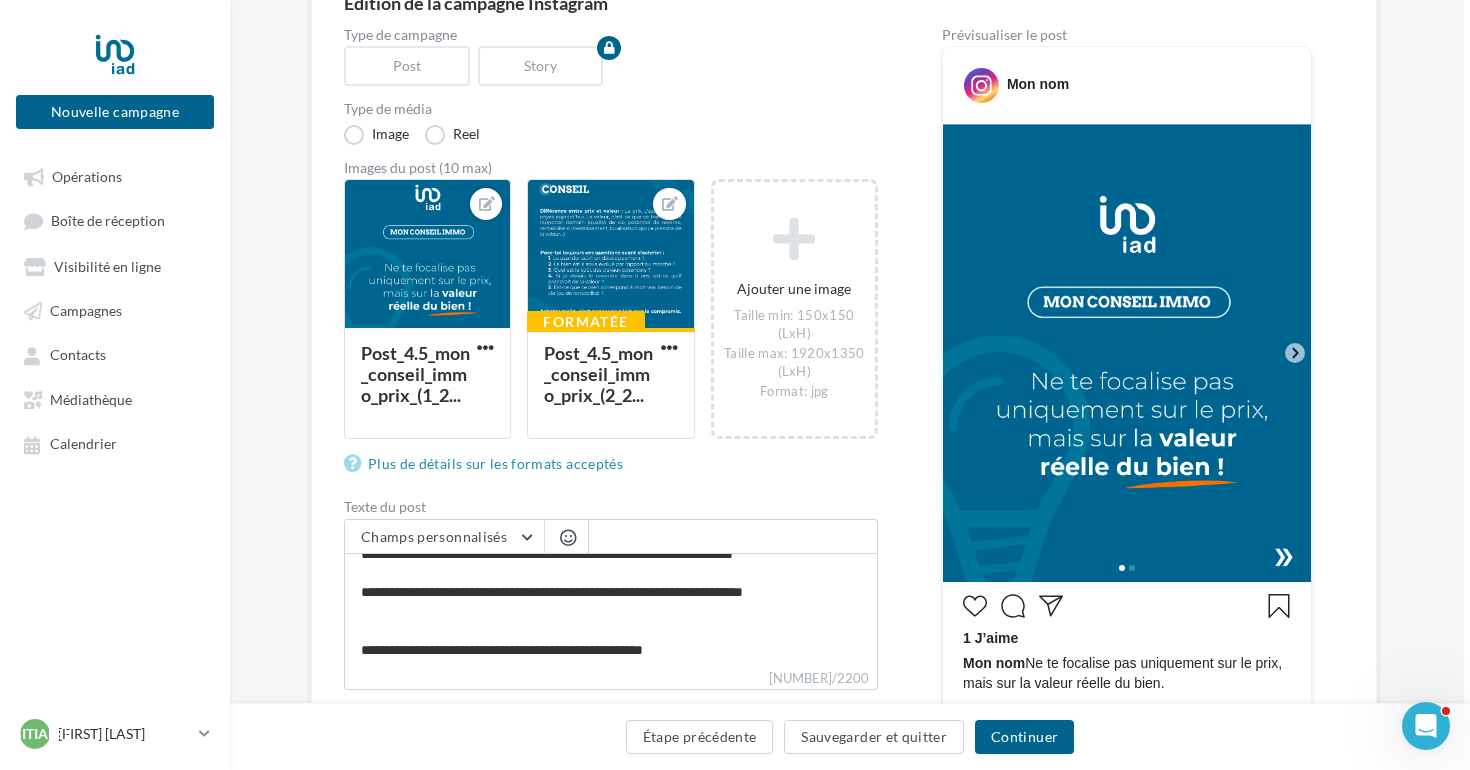scroll, scrollTop: 287, scrollLeft: 0, axis: vertical 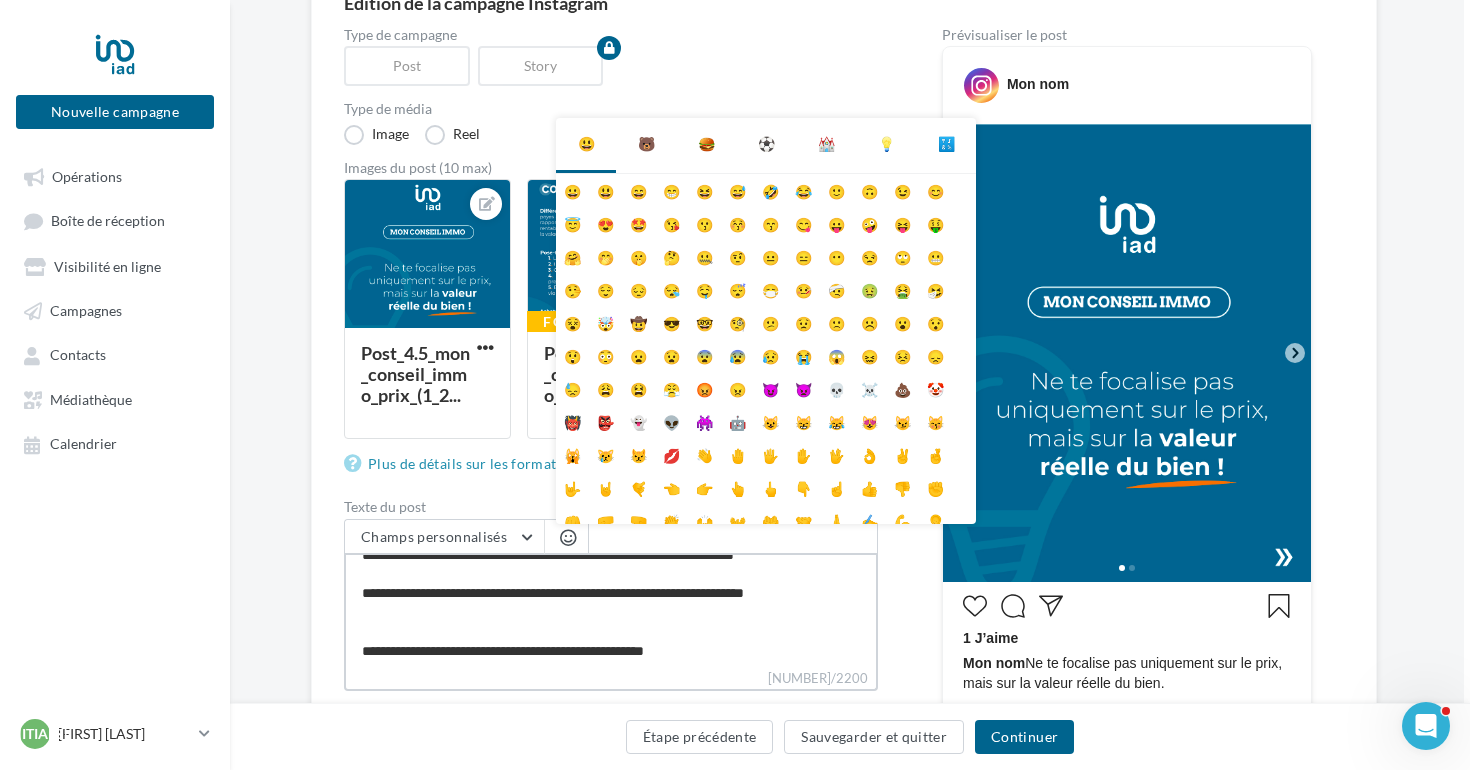 click on "**********" at bounding box center (611, 610) 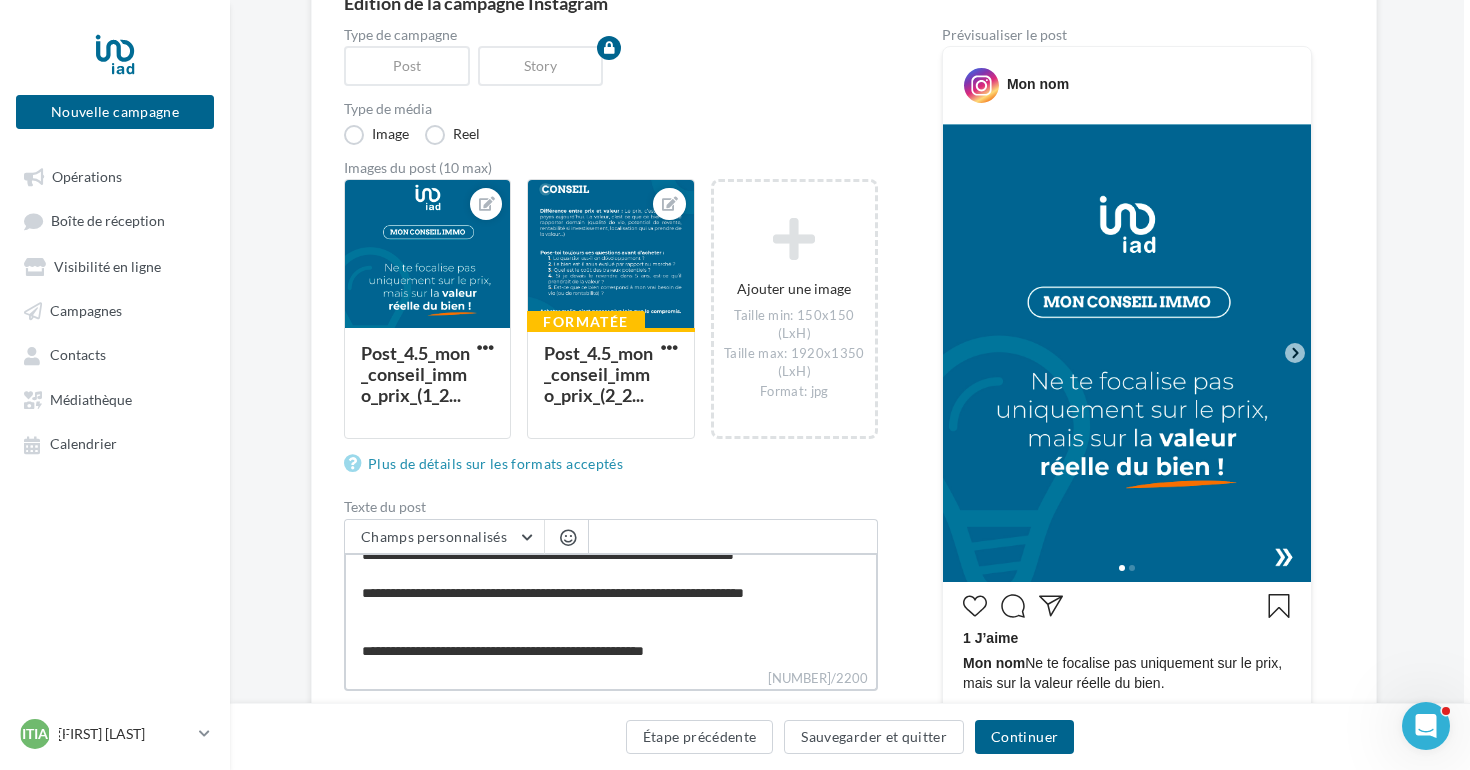 scroll, scrollTop: 307, scrollLeft: 0, axis: vertical 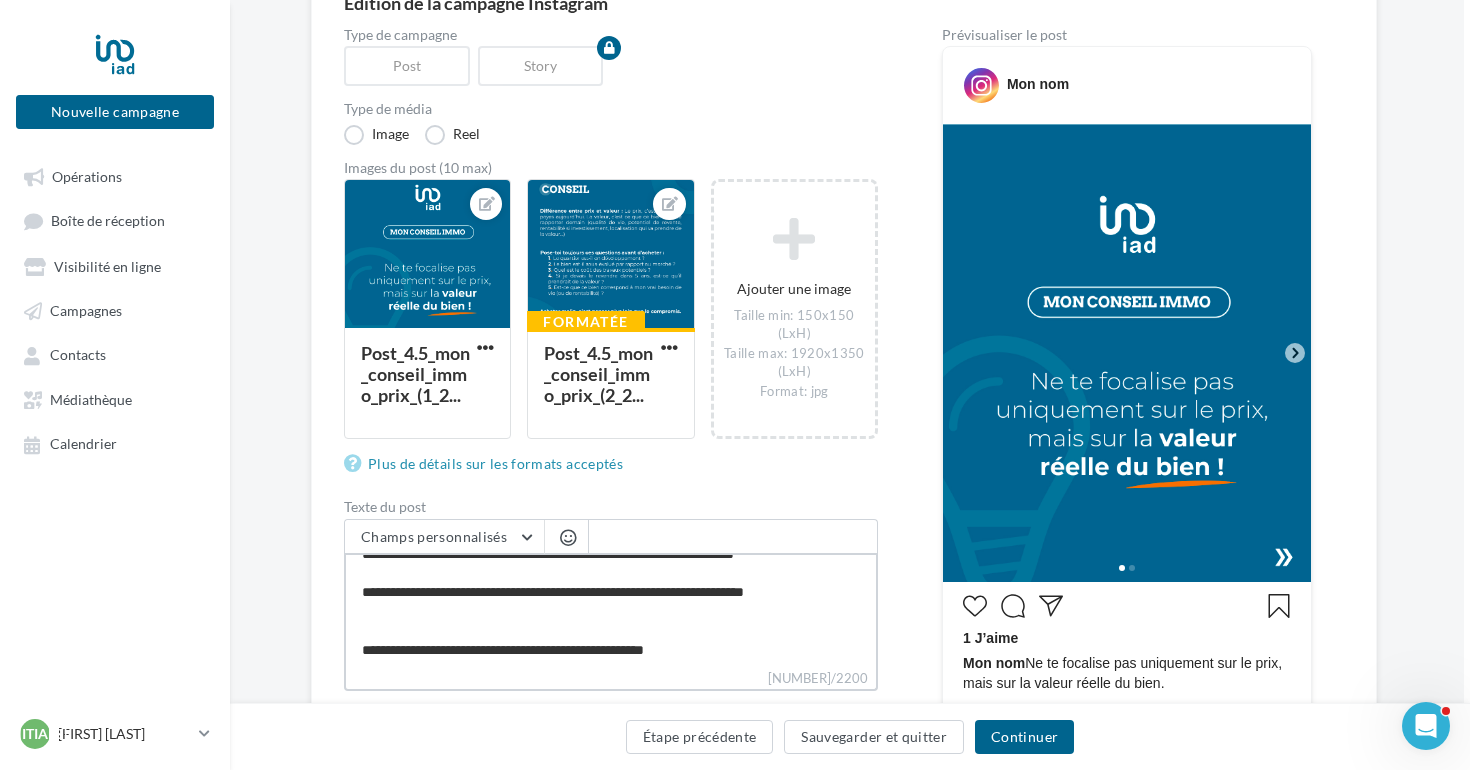 click on "**********" at bounding box center [611, 610] 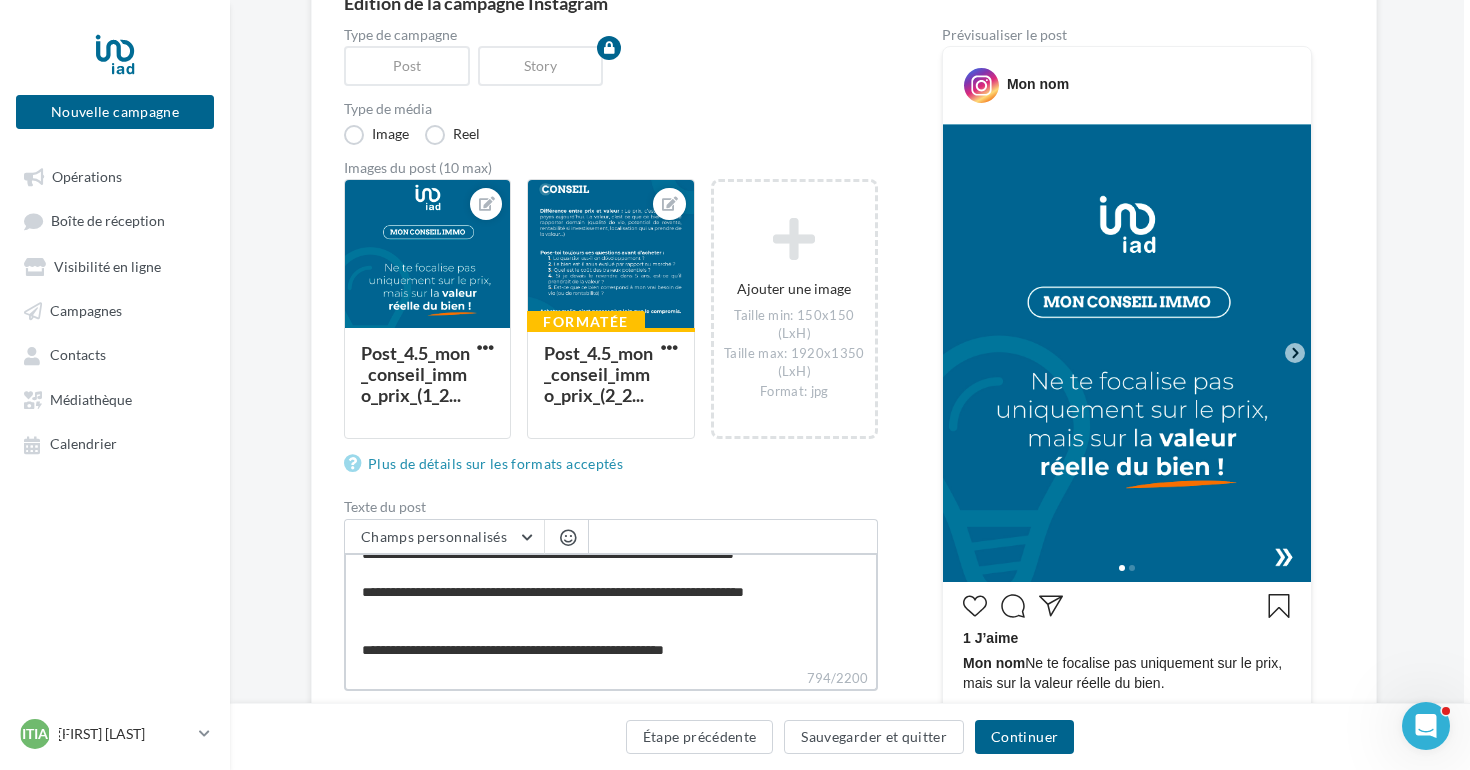 type on "**********" 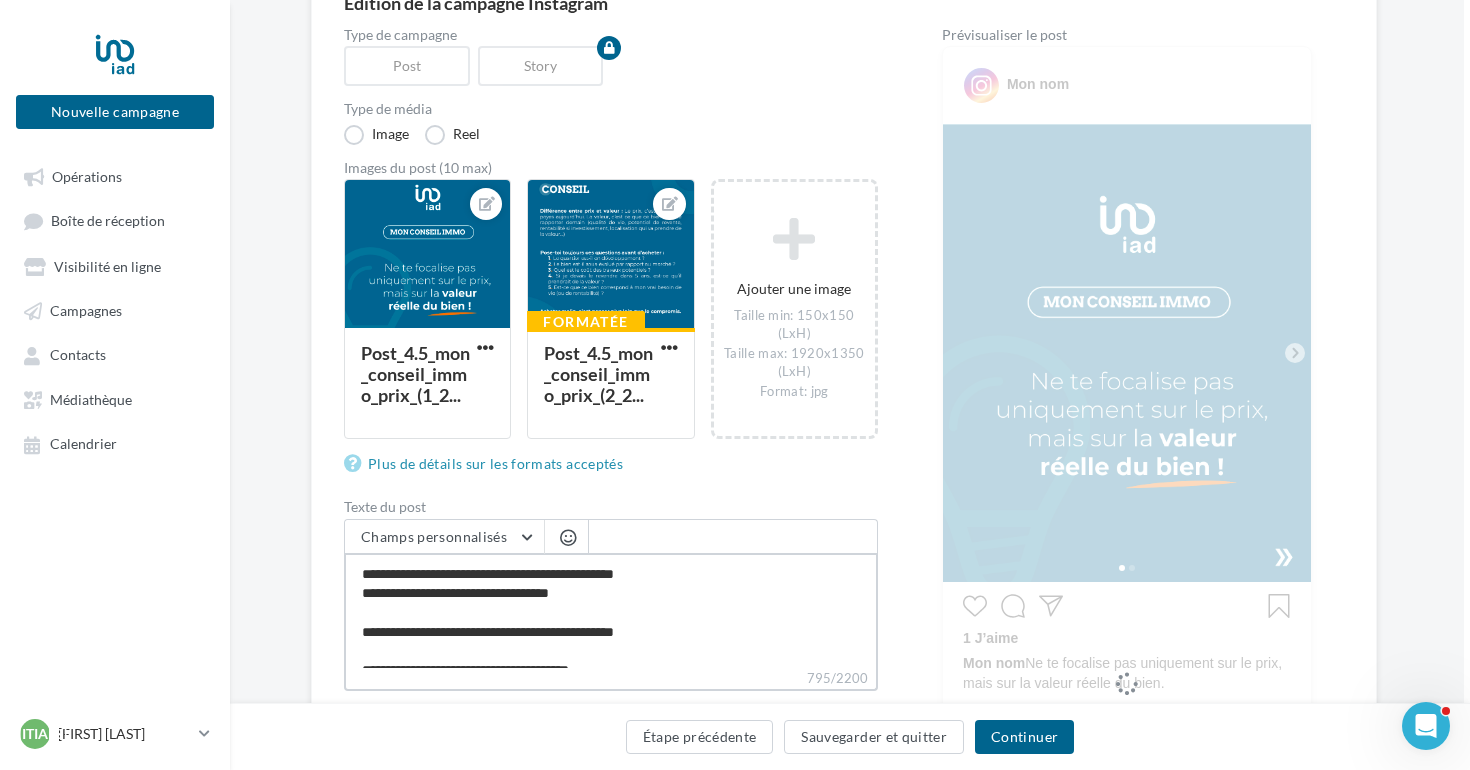 scroll, scrollTop: 130, scrollLeft: 0, axis: vertical 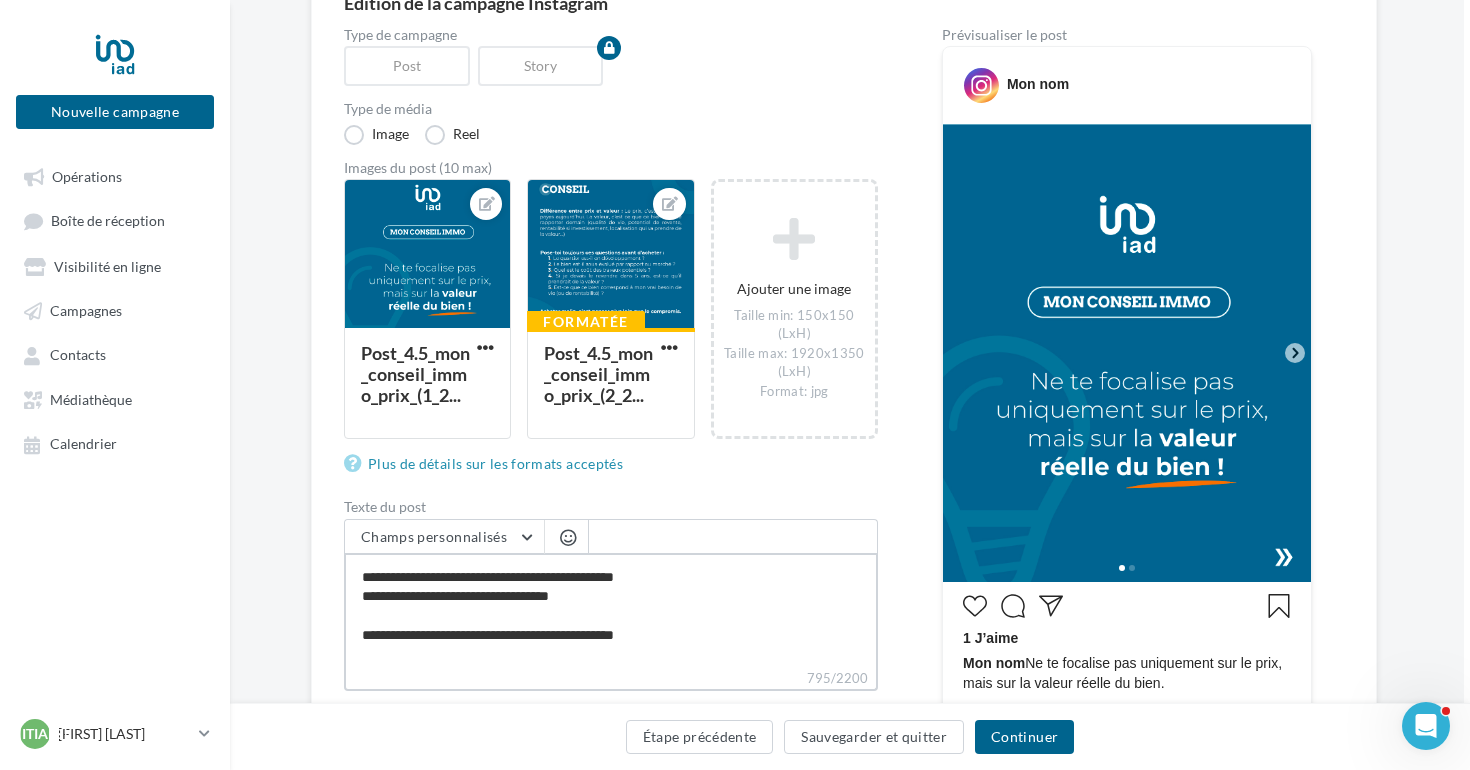 click on "**********" at bounding box center (611, 610) 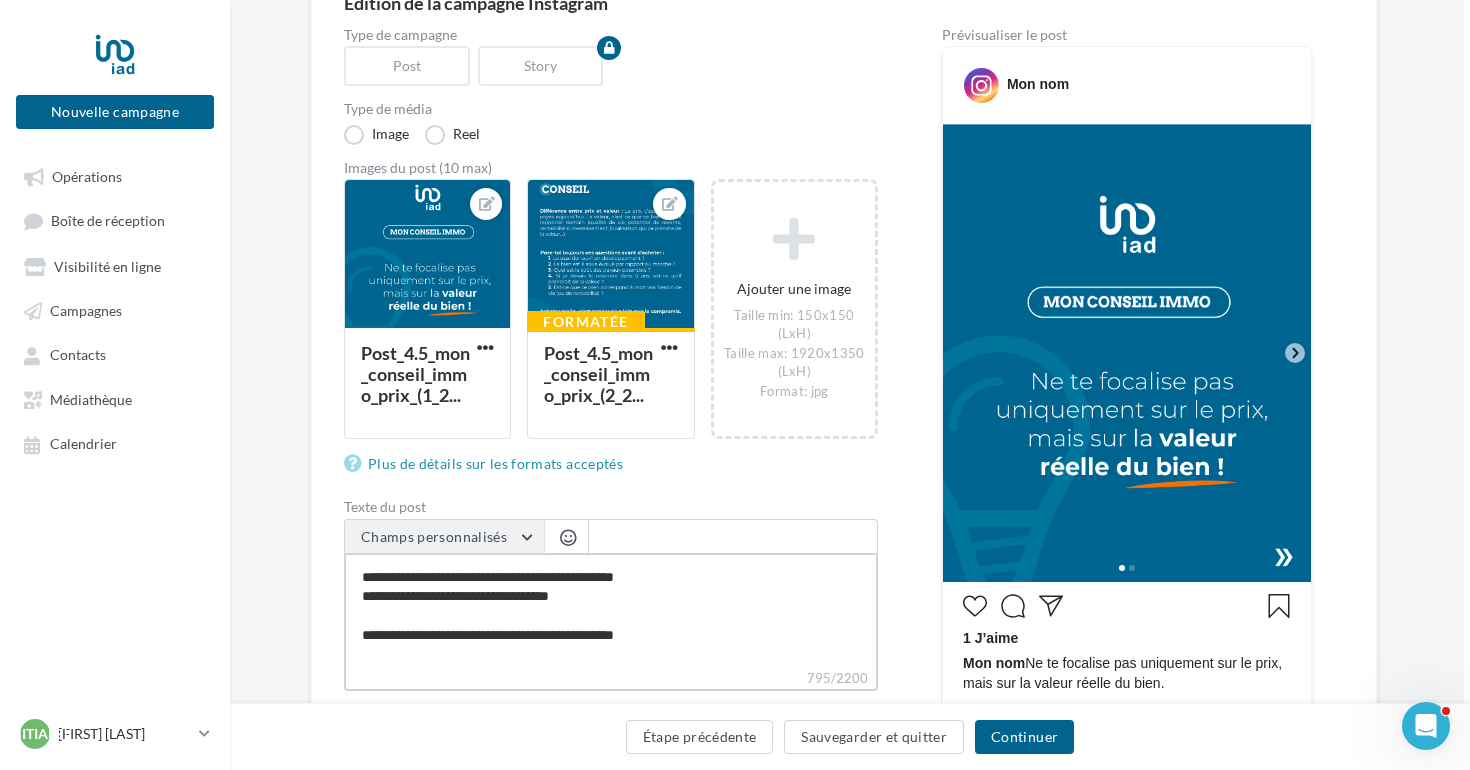 type on "**********" 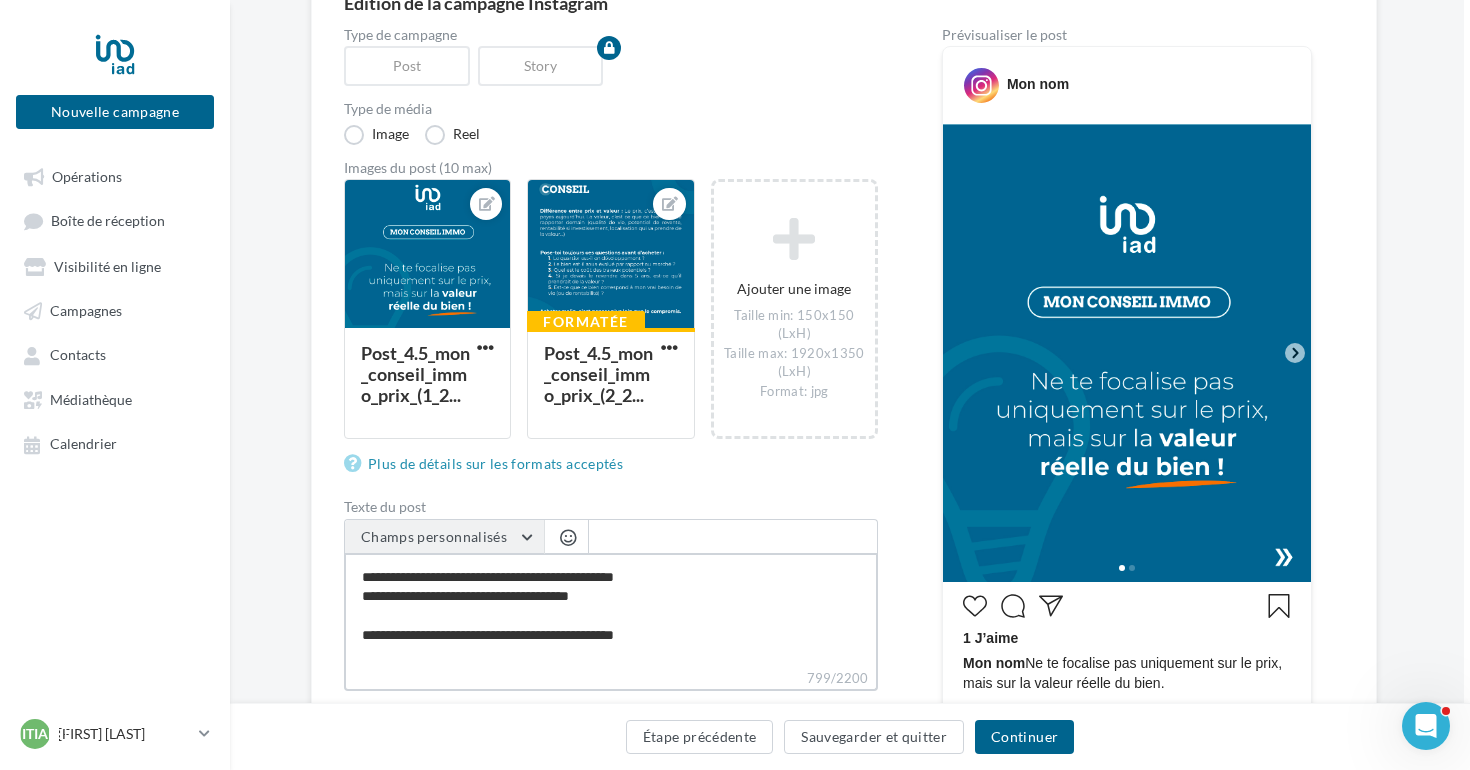 type on "**********" 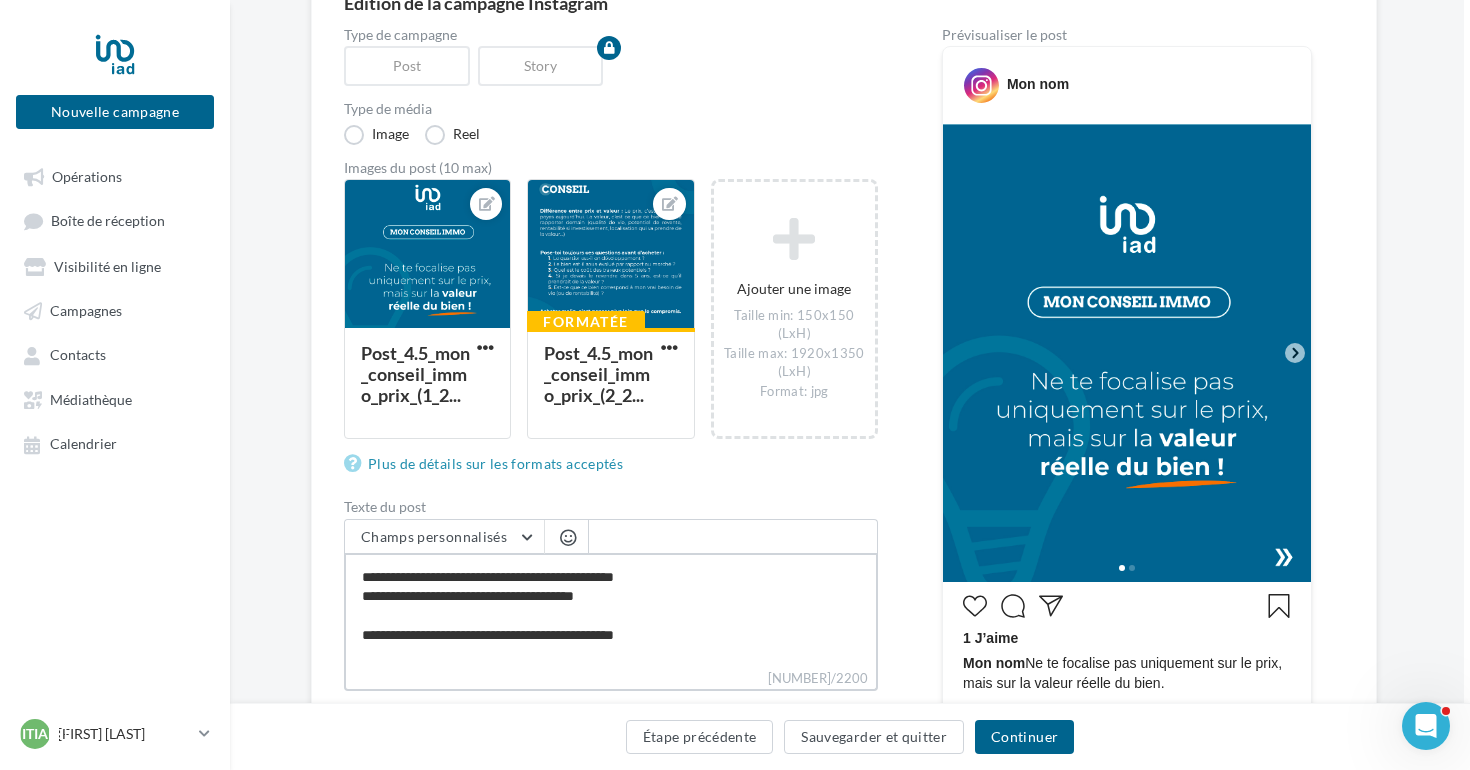 click on "**********" at bounding box center (611, 610) 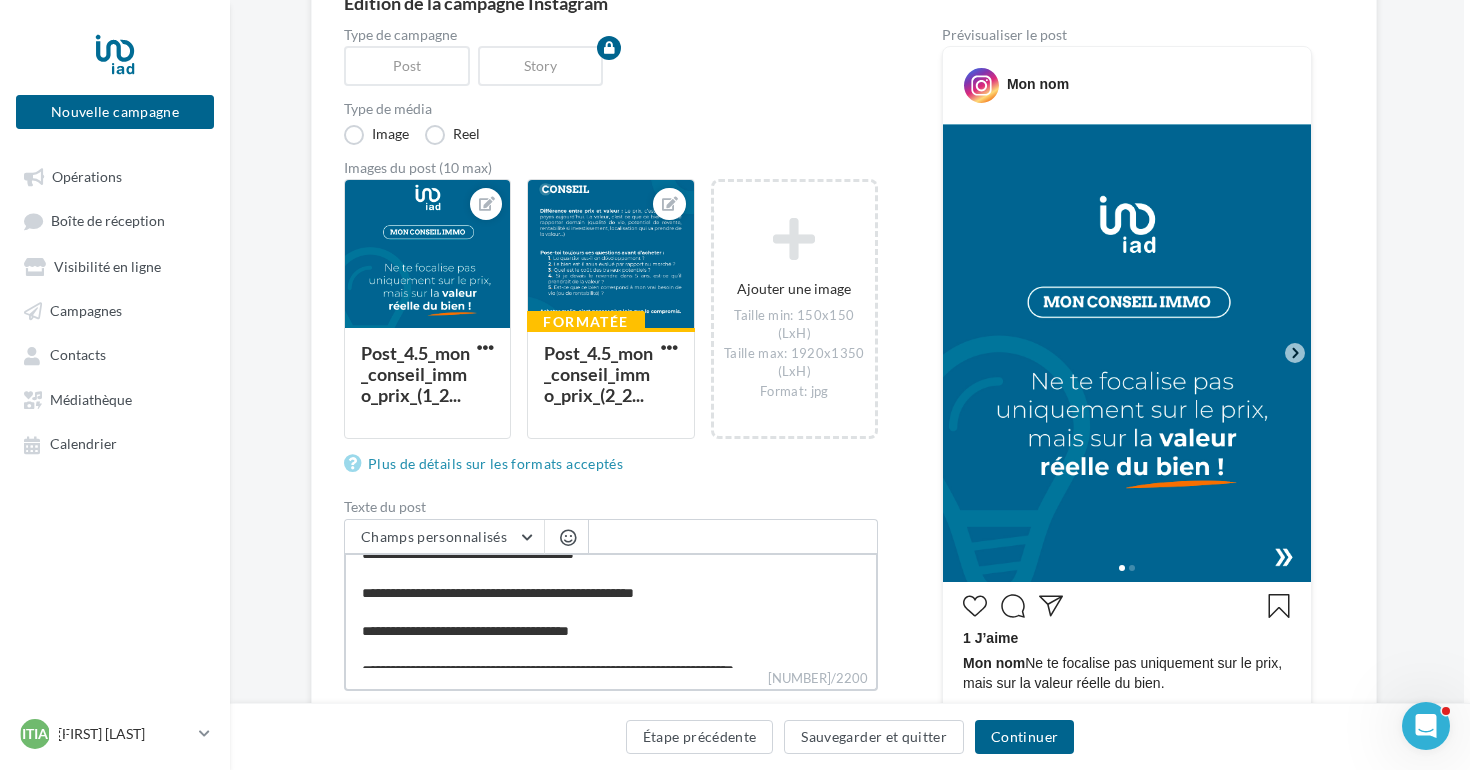 scroll, scrollTop: 184, scrollLeft: 0, axis: vertical 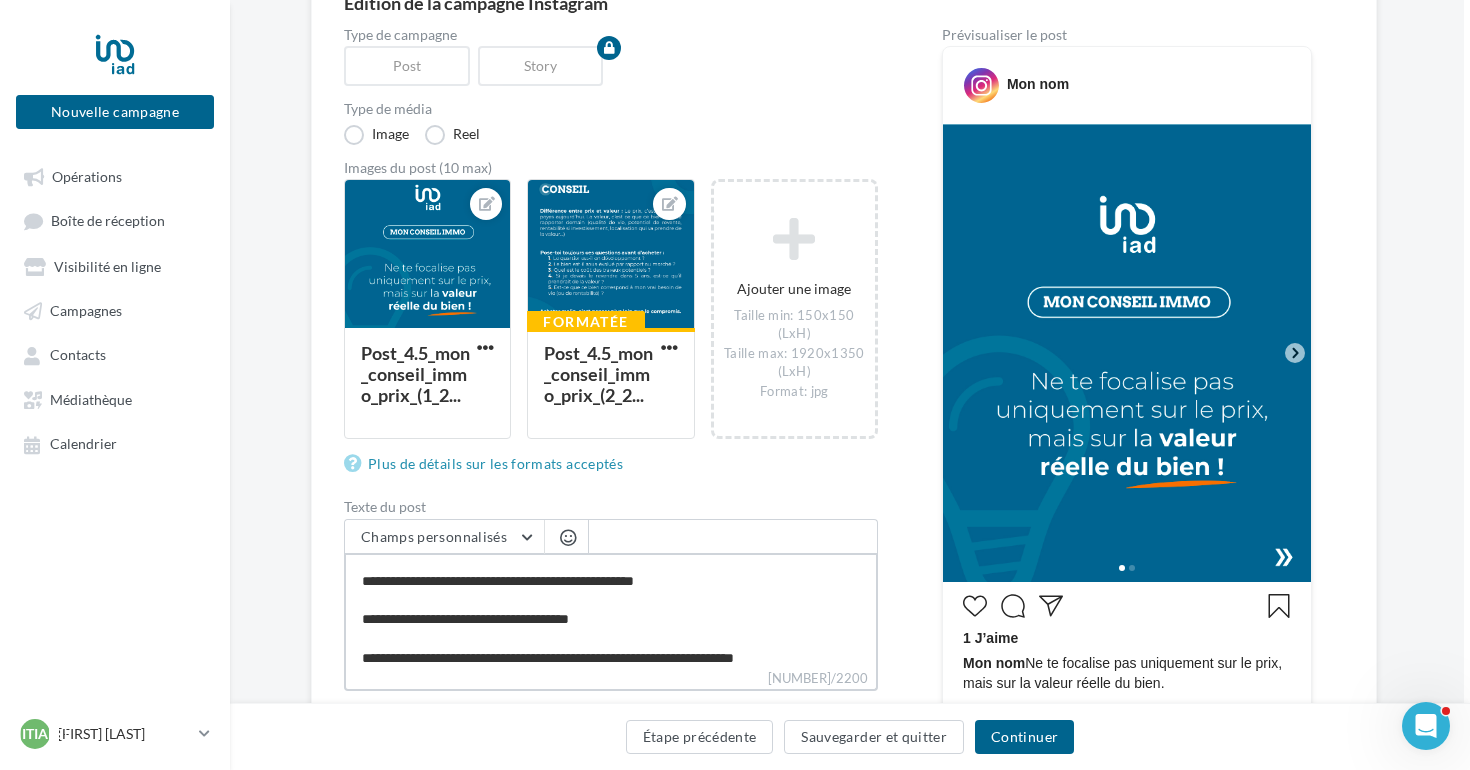 click on "**********" at bounding box center [611, 610] 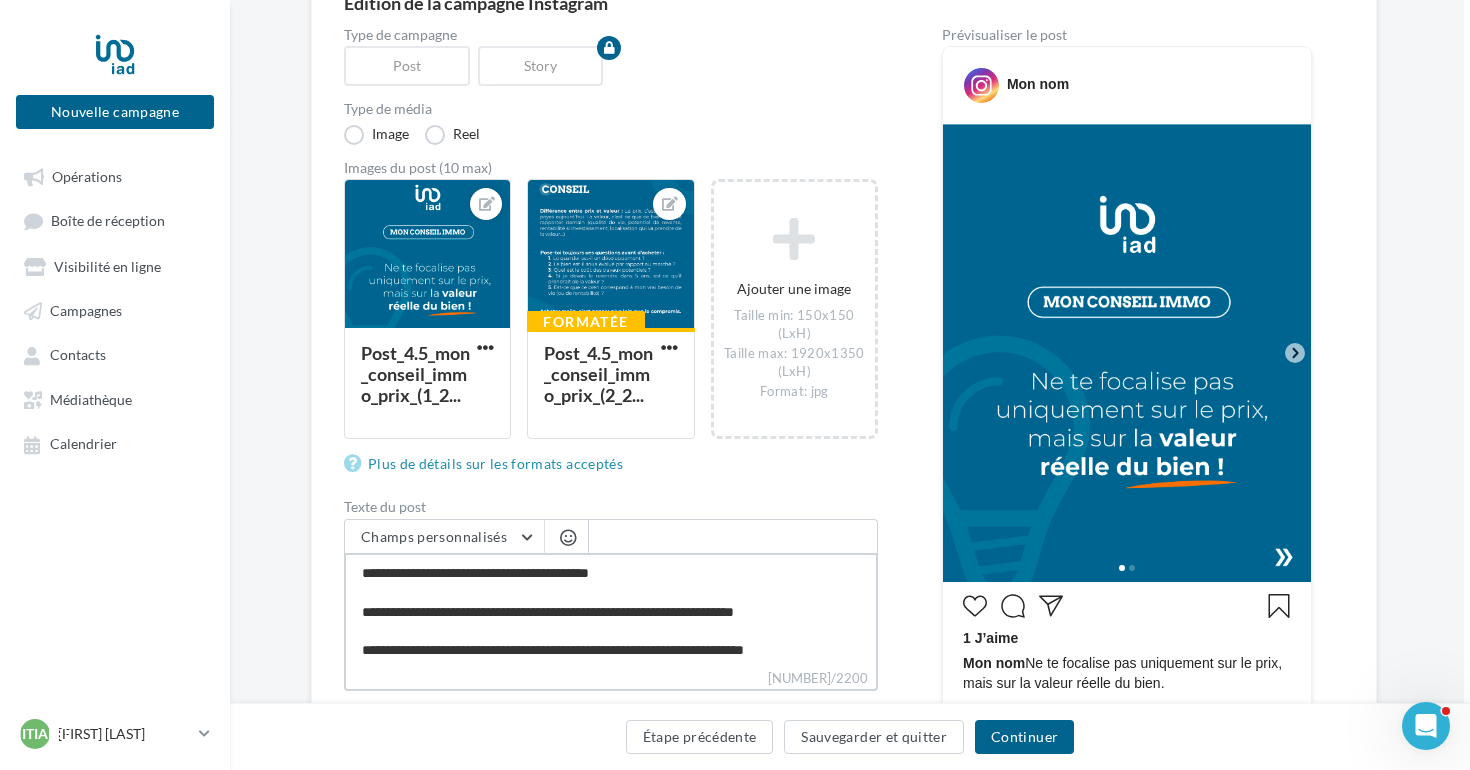 scroll, scrollTop: 243, scrollLeft: 0, axis: vertical 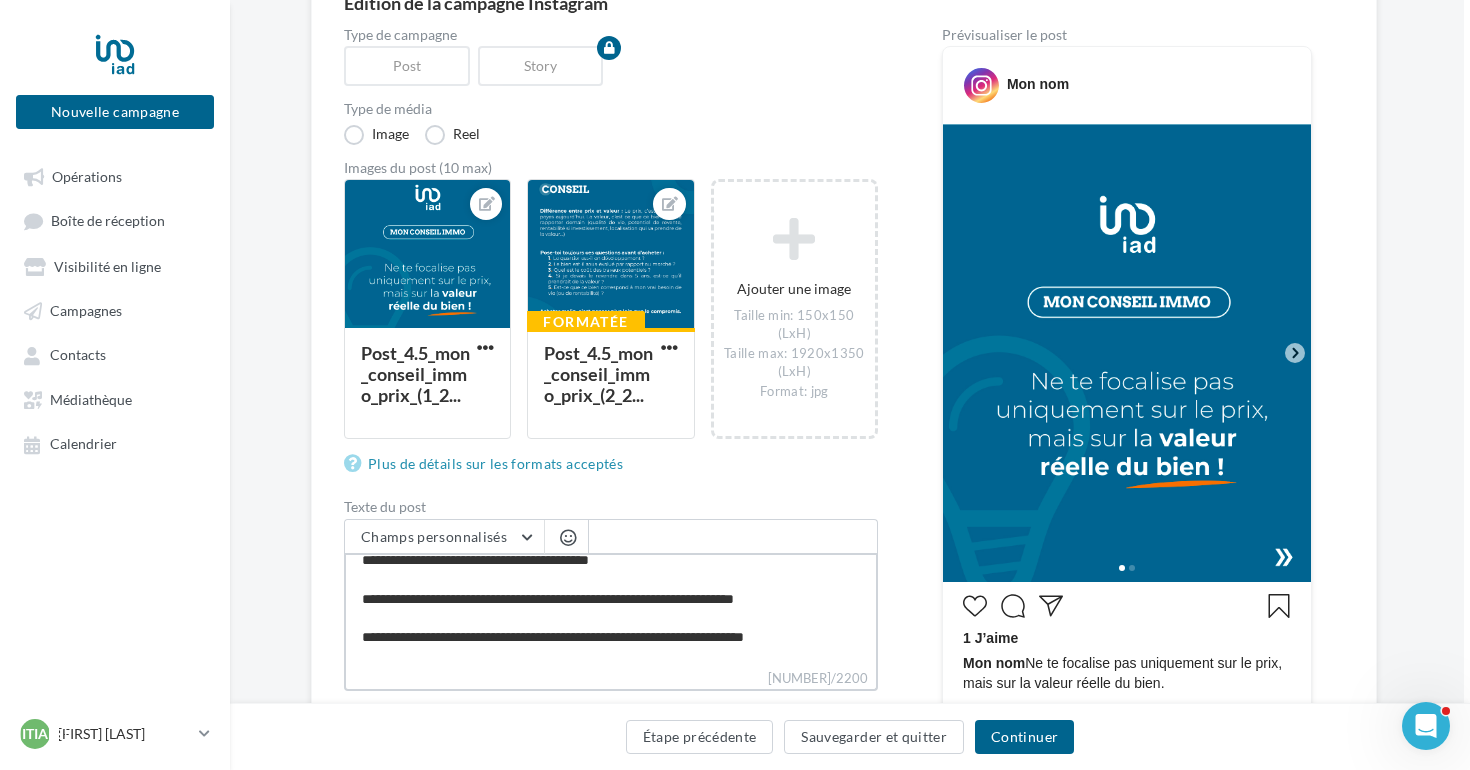 click on "**********" at bounding box center (611, 610) 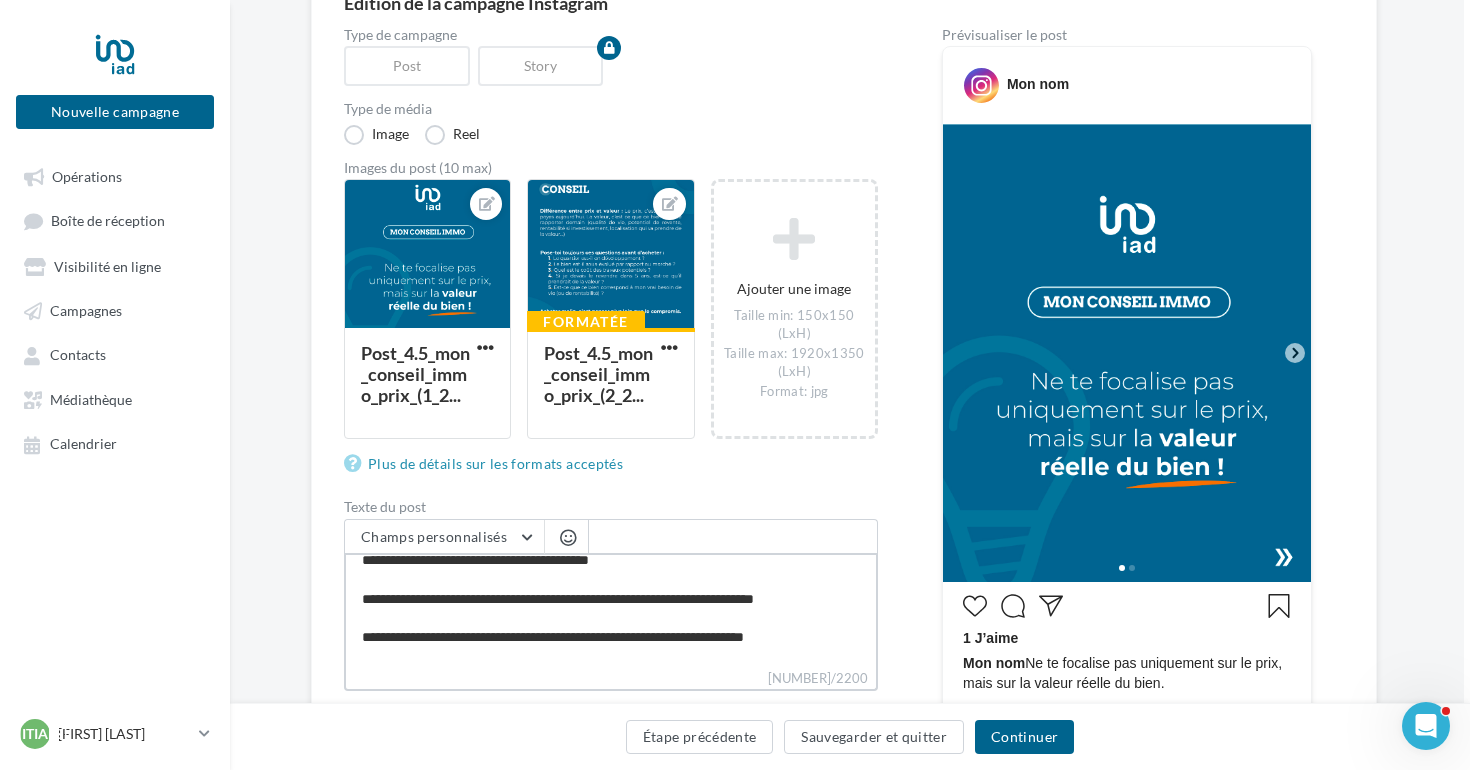 click on "**********" at bounding box center (611, 610) 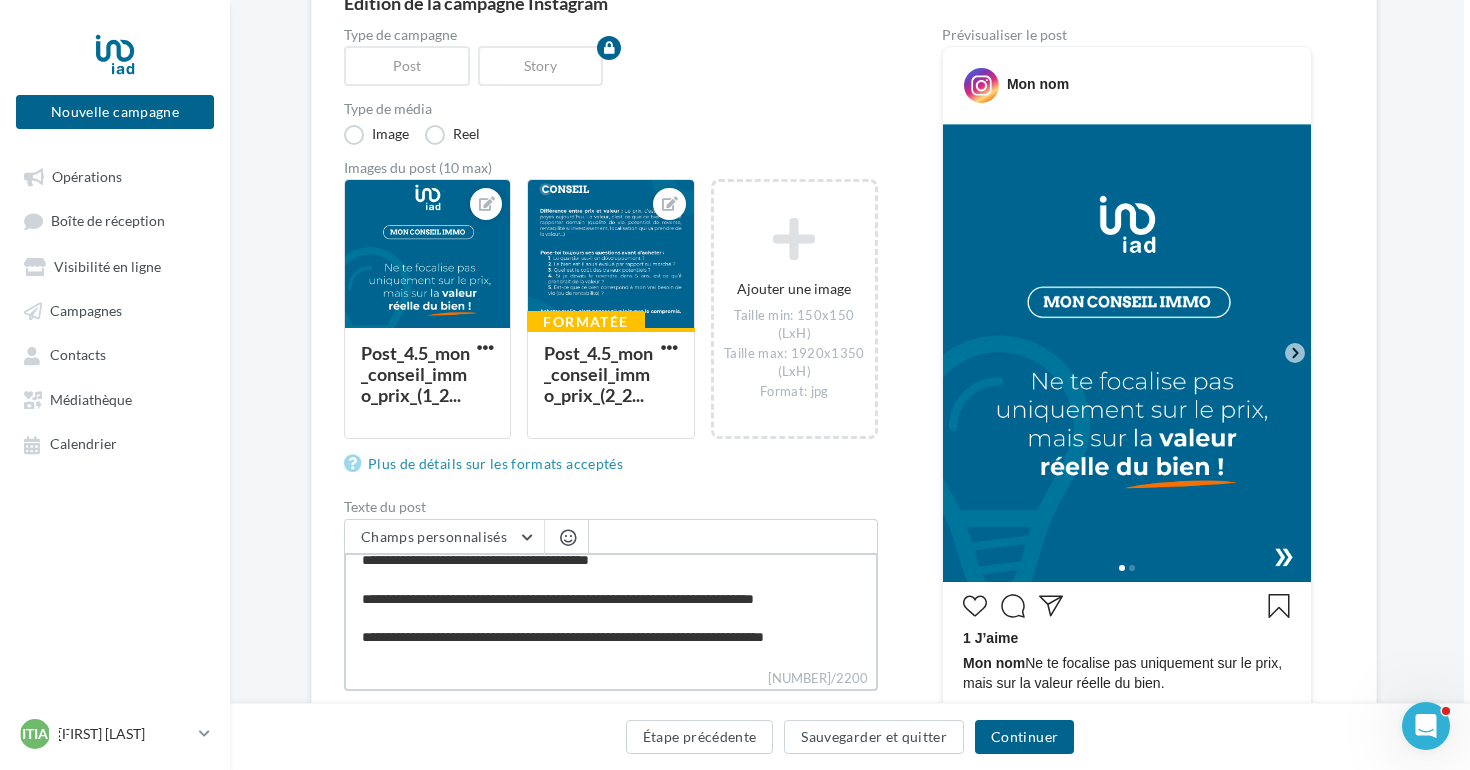 type on "**********" 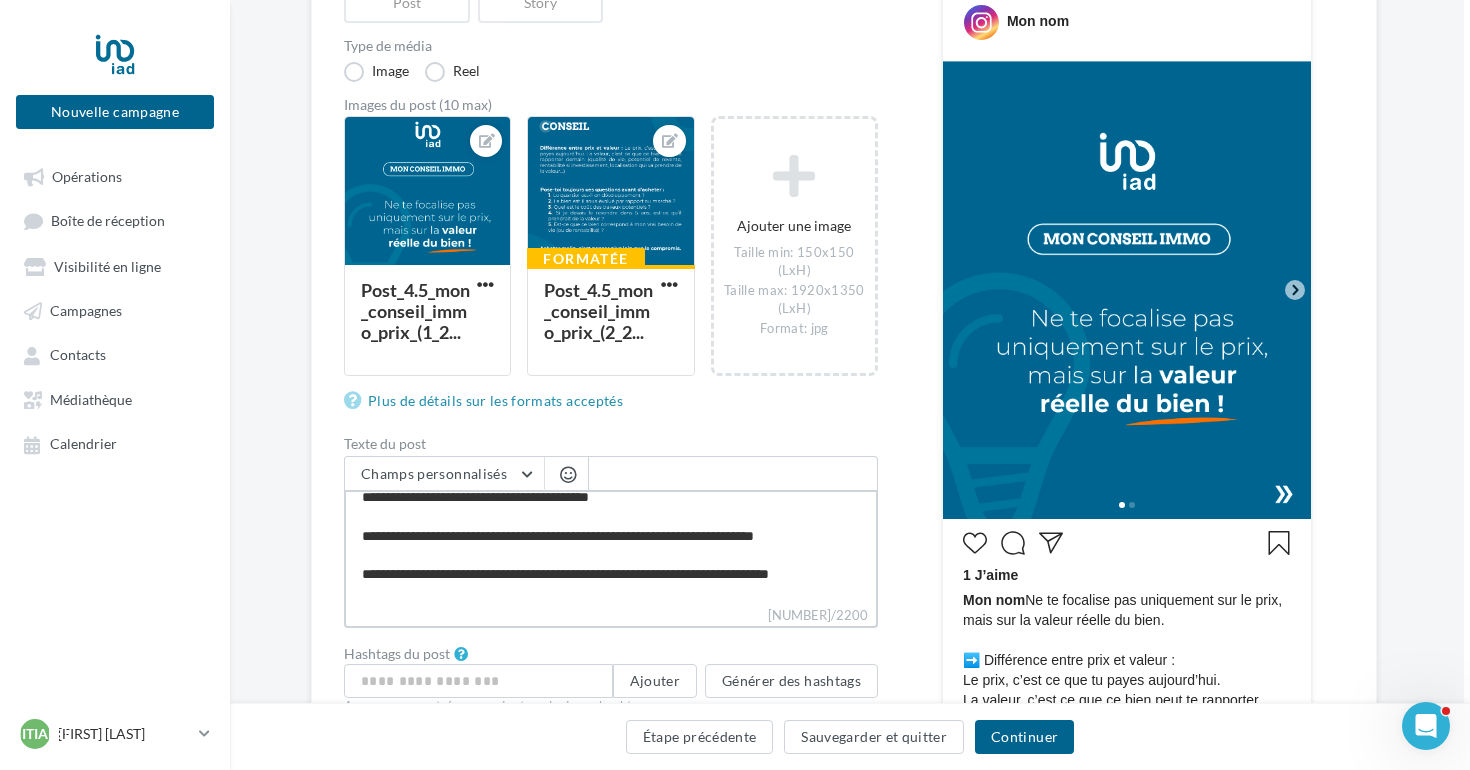 scroll, scrollTop: 285, scrollLeft: 6, axis: both 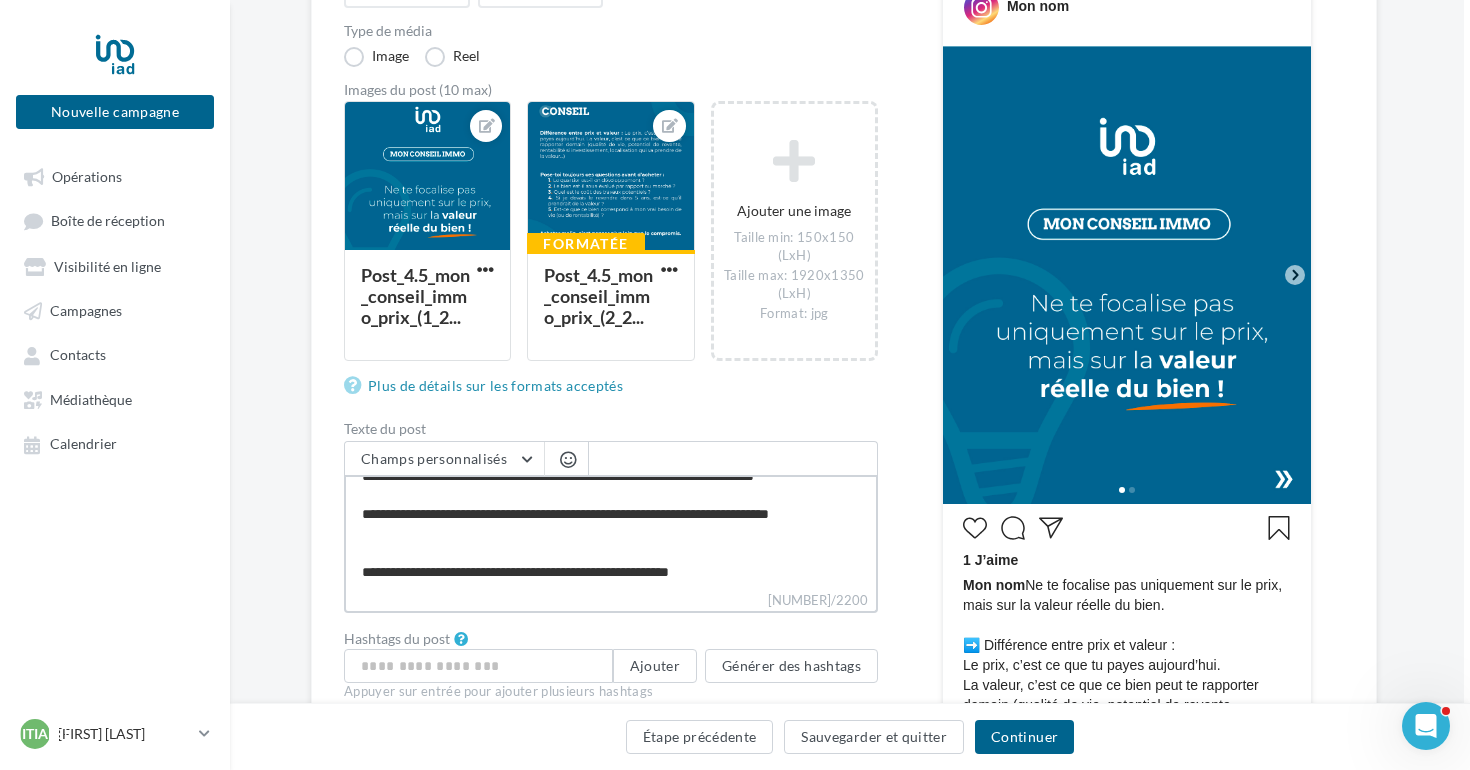 click on "**********" at bounding box center [611, 532] 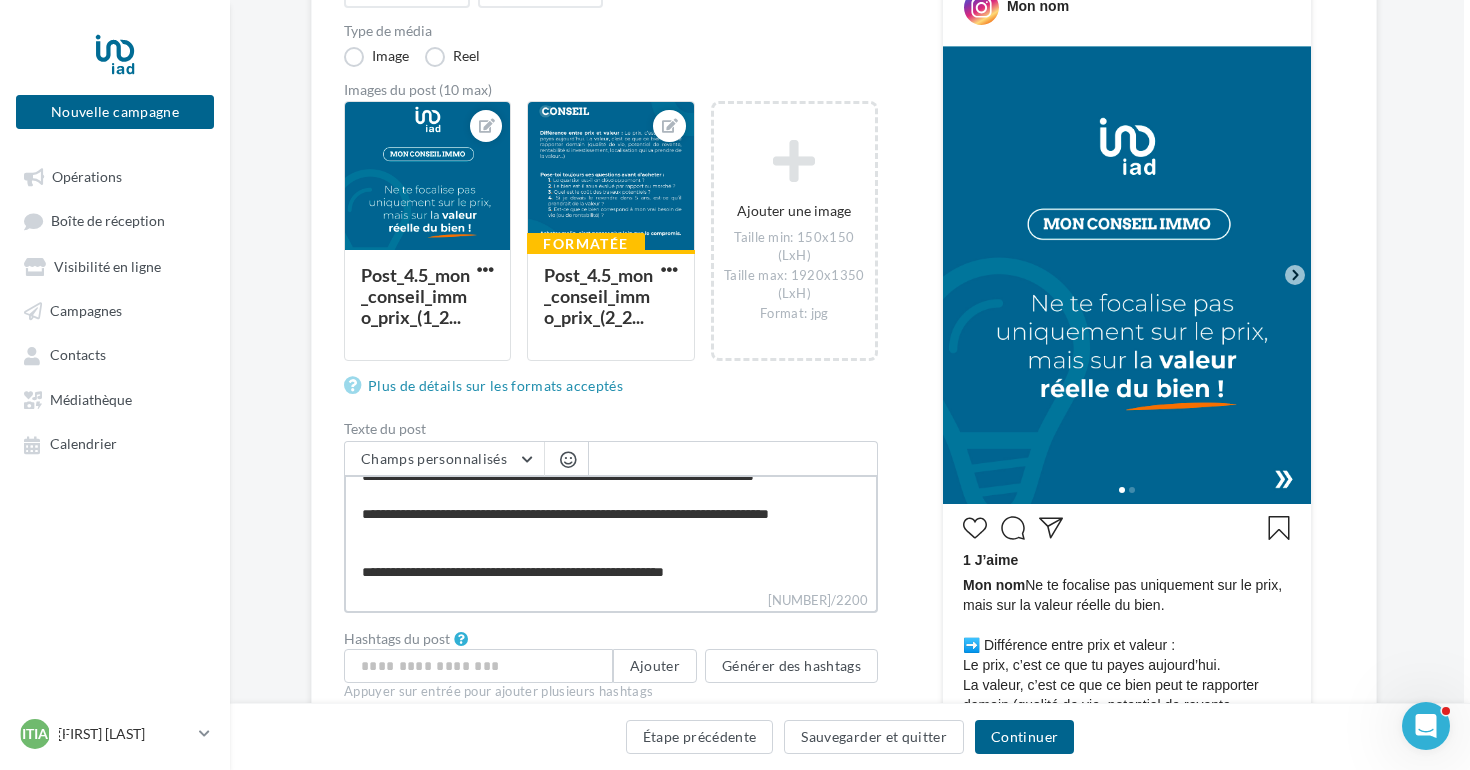 type on "**********" 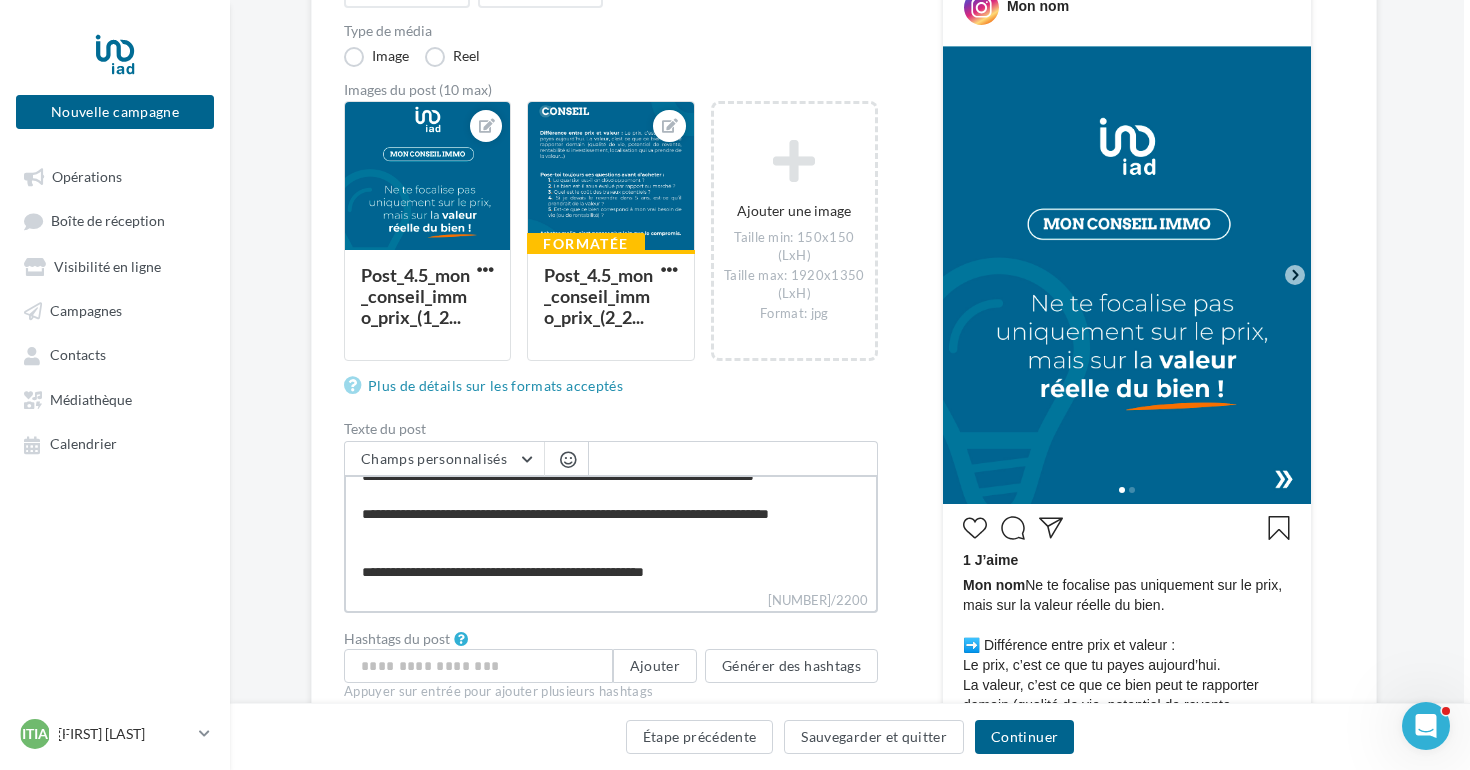 type on "**********" 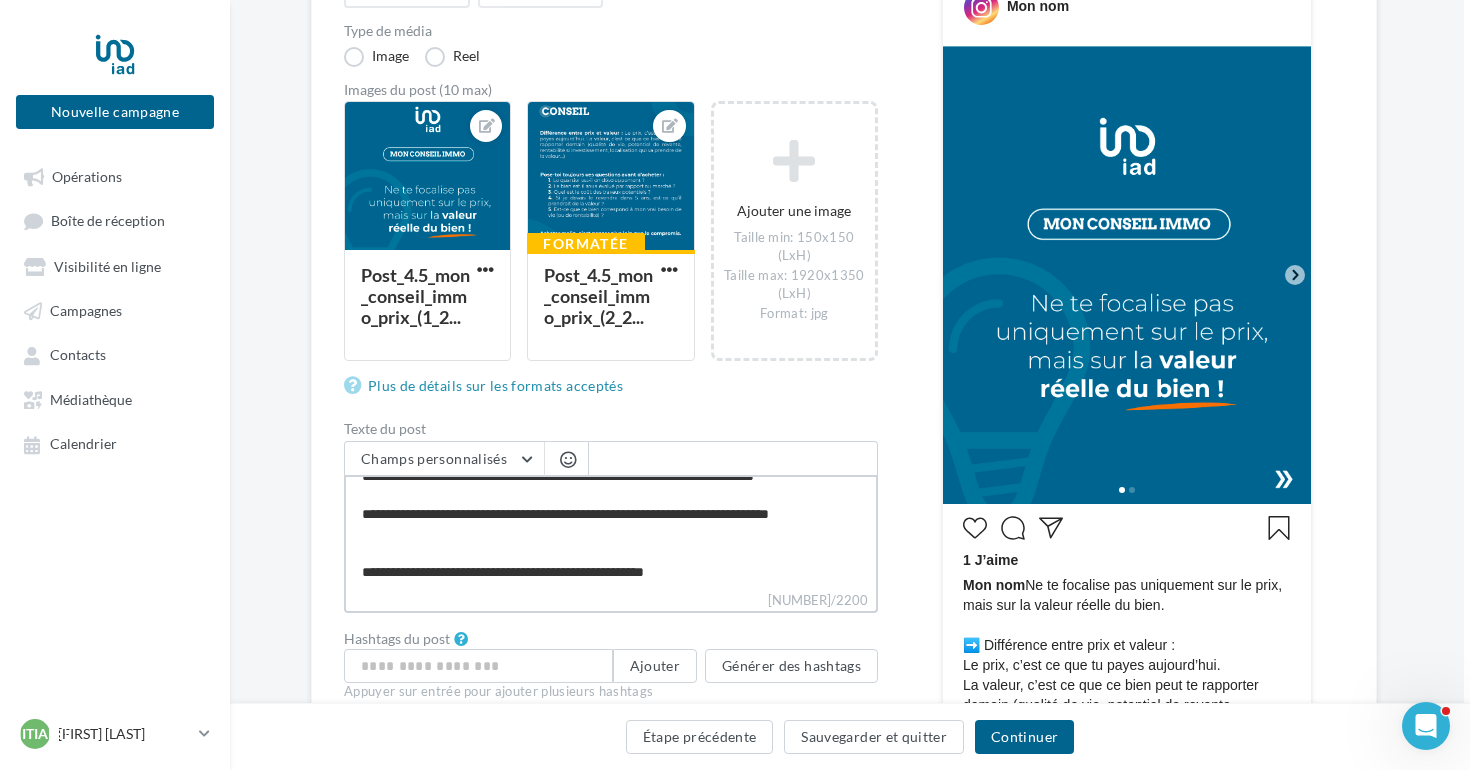 type on "**********" 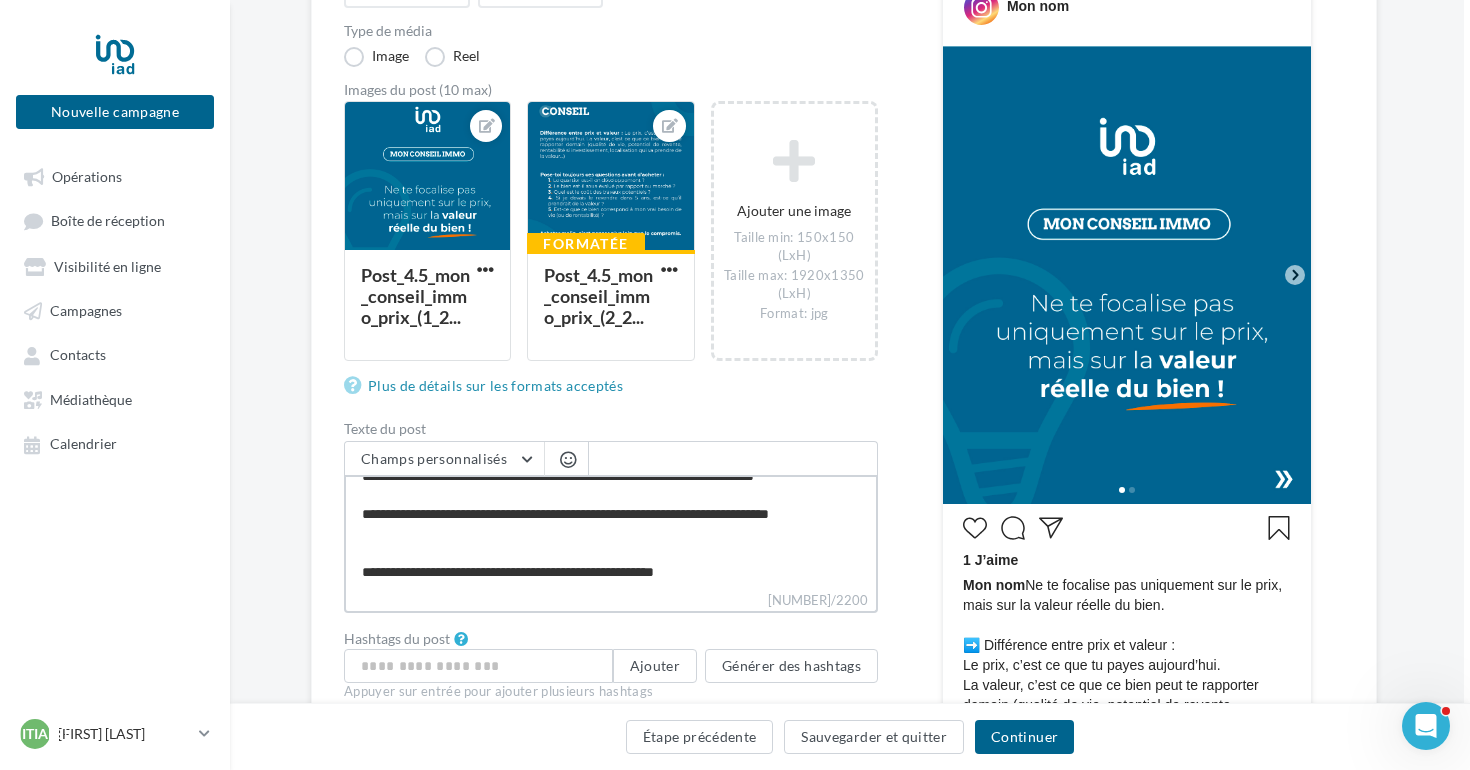 type on "**********" 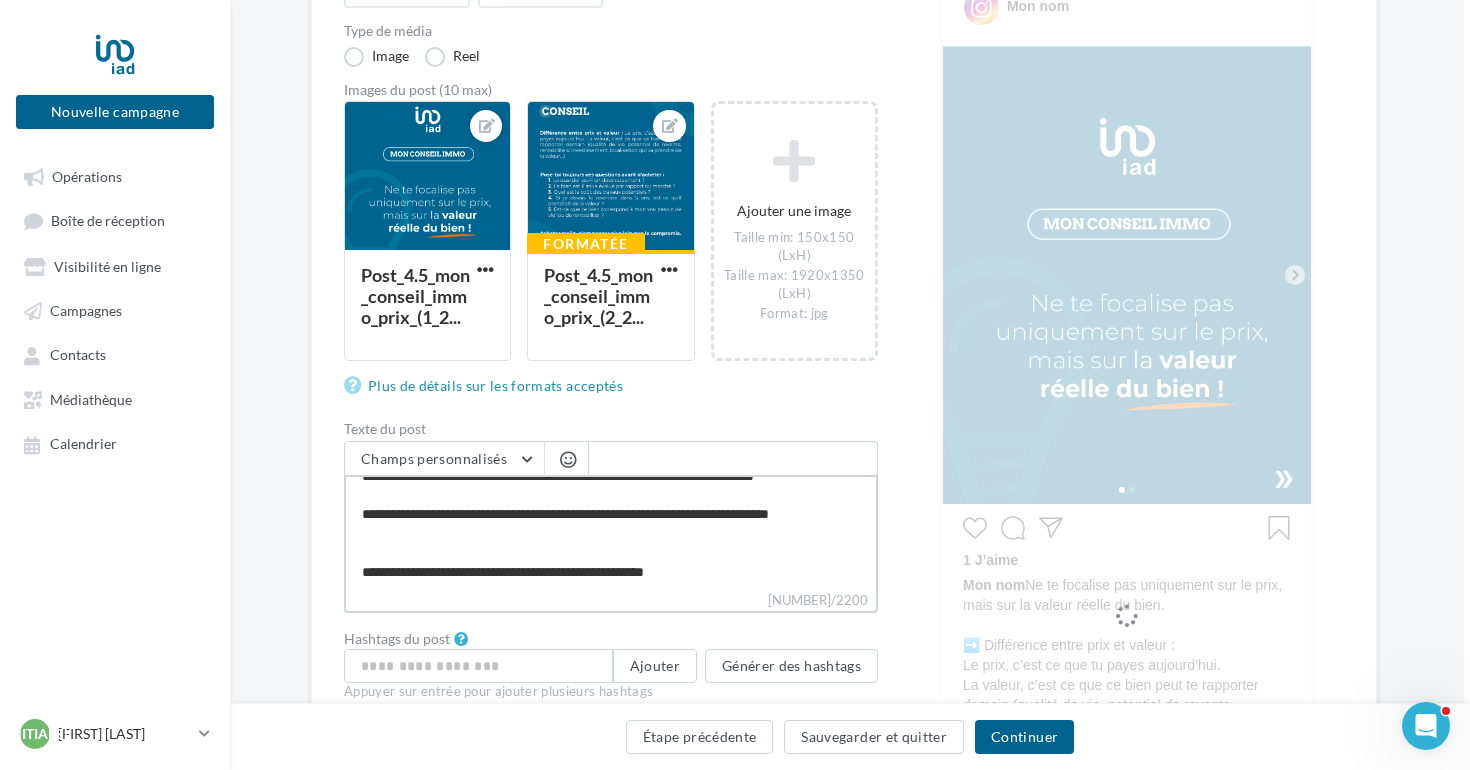 type on "**********" 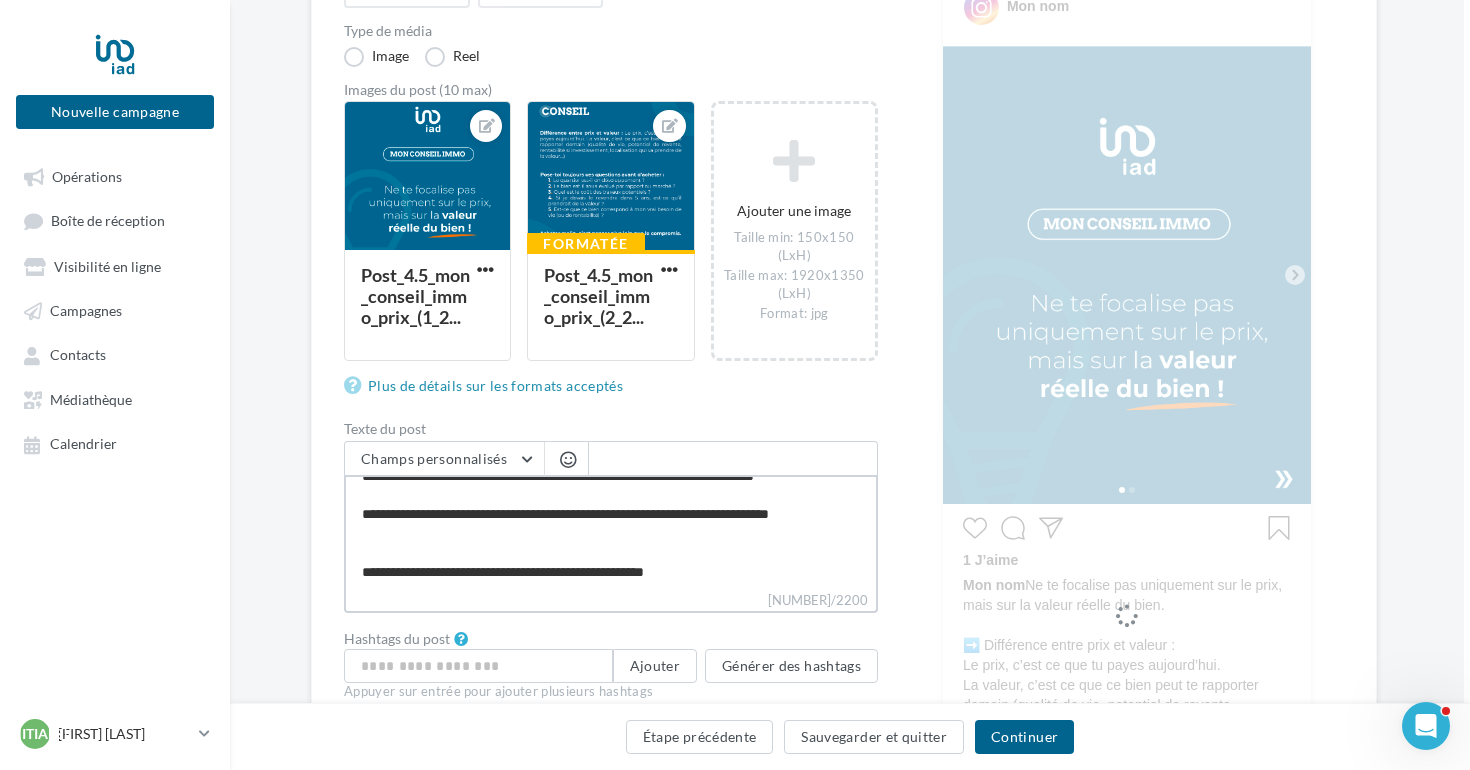 type on "**********" 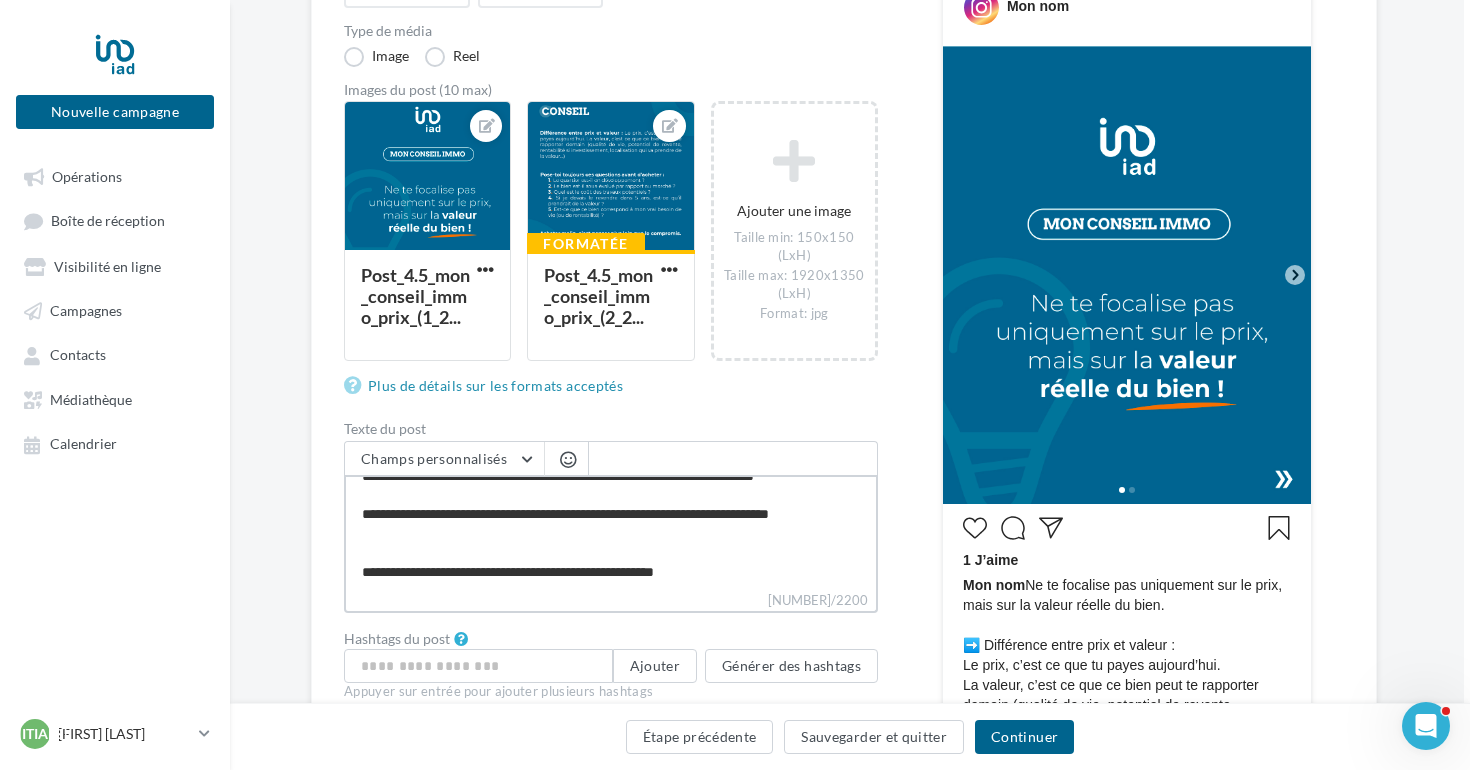 type on "**********" 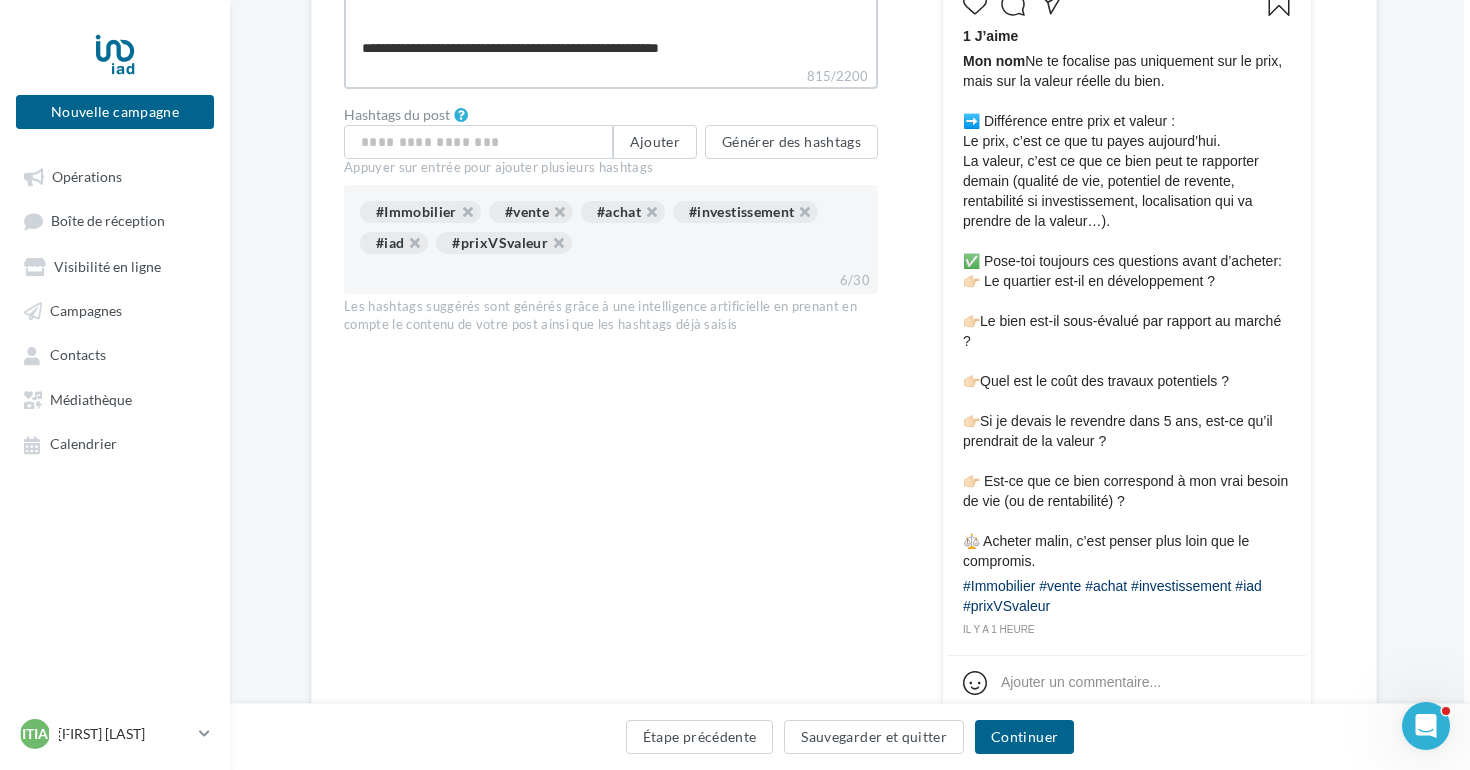 scroll, scrollTop: 737, scrollLeft: 6, axis: both 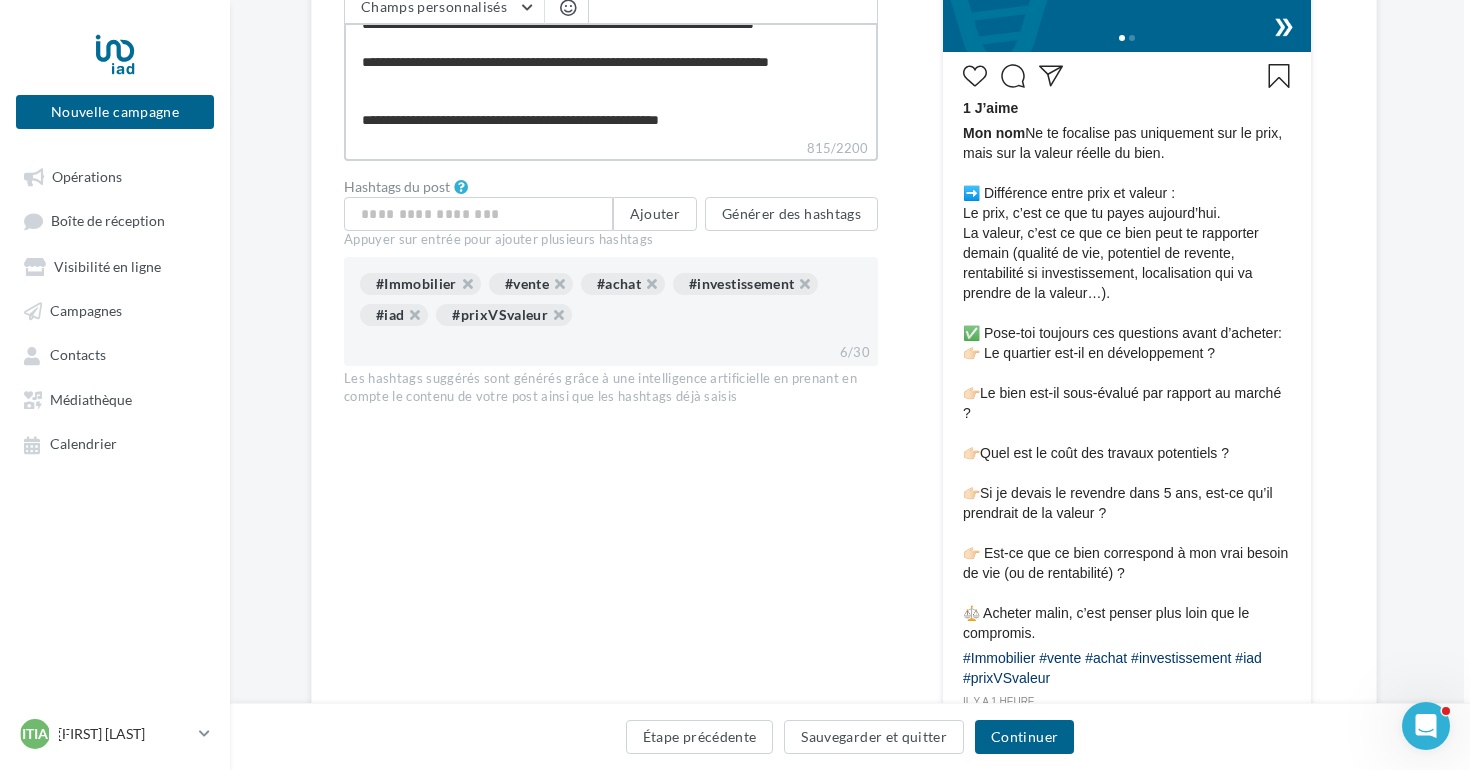 click on "**********" at bounding box center [611, 80] 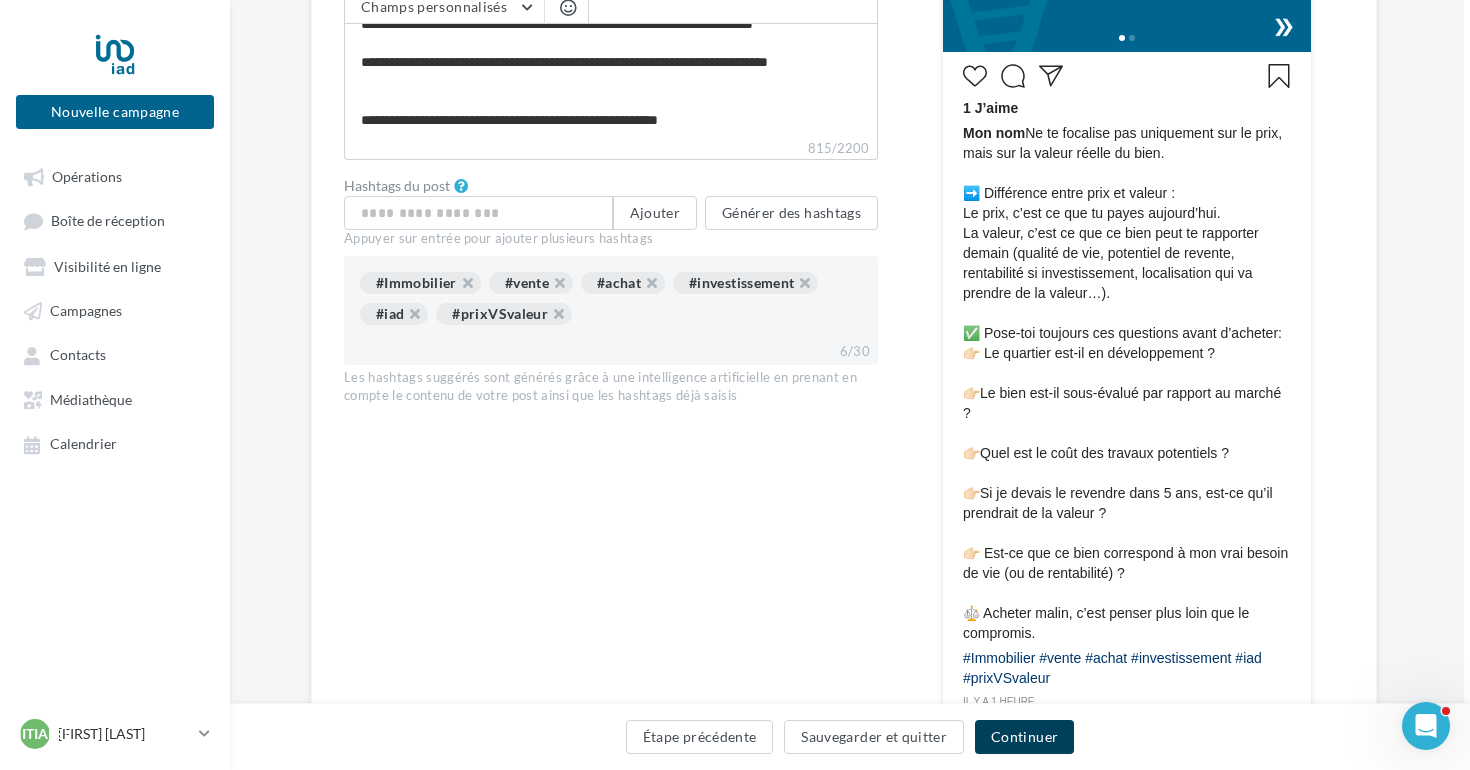 click on "Continuer" at bounding box center (1024, 737) 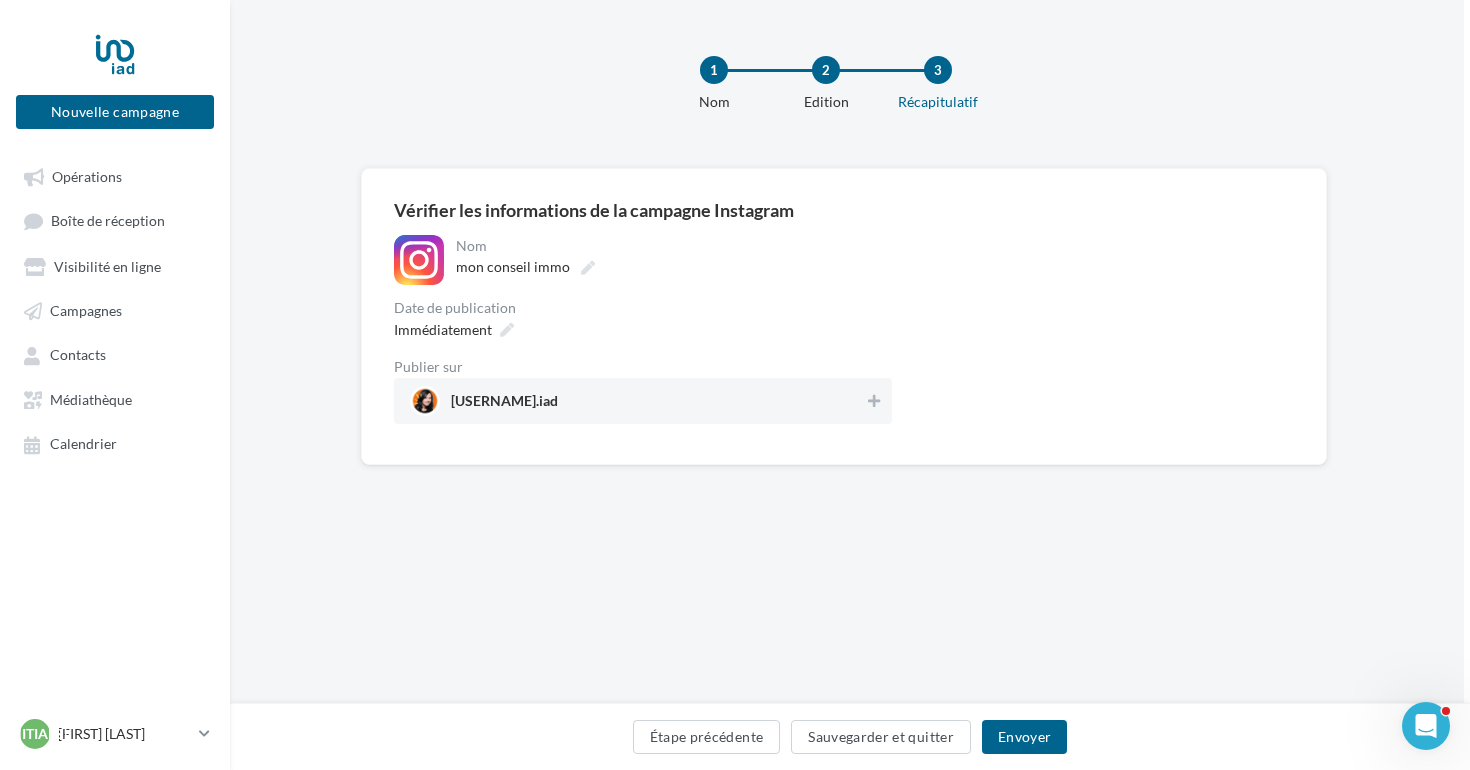 click on "joanapeixoto.iad" at bounding box center [637, 401] 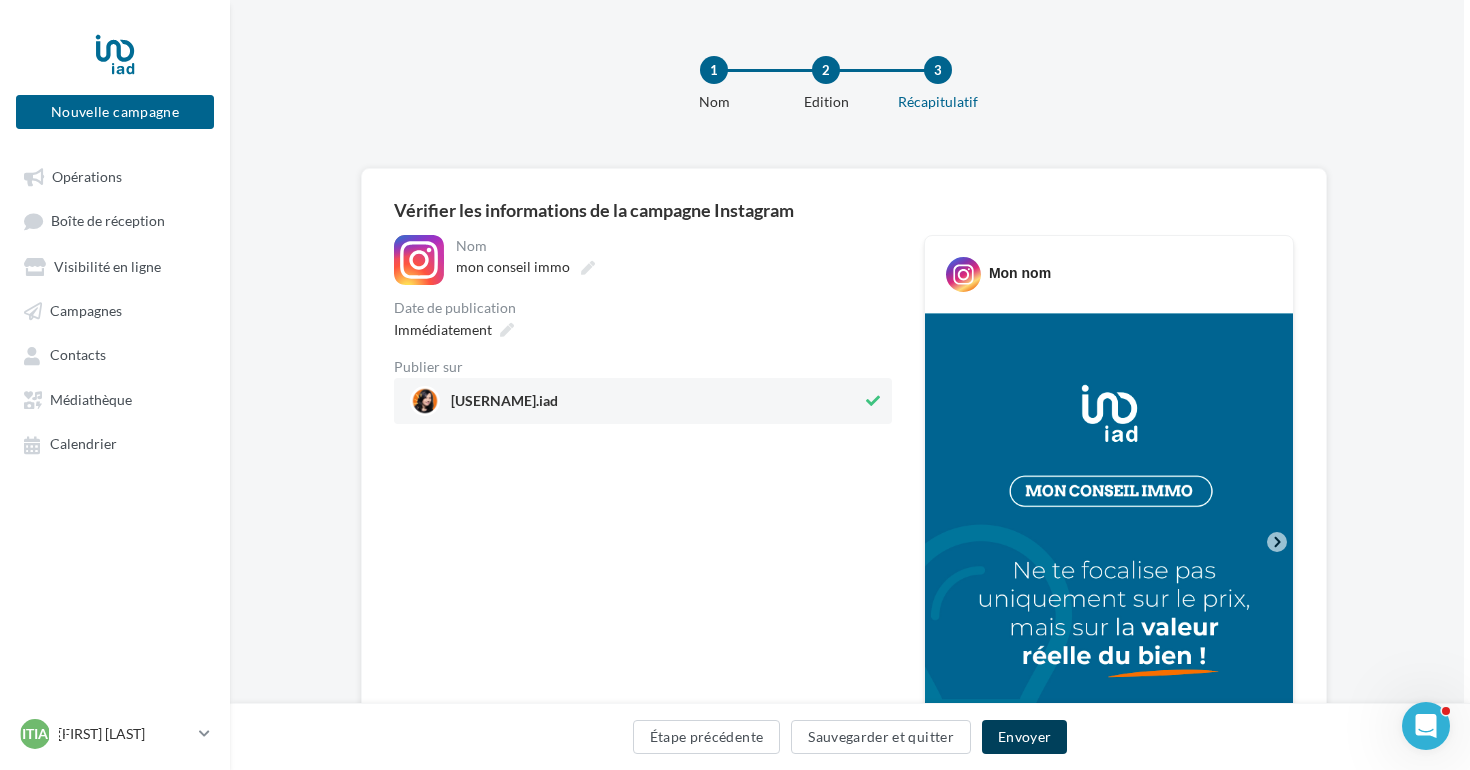 click on "Envoyer" at bounding box center [1024, 737] 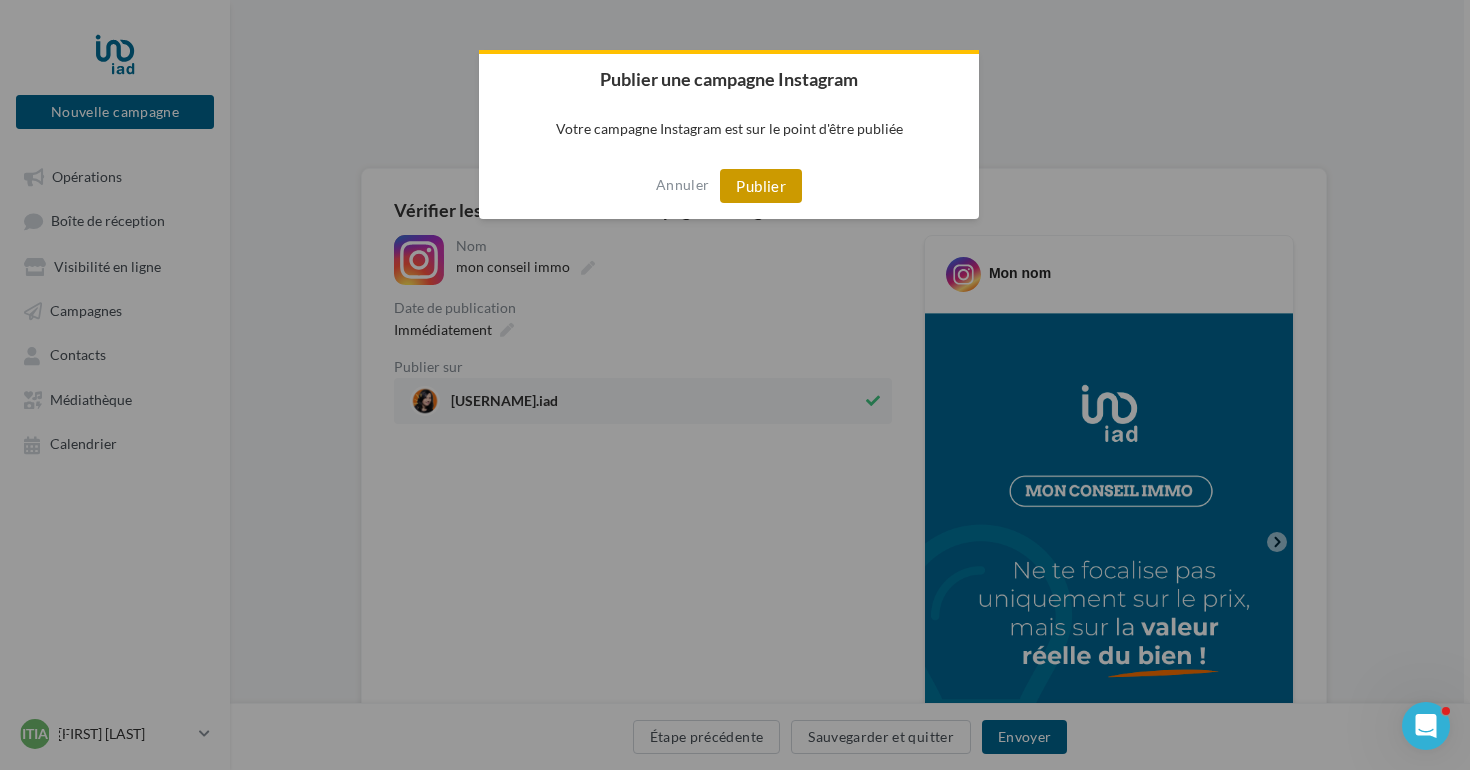 click on "Publier" at bounding box center [761, 186] 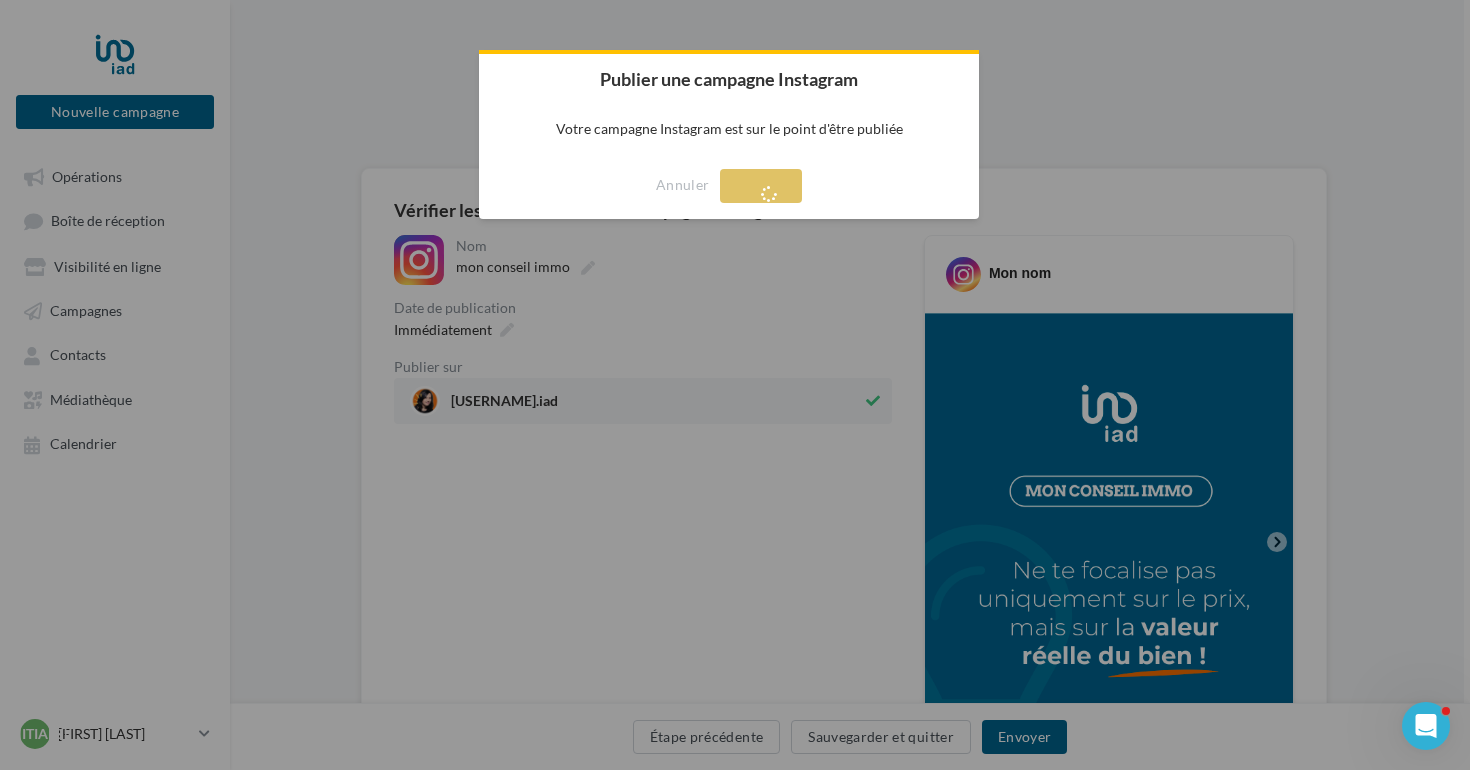 scroll, scrollTop: 0, scrollLeft: 0, axis: both 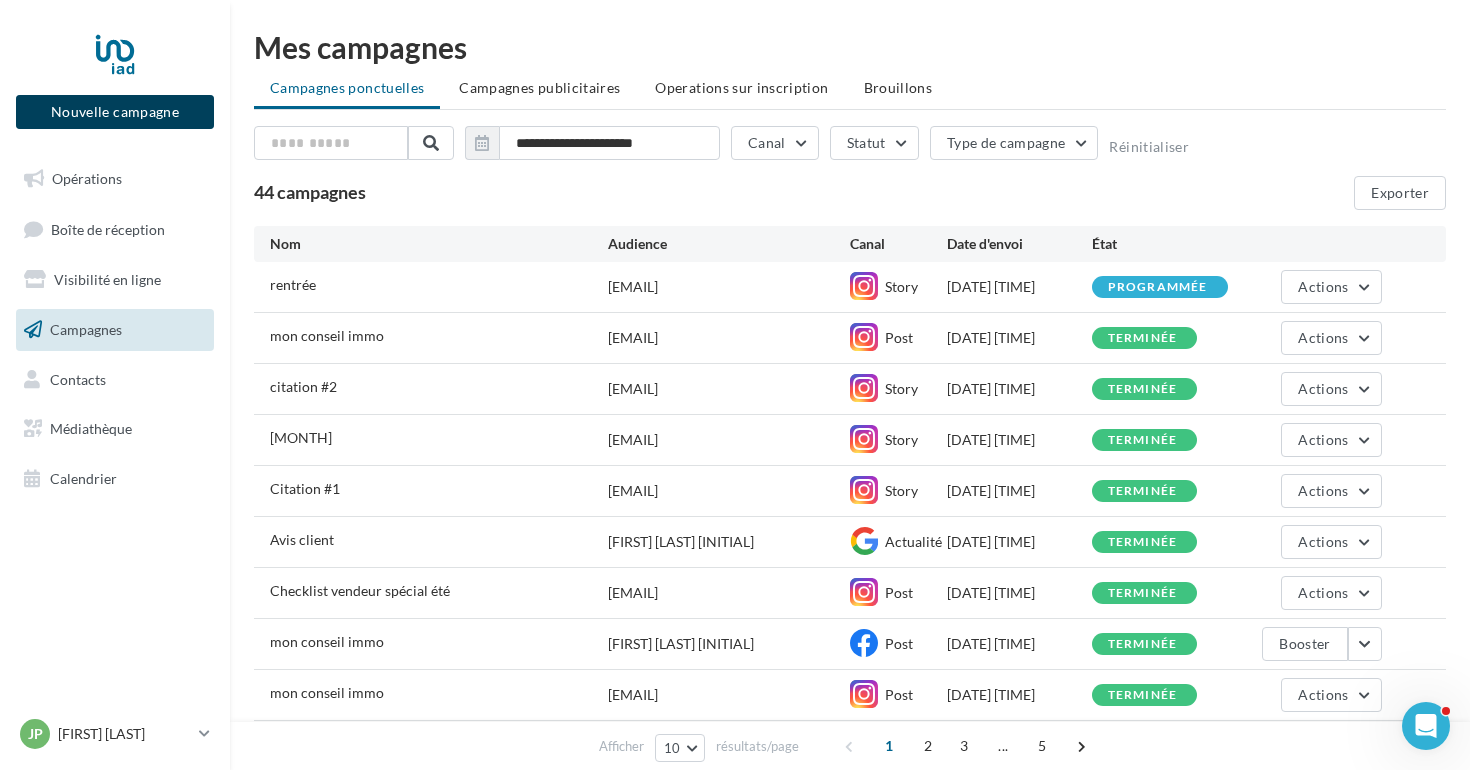 click on "Nouvelle campagne" at bounding box center (115, 112) 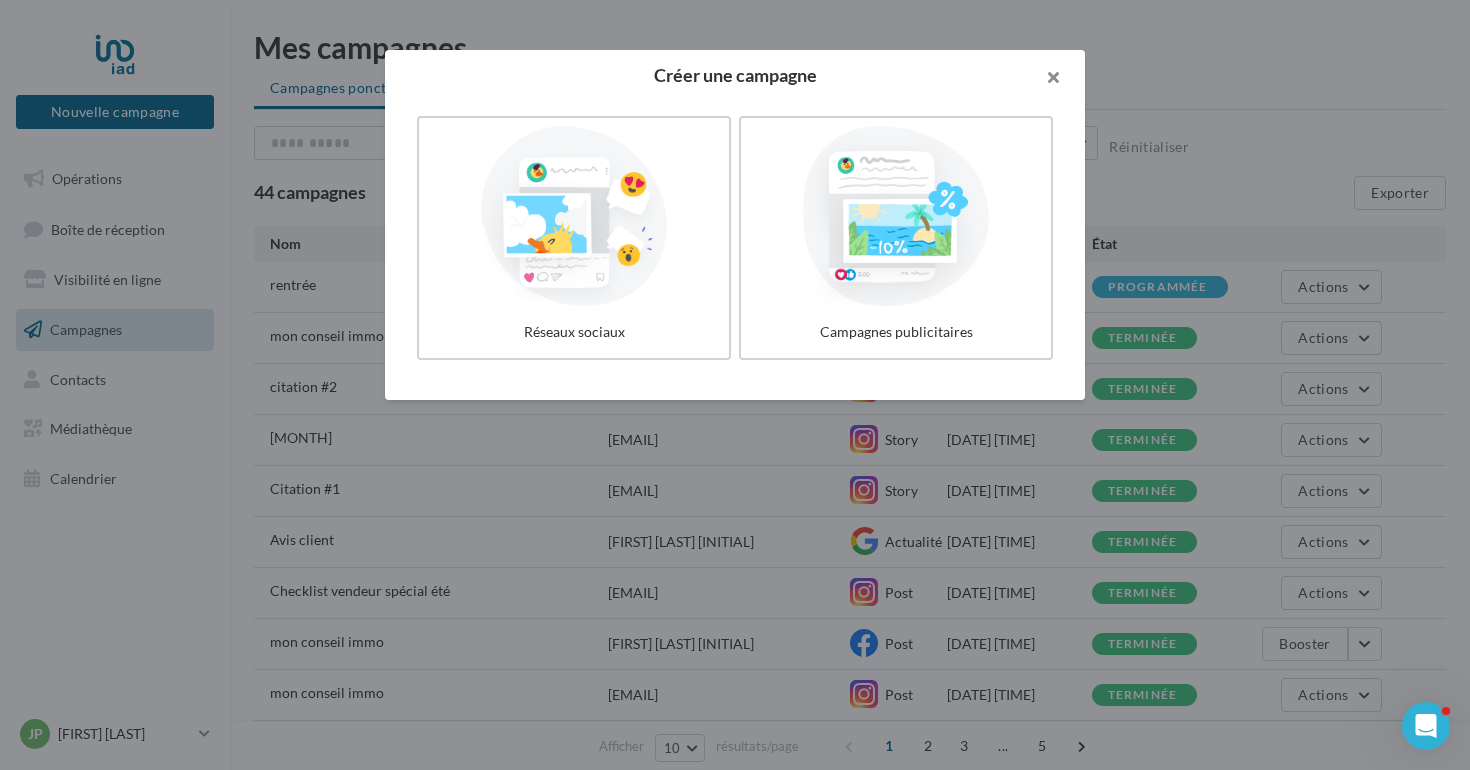 click at bounding box center [1045, 80] 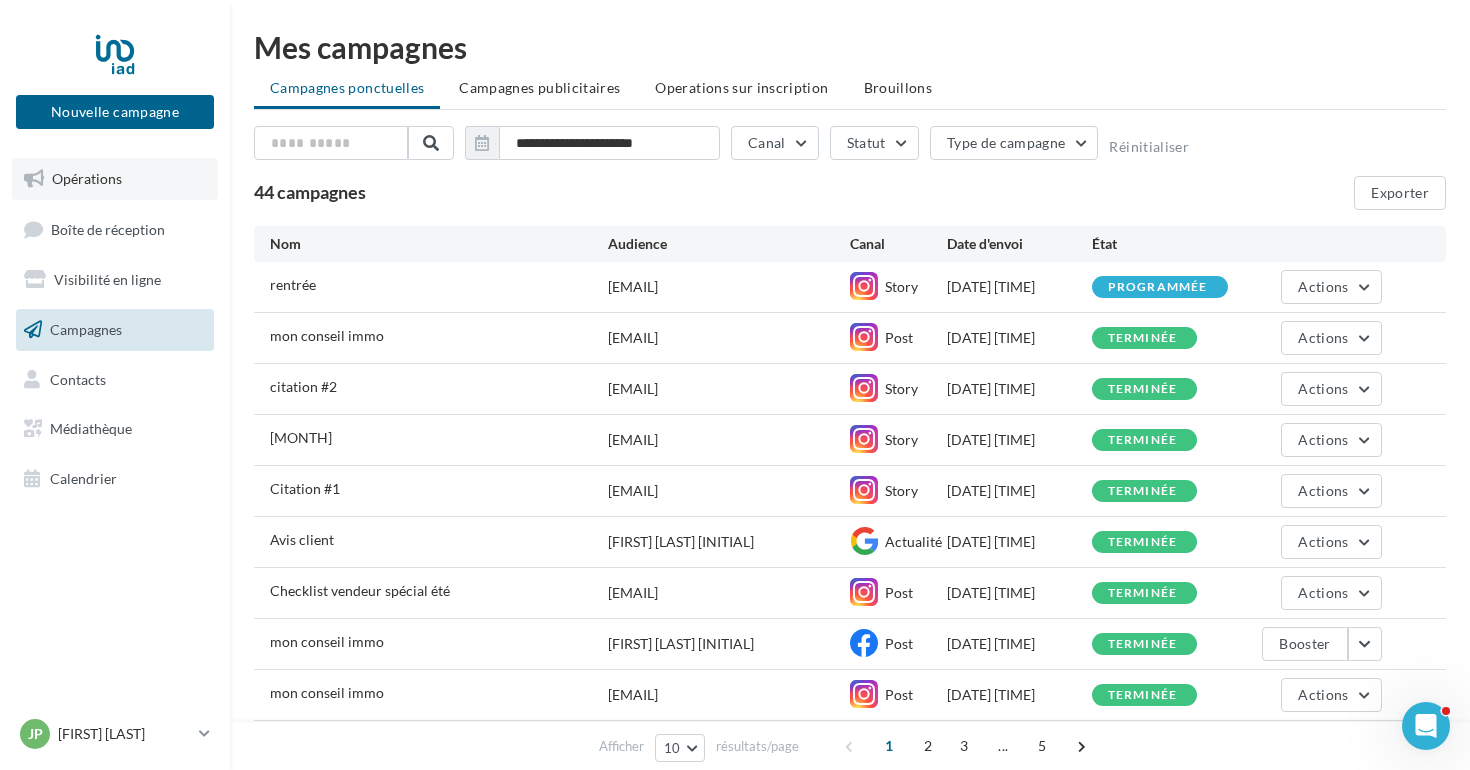click on "Opérations" at bounding box center [115, 179] 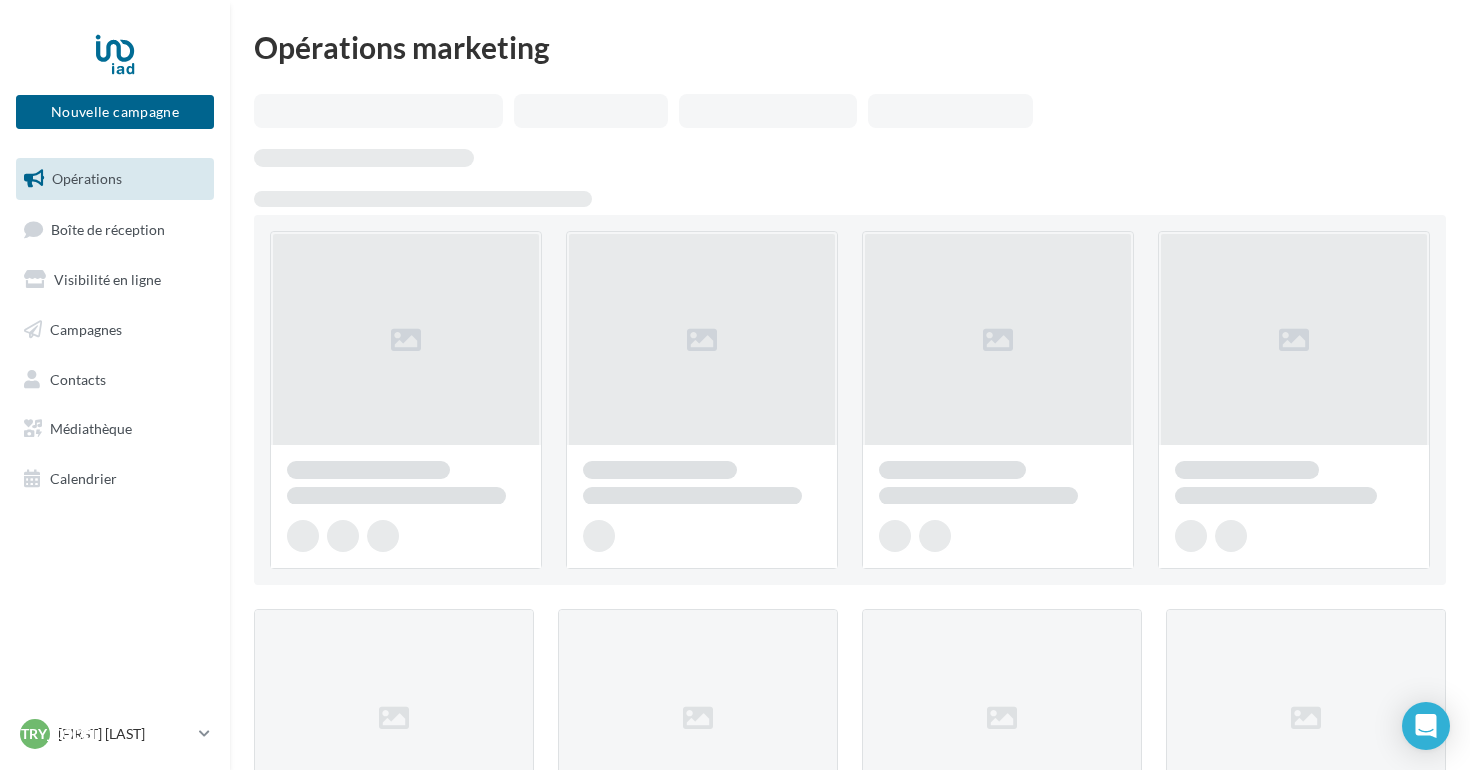 scroll, scrollTop: 0, scrollLeft: 0, axis: both 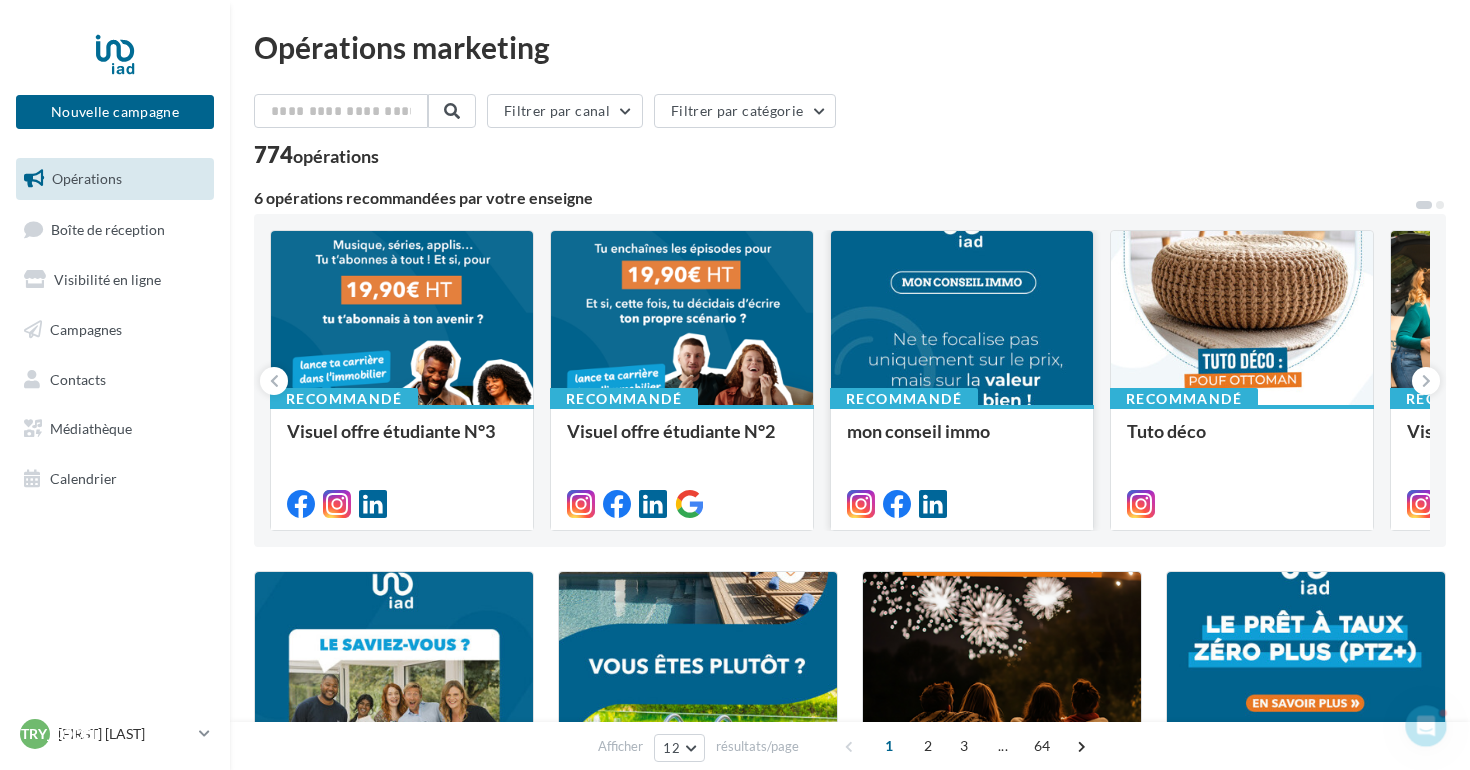click at bounding box center (962, 319) 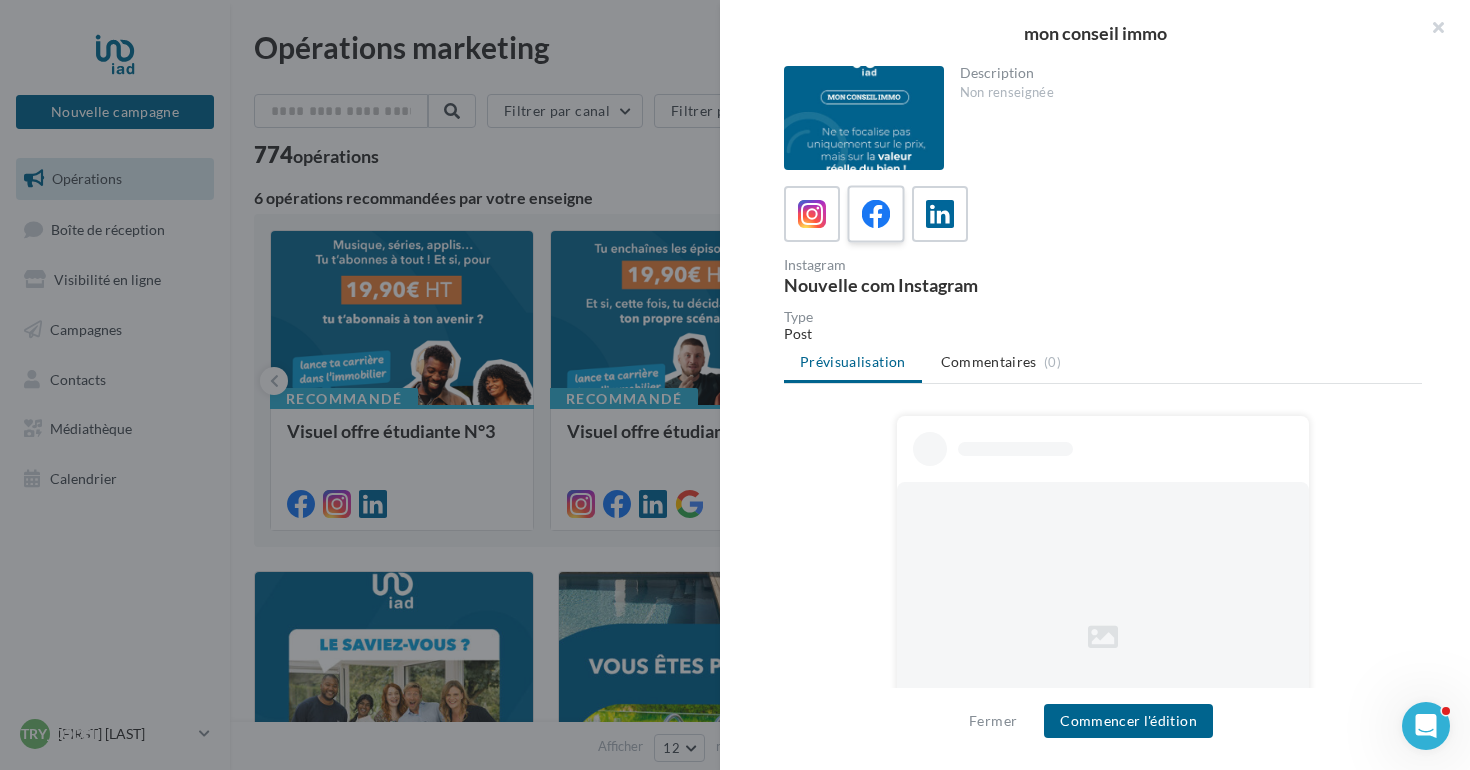click at bounding box center [876, 214] 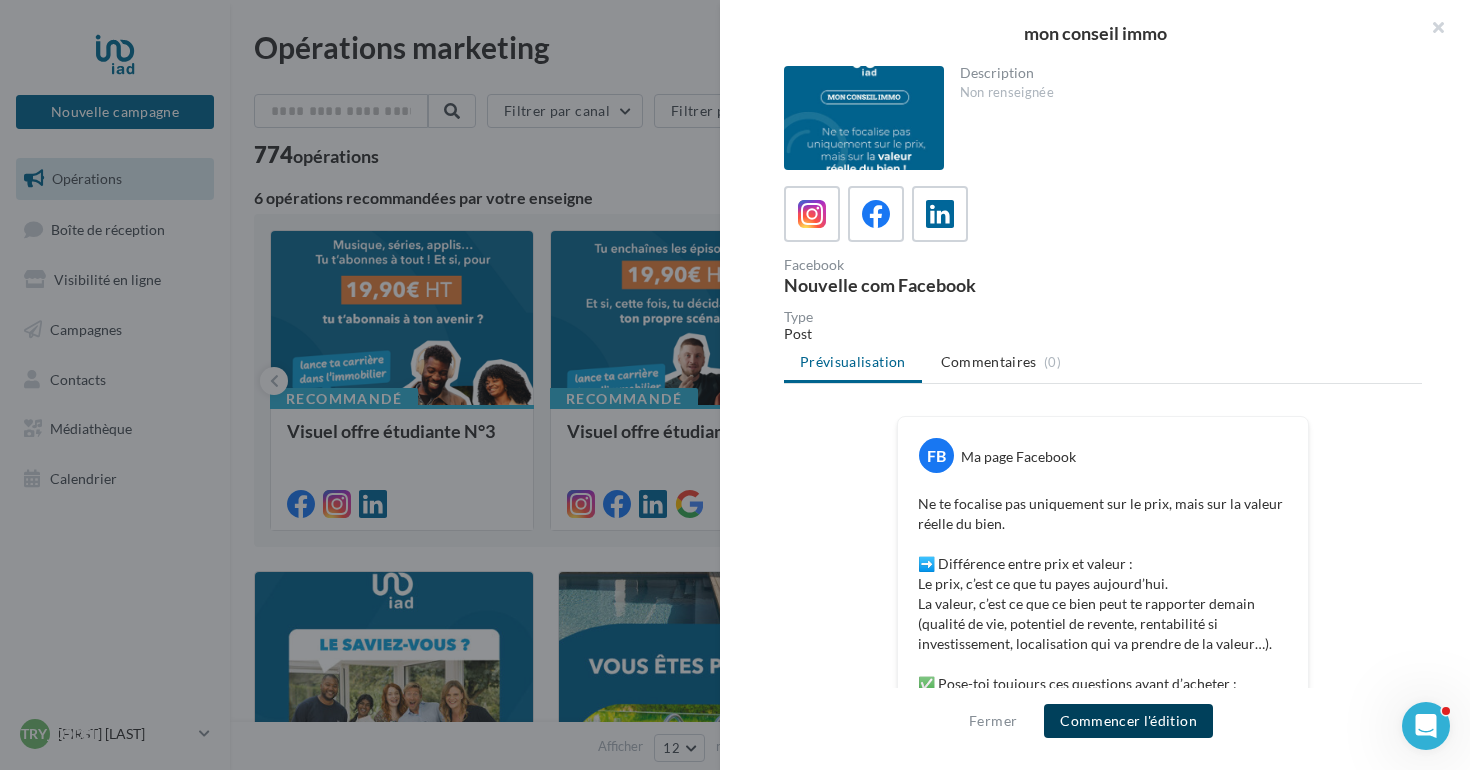 click on "Commencer l'édition" at bounding box center (1128, 721) 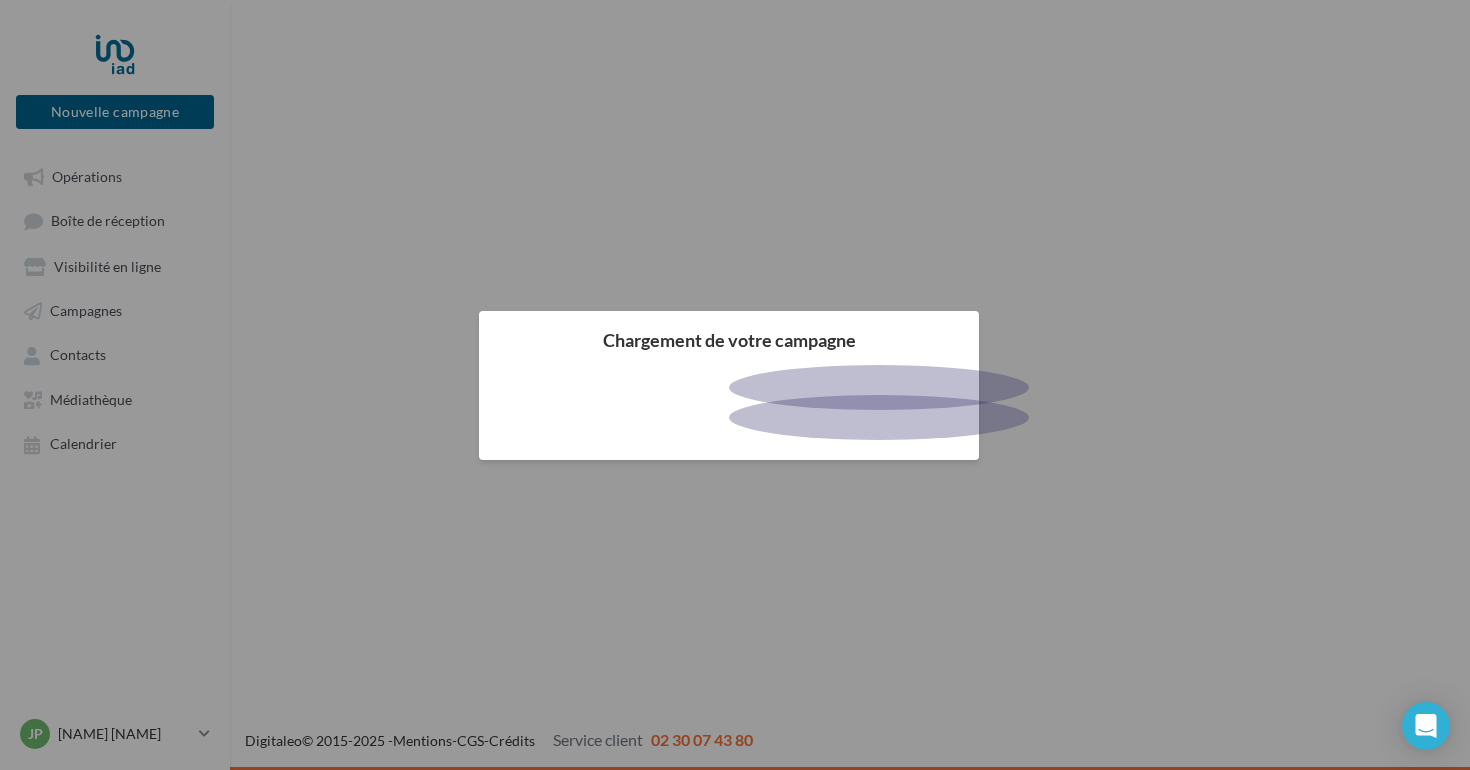 scroll, scrollTop: 0, scrollLeft: 0, axis: both 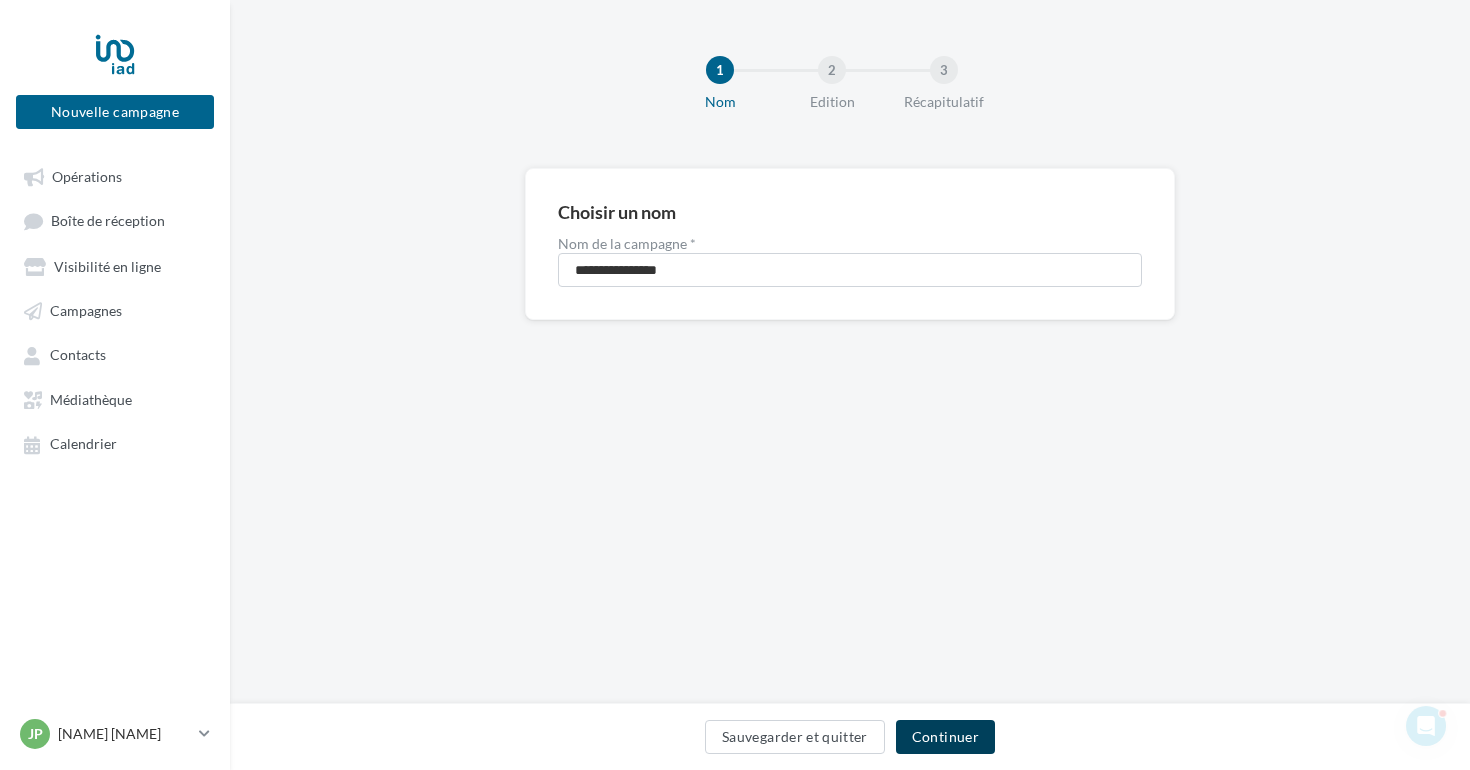 click on "Continuer" at bounding box center (945, 737) 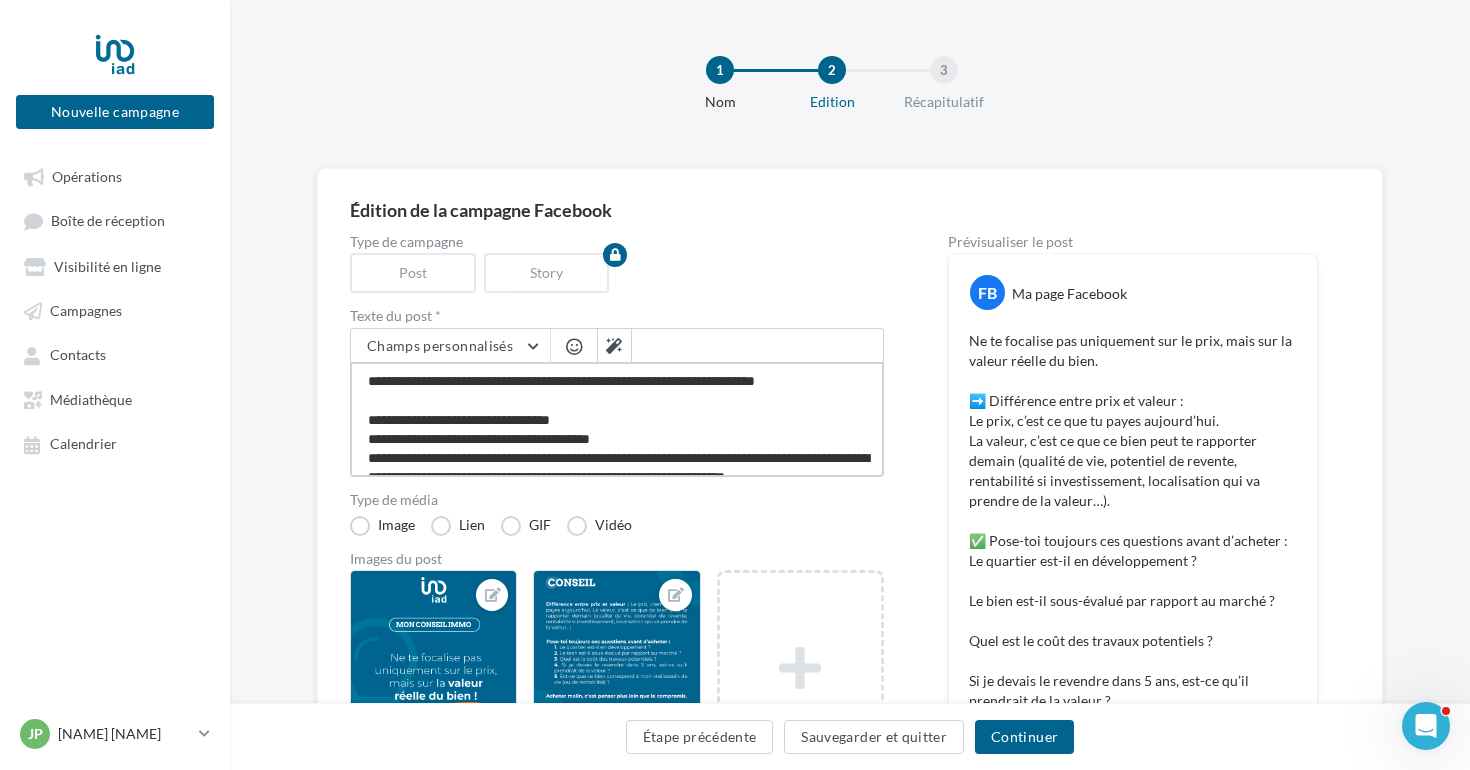 click on "**********" at bounding box center (617, 419) 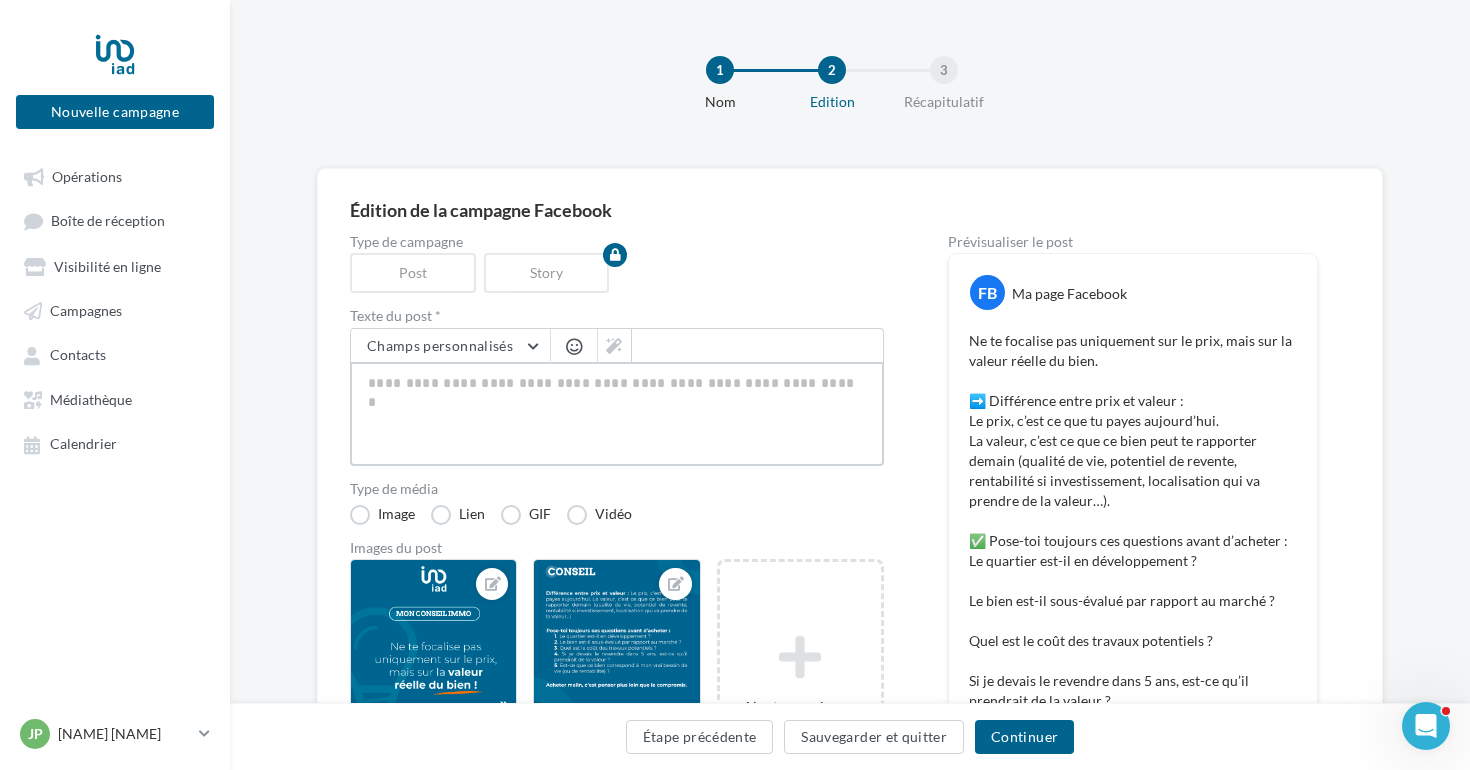paste on "**********" 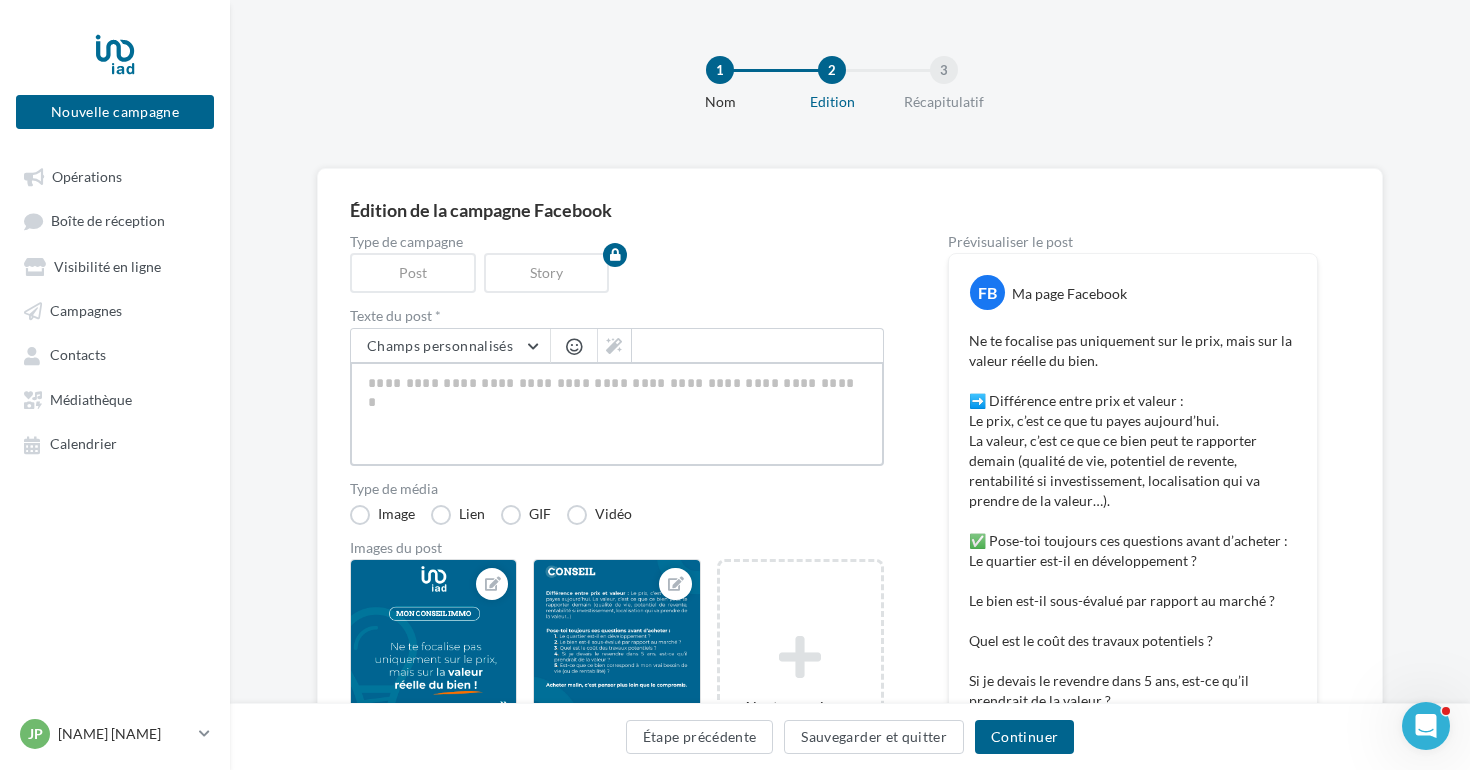 type on "**********" 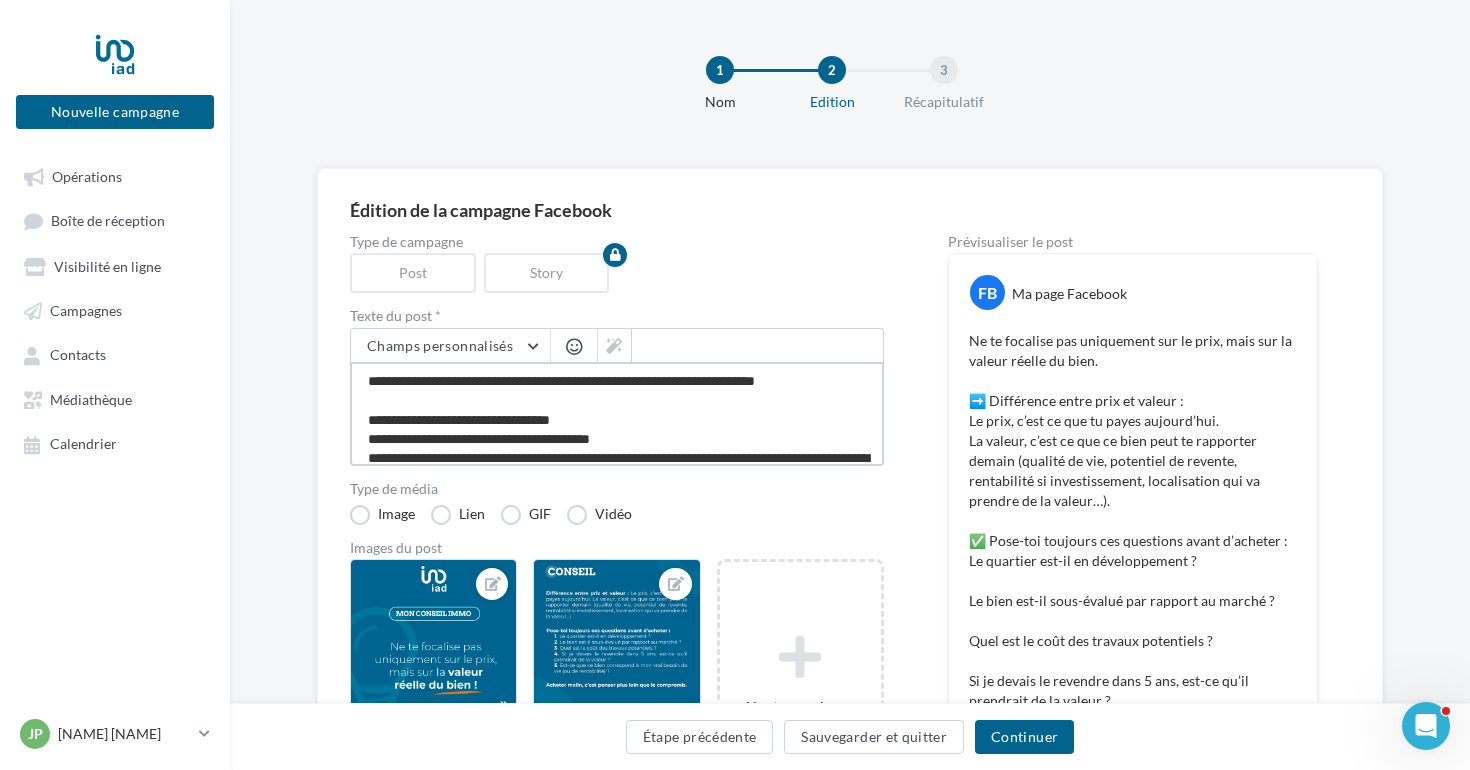 scroll, scrollTop: 300, scrollLeft: 0, axis: vertical 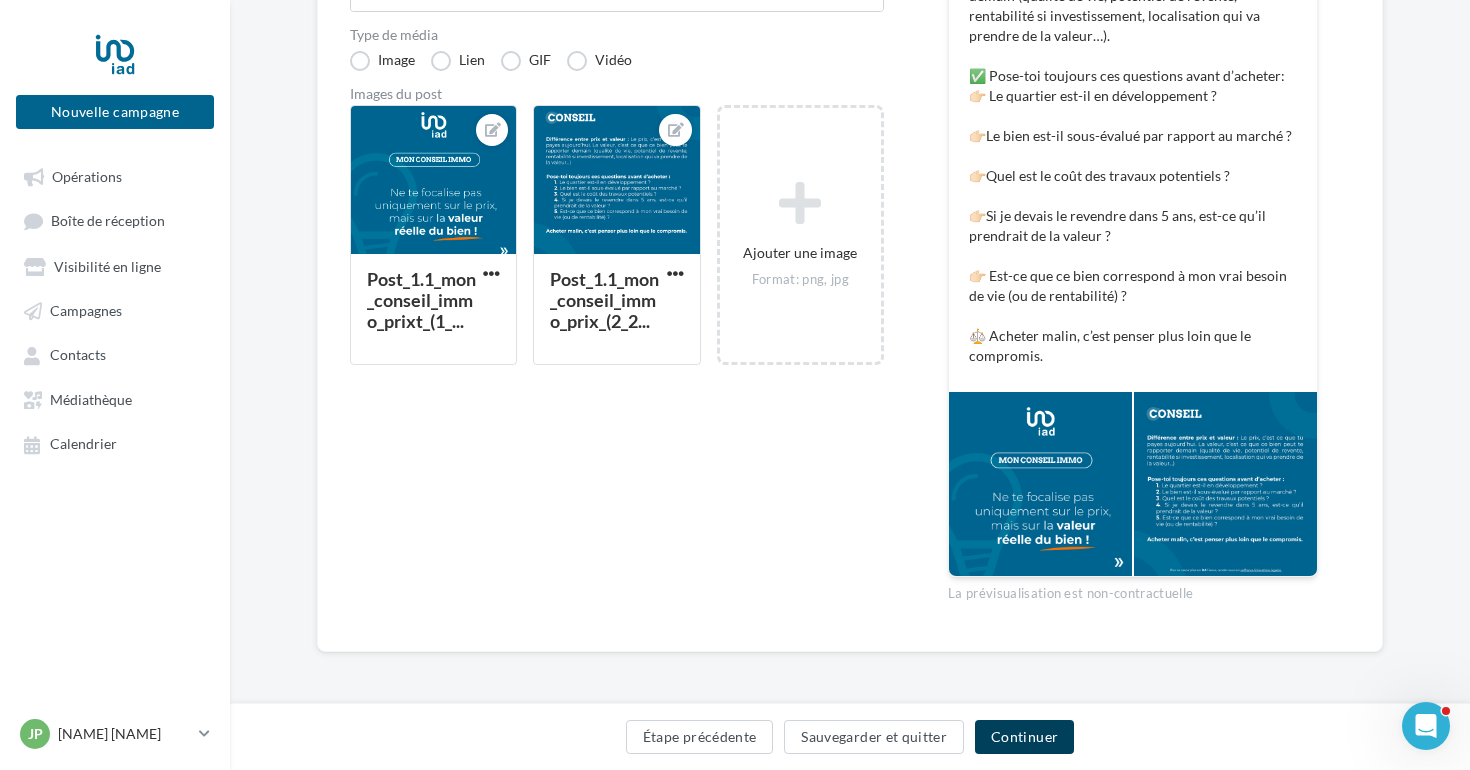 click on "Continuer" at bounding box center [1024, 737] 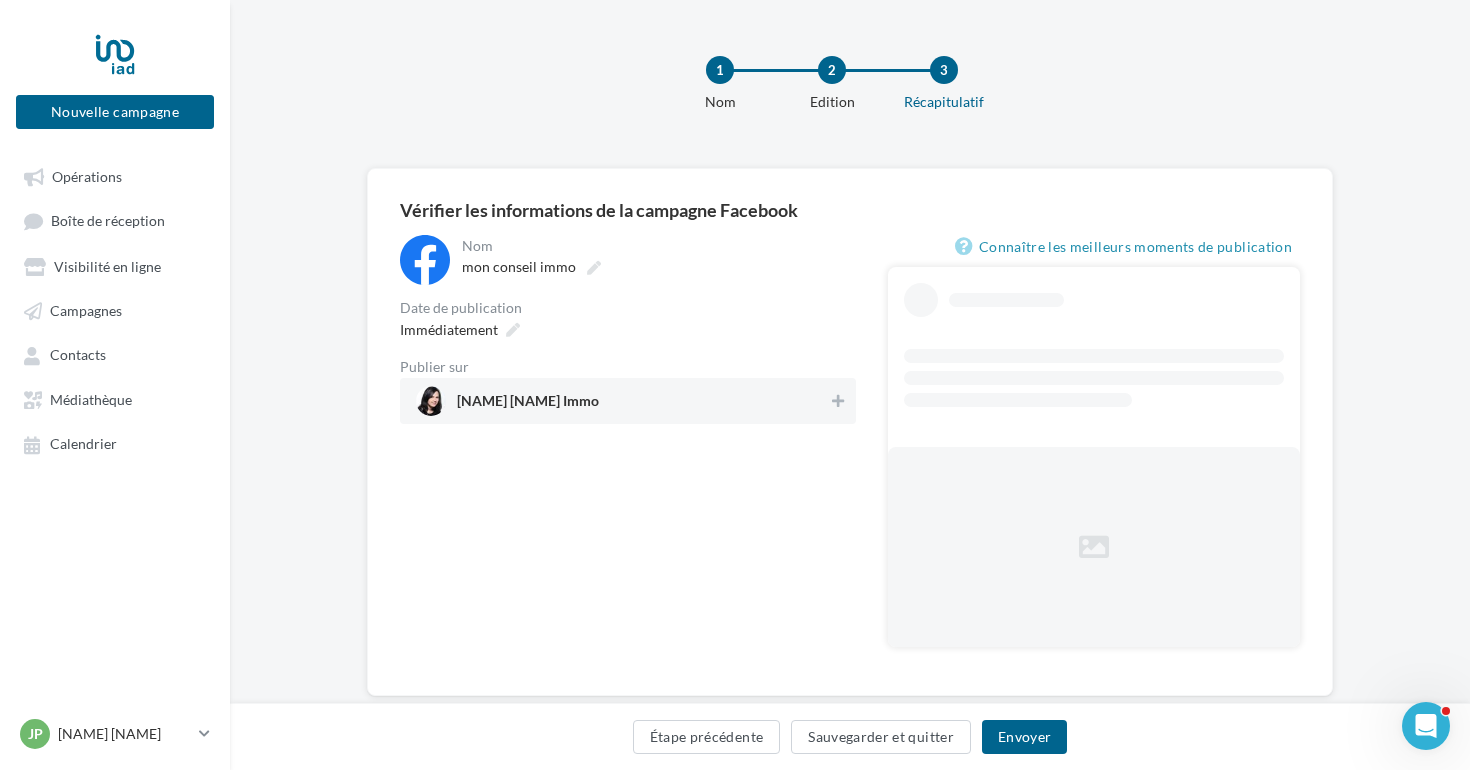 click on "Joana Peixoto Immo" at bounding box center [622, 401] 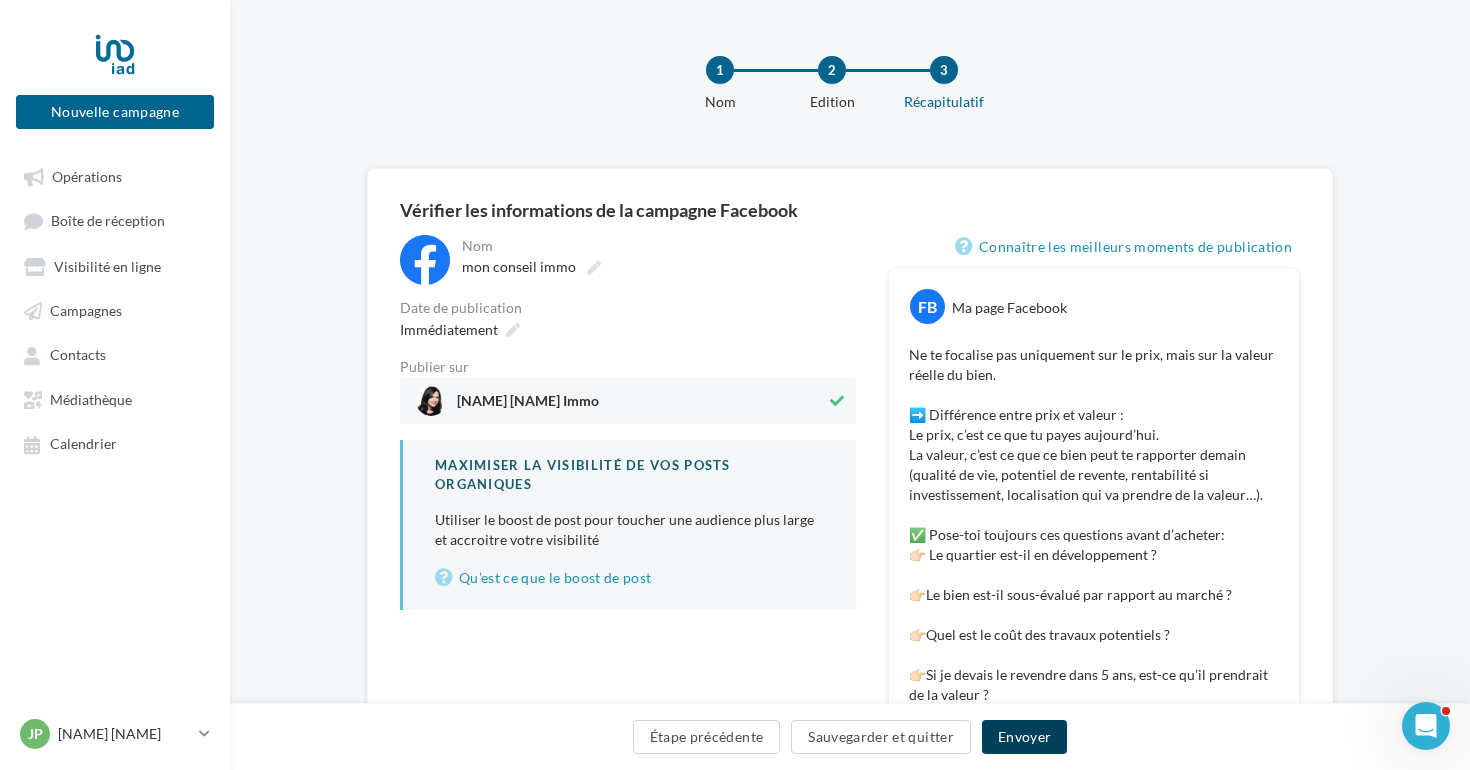 click on "Envoyer" at bounding box center (1024, 737) 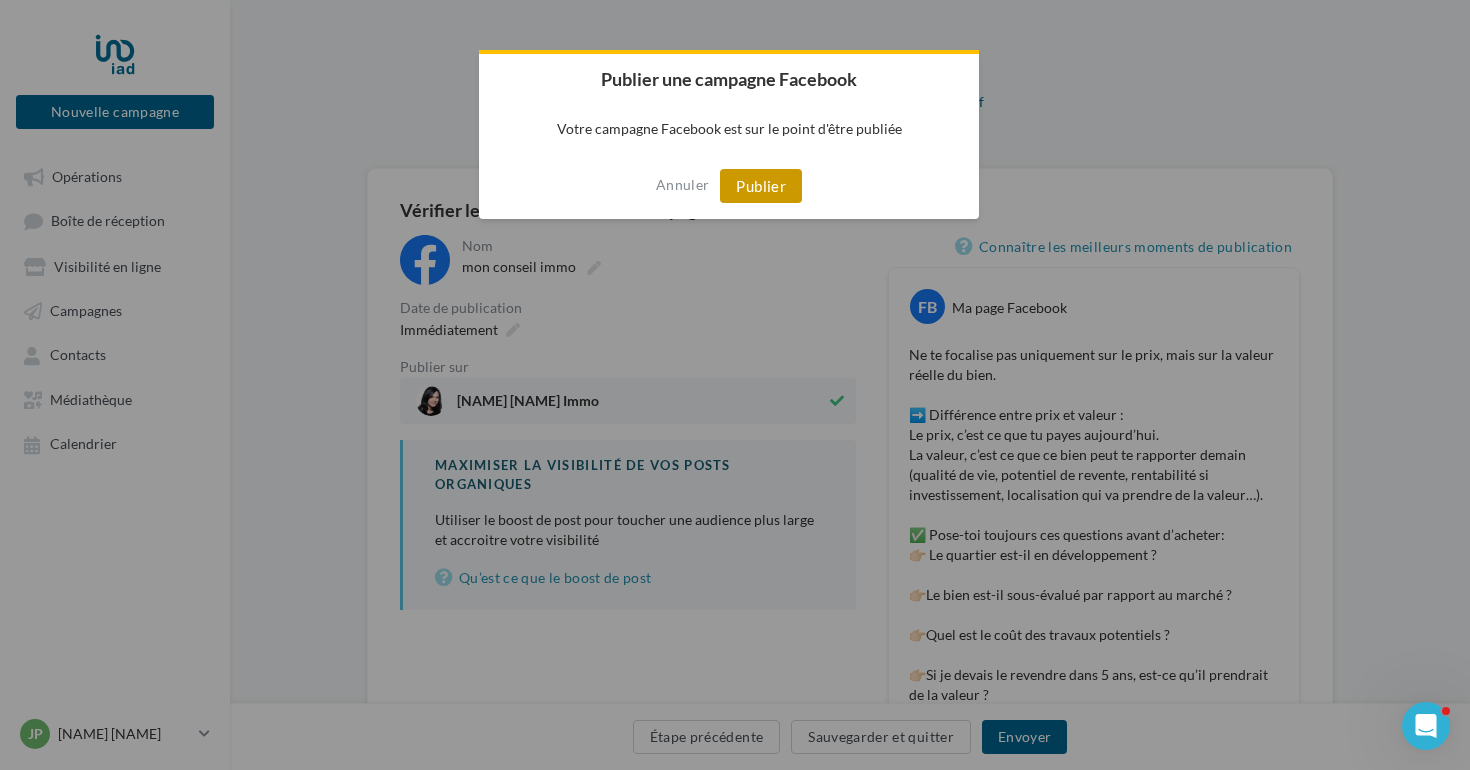 click on "Publier" at bounding box center (761, 186) 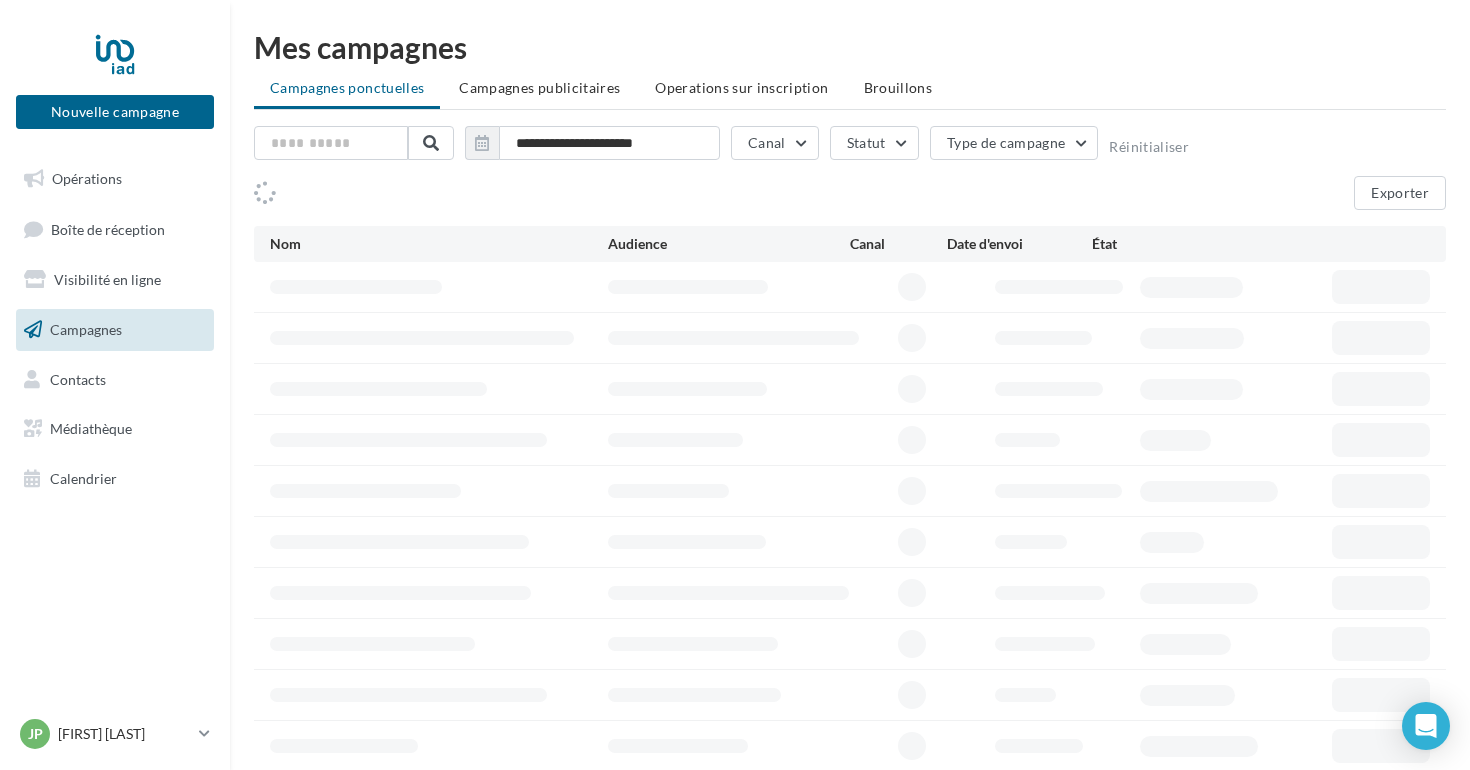 scroll, scrollTop: 0, scrollLeft: 0, axis: both 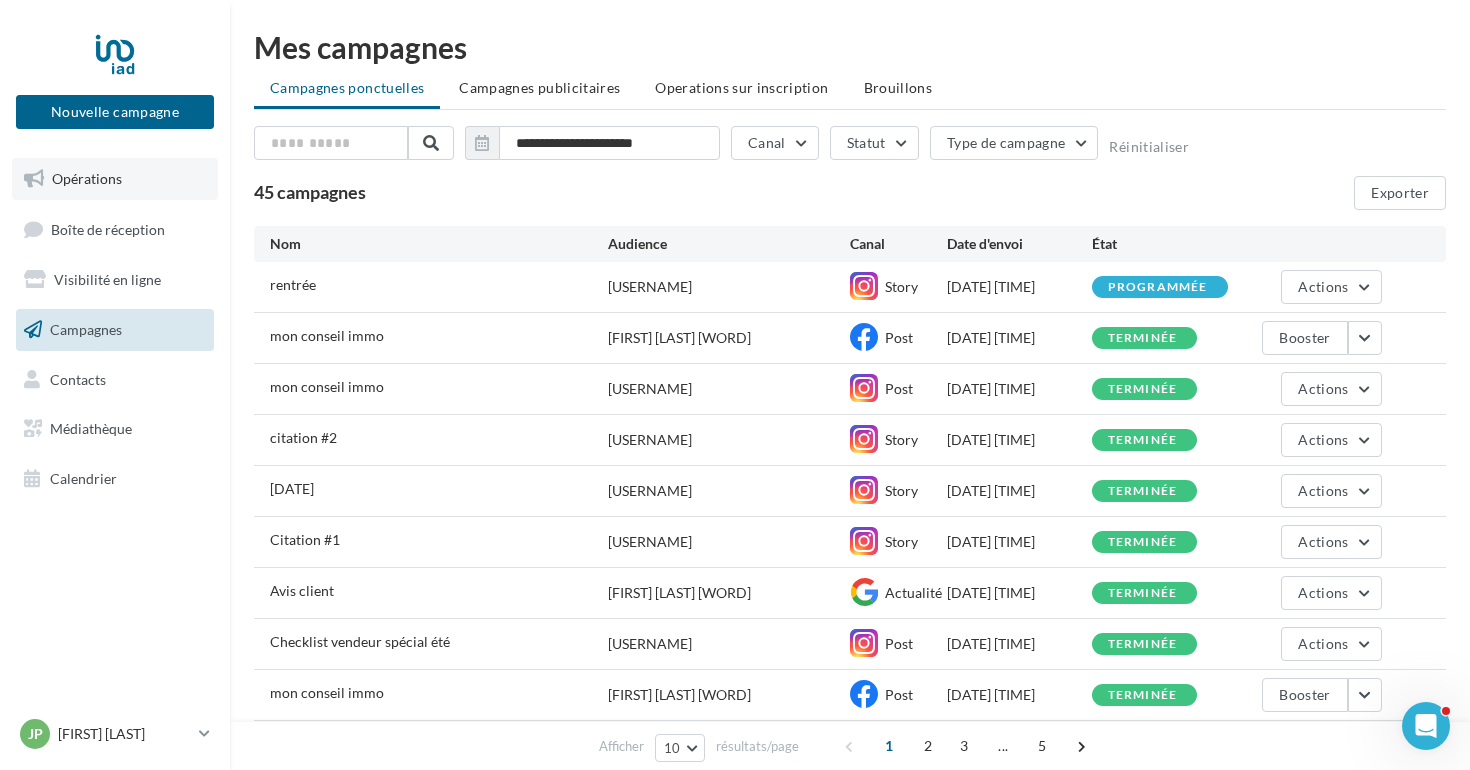 click on "Opérations" at bounding box center (115, 179) 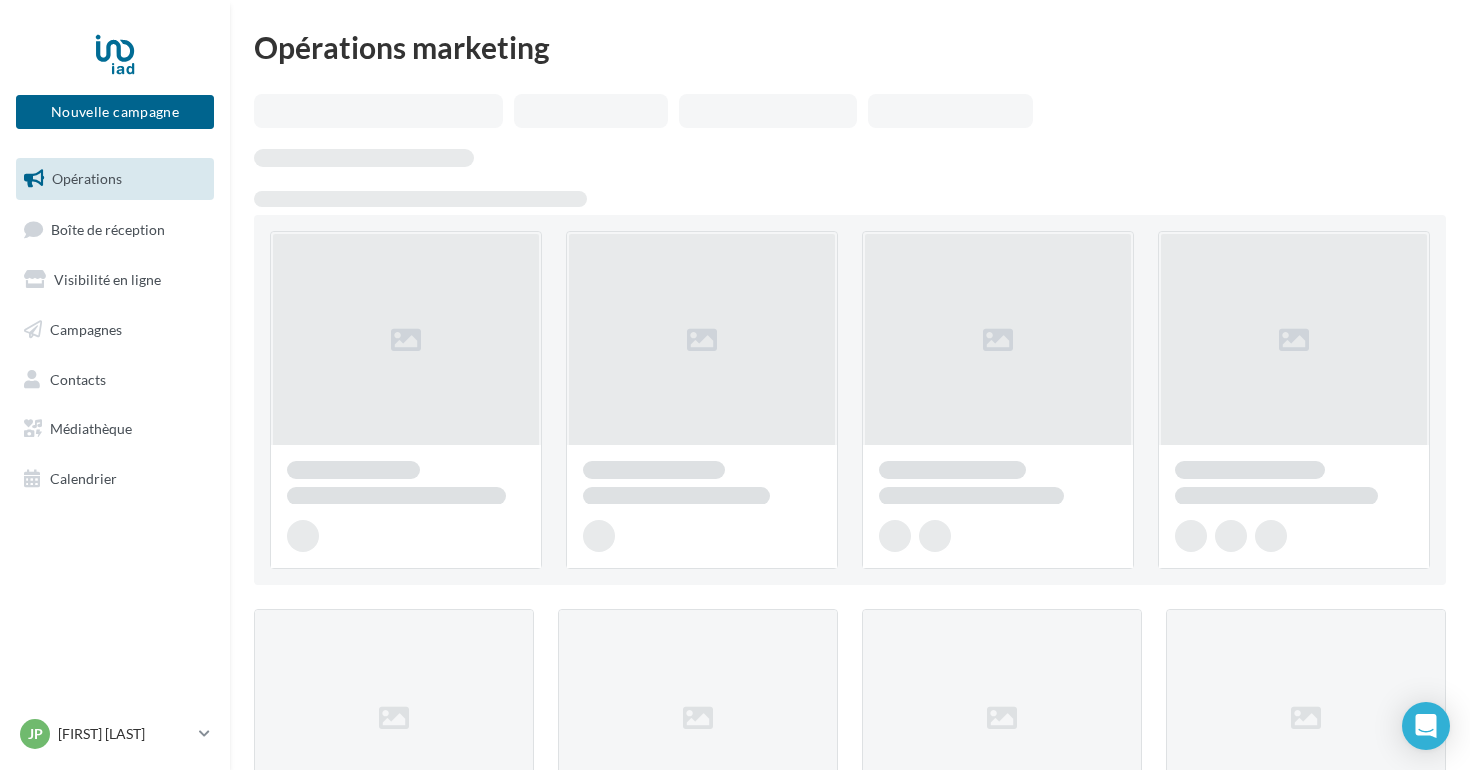 scroll, scrollTop: 0, scrollLeft: 0, axis: both 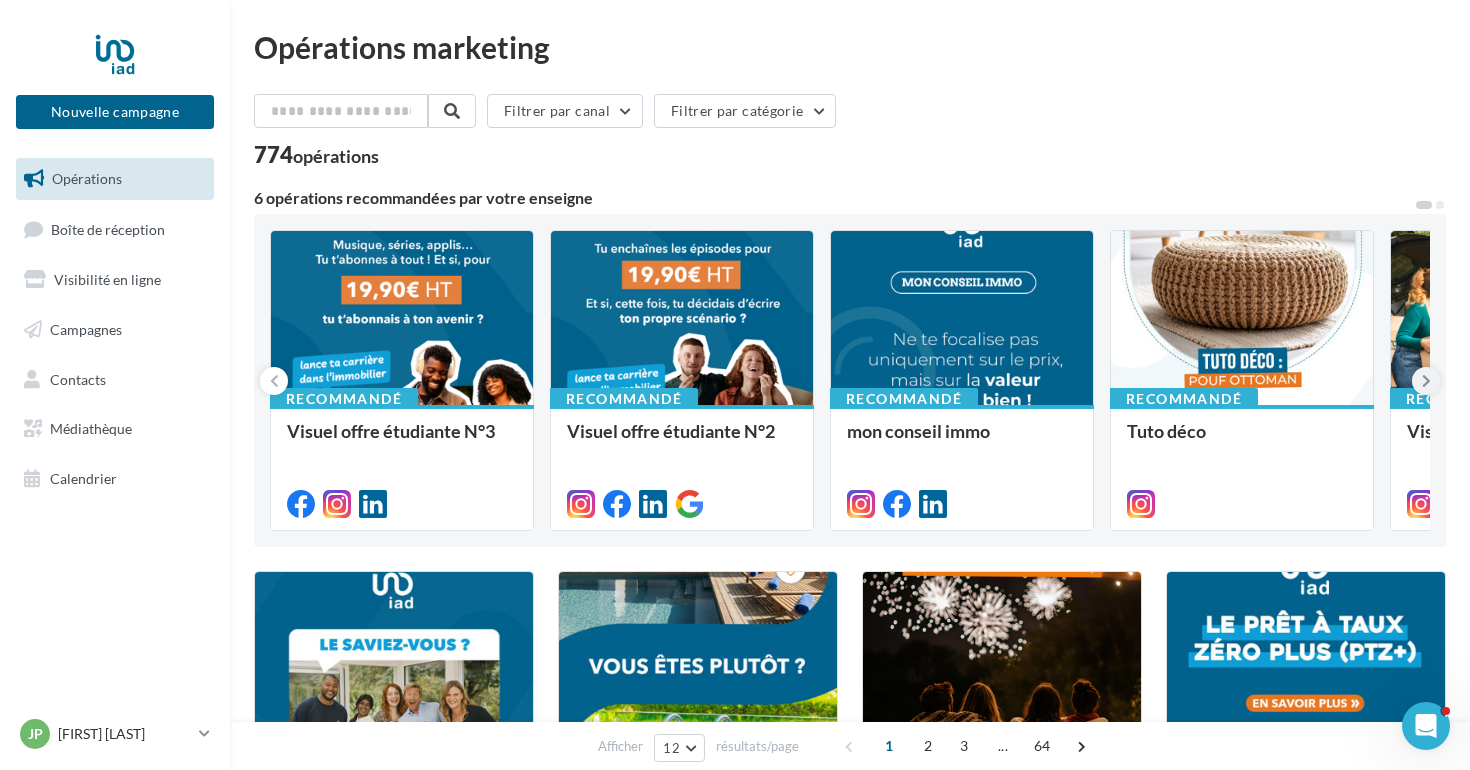 click at bounding box center (1426, 381) 